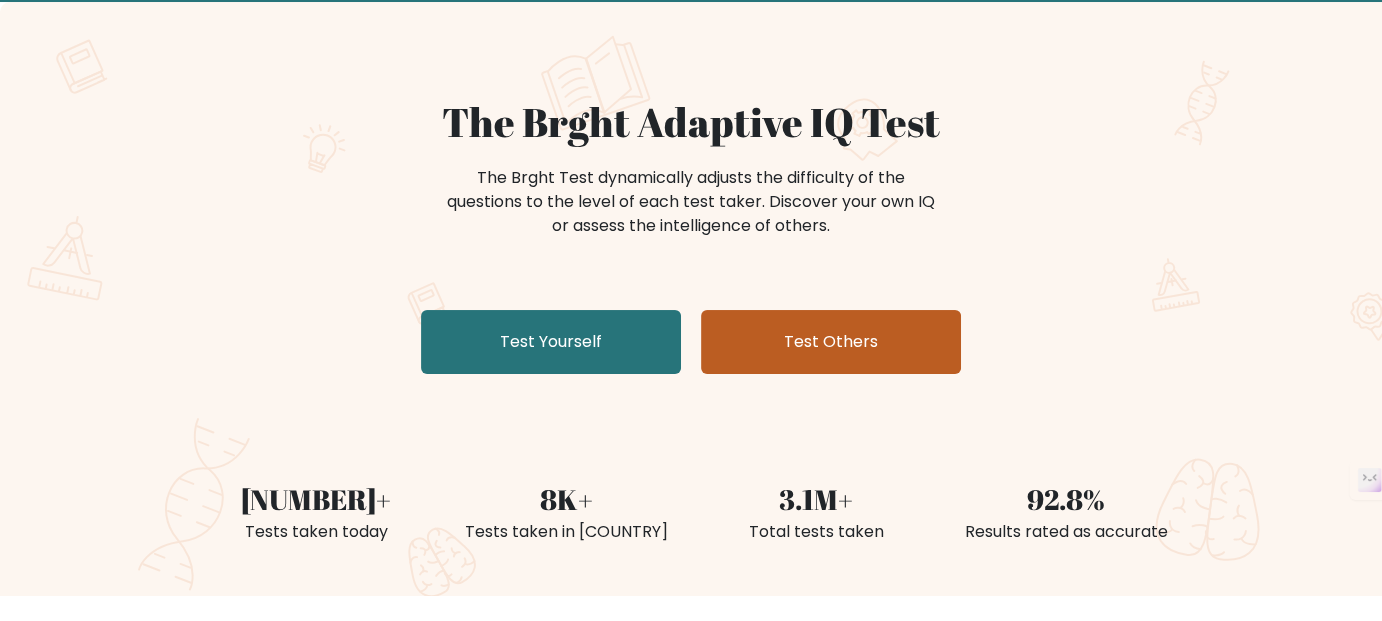scroll, scrollTop: 200, scrollLeft: 0, axis: vertical 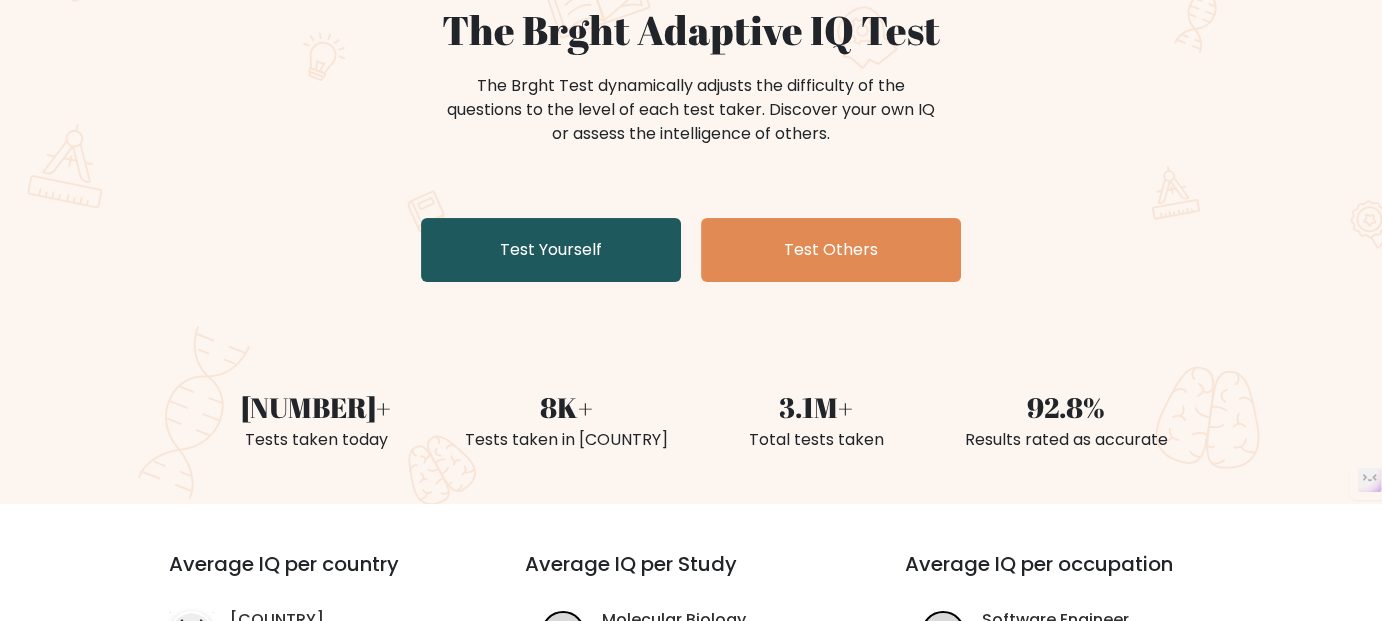 click on "Test Yourself" at bounding box center (551, 250) 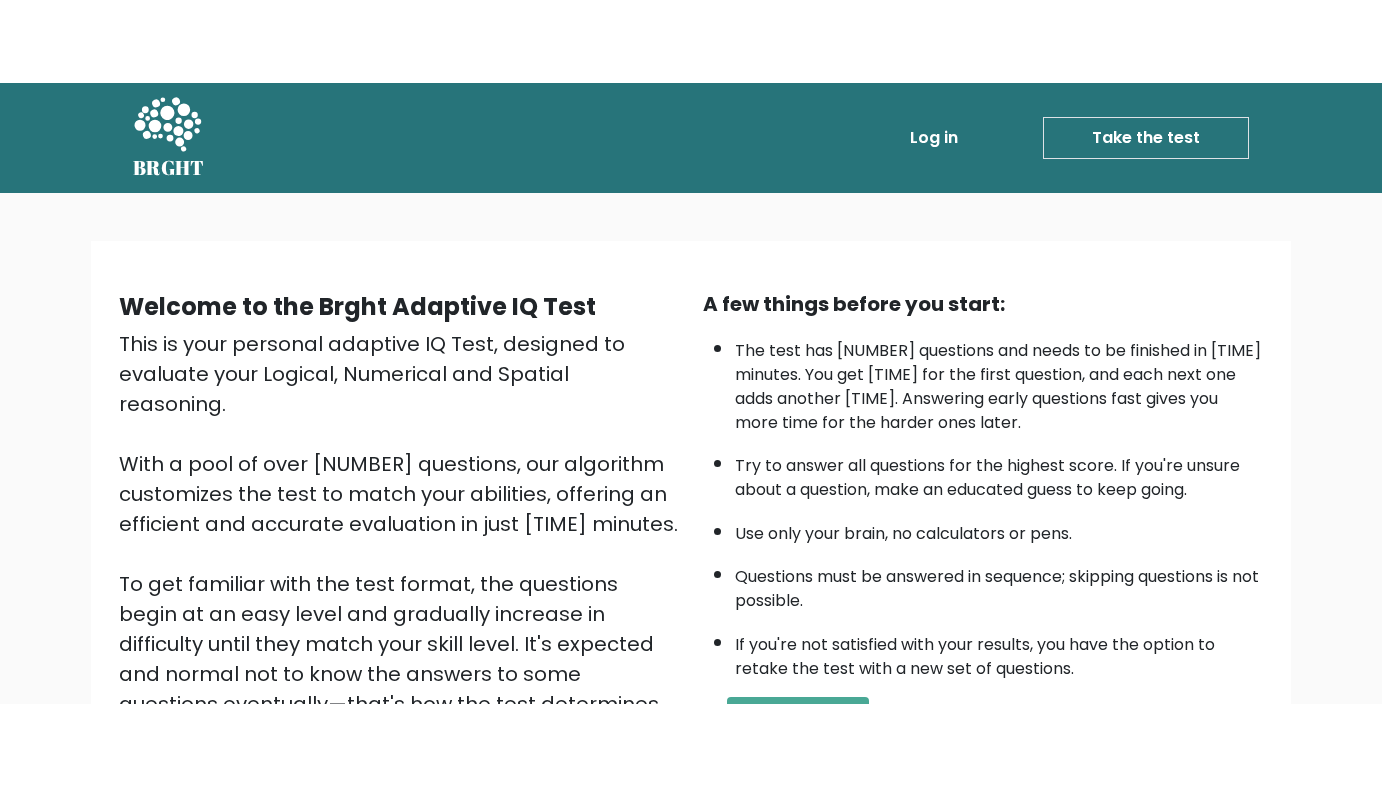 scroll, scrollTop: 0, scrollLeft: 0, axis: both 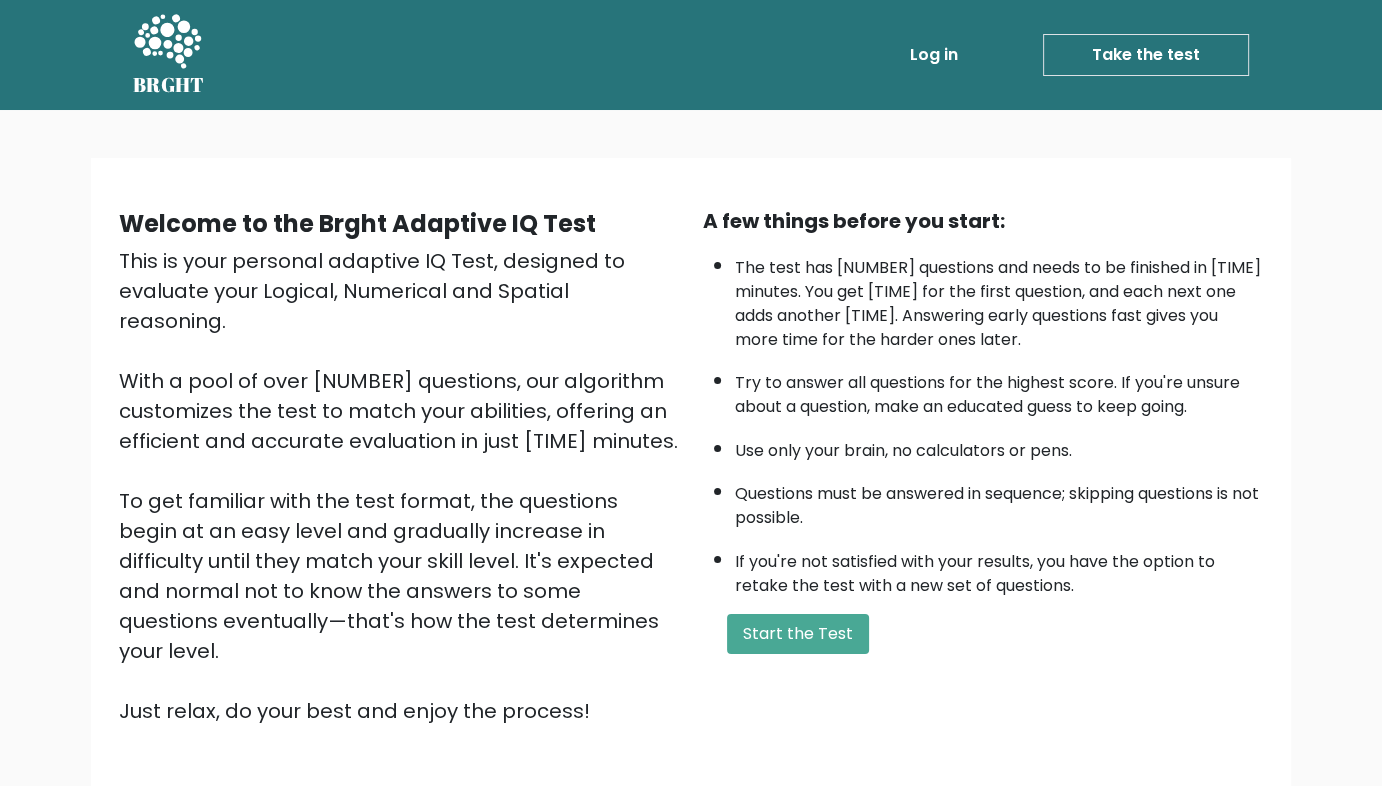 click on "Take the test" at bounding box center (1146, 55) 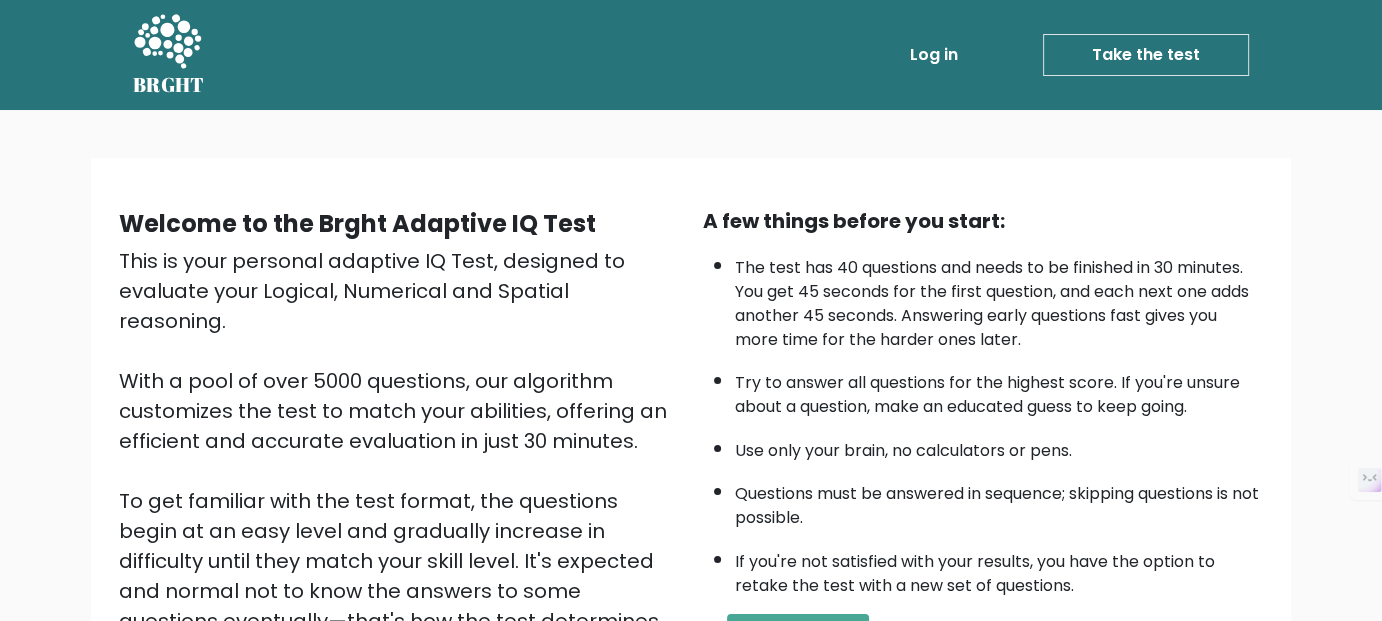 scroll, scrollTop: 295, scrollLeft: 0, axis: vertical 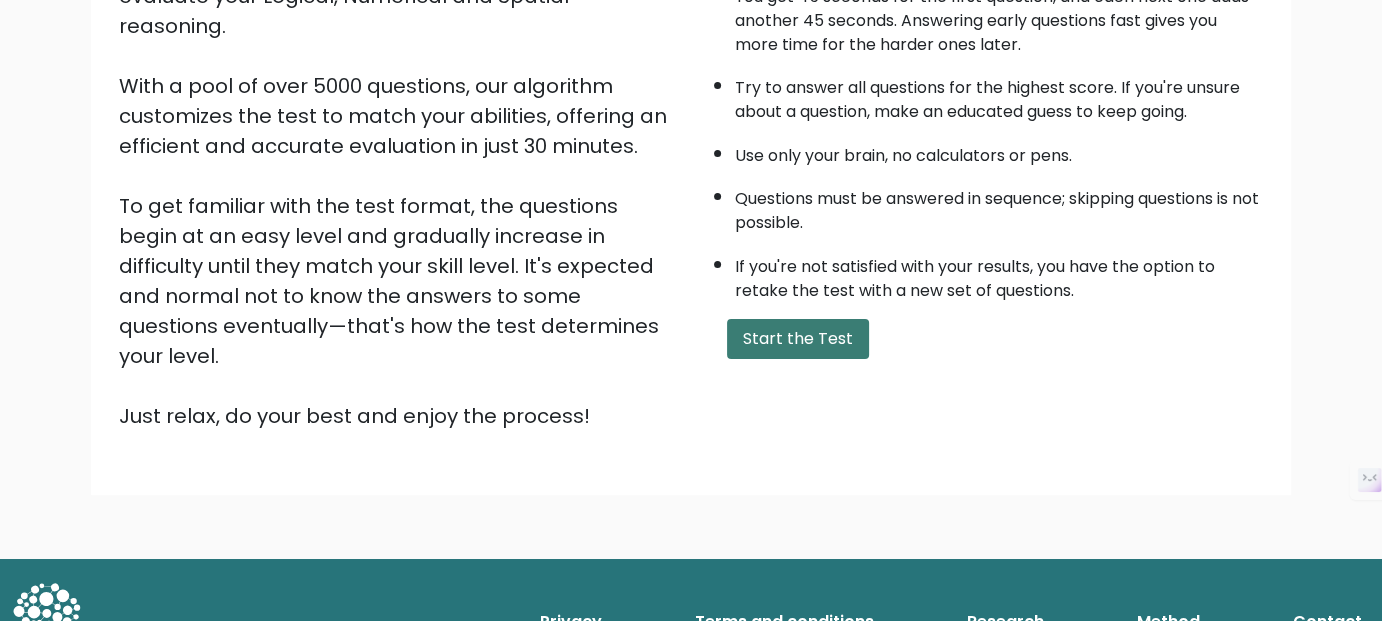 click on "Start the Test" at bounding box center [798, 339] 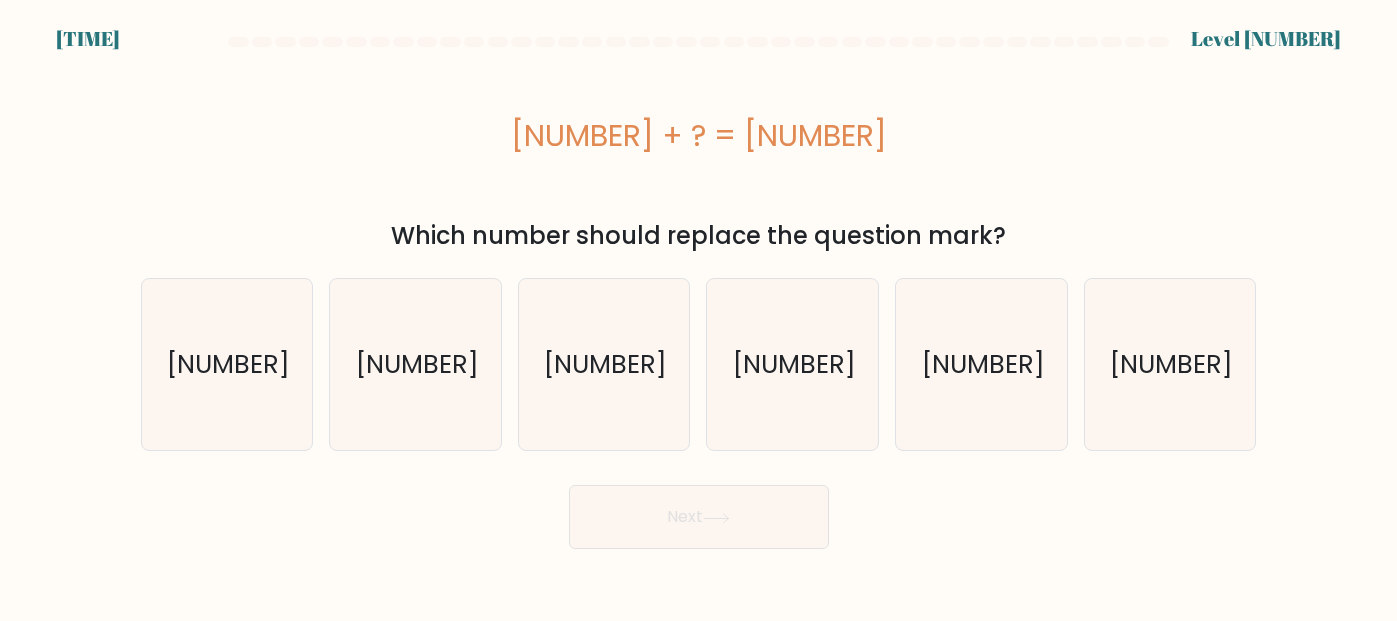 scroll, scrollTop: 0, scrollLeft: 0, axis: both 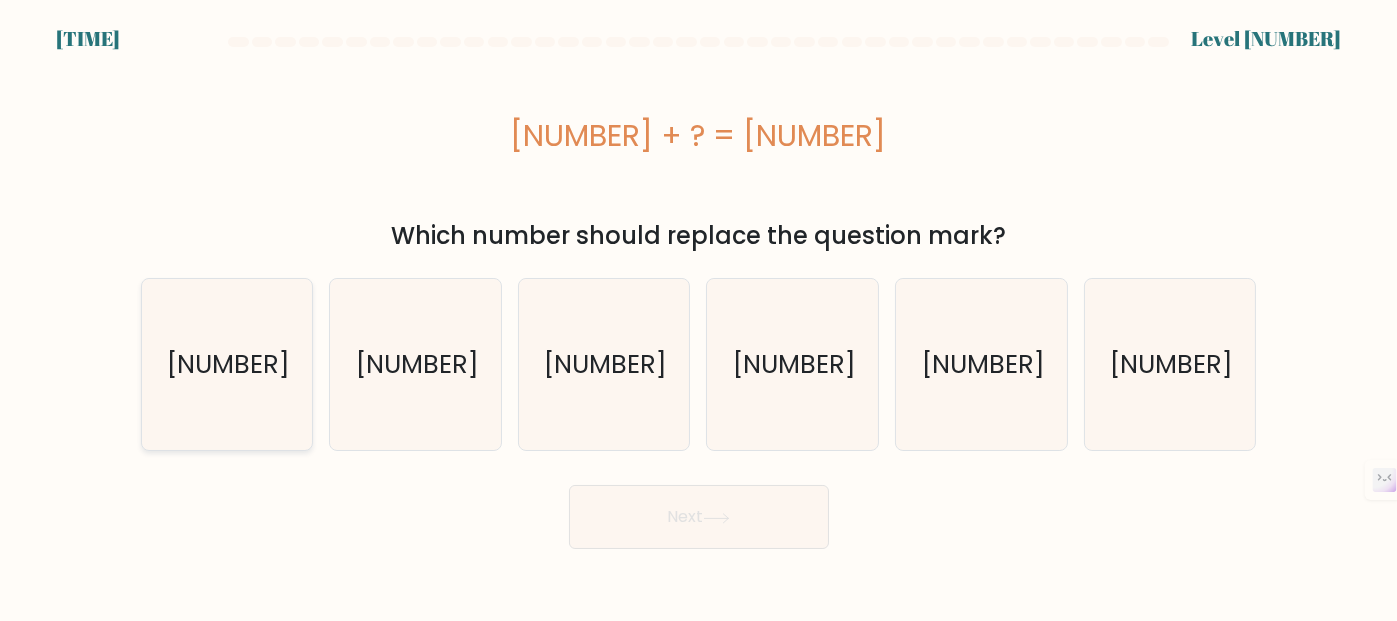 click on "[NUMBER]" at bounding box center [227, 364] 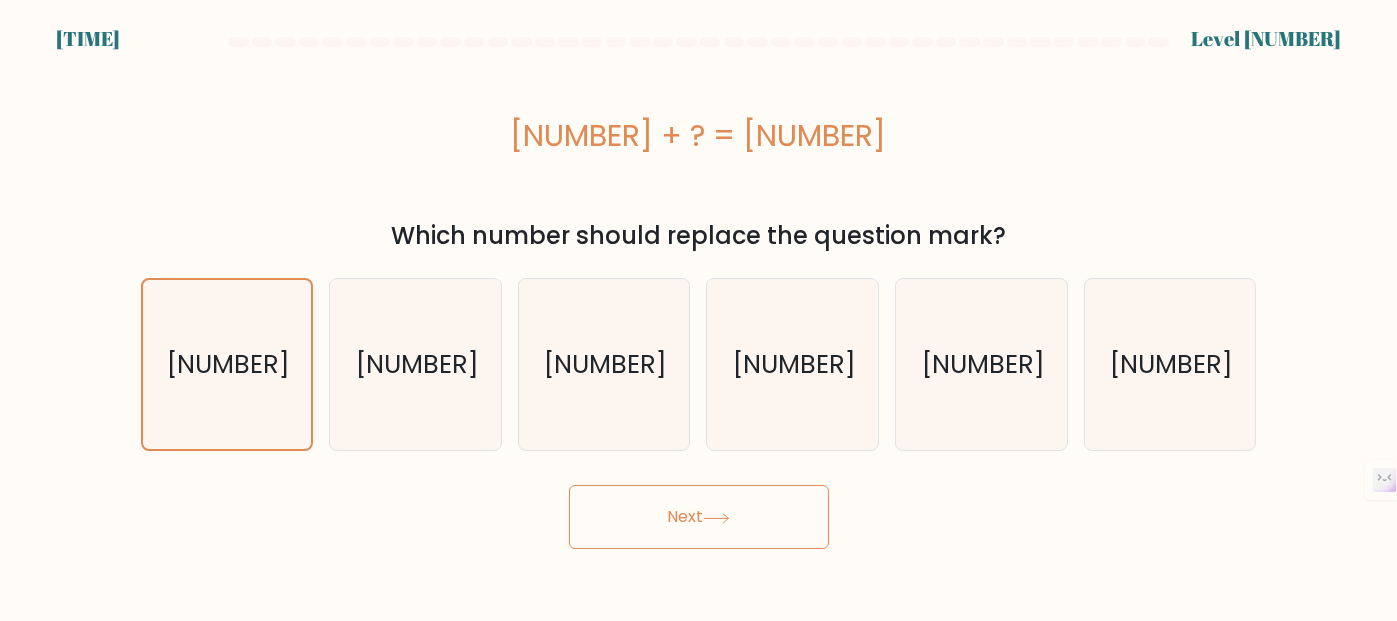 click on "Next" at bounding box center (699, 512) 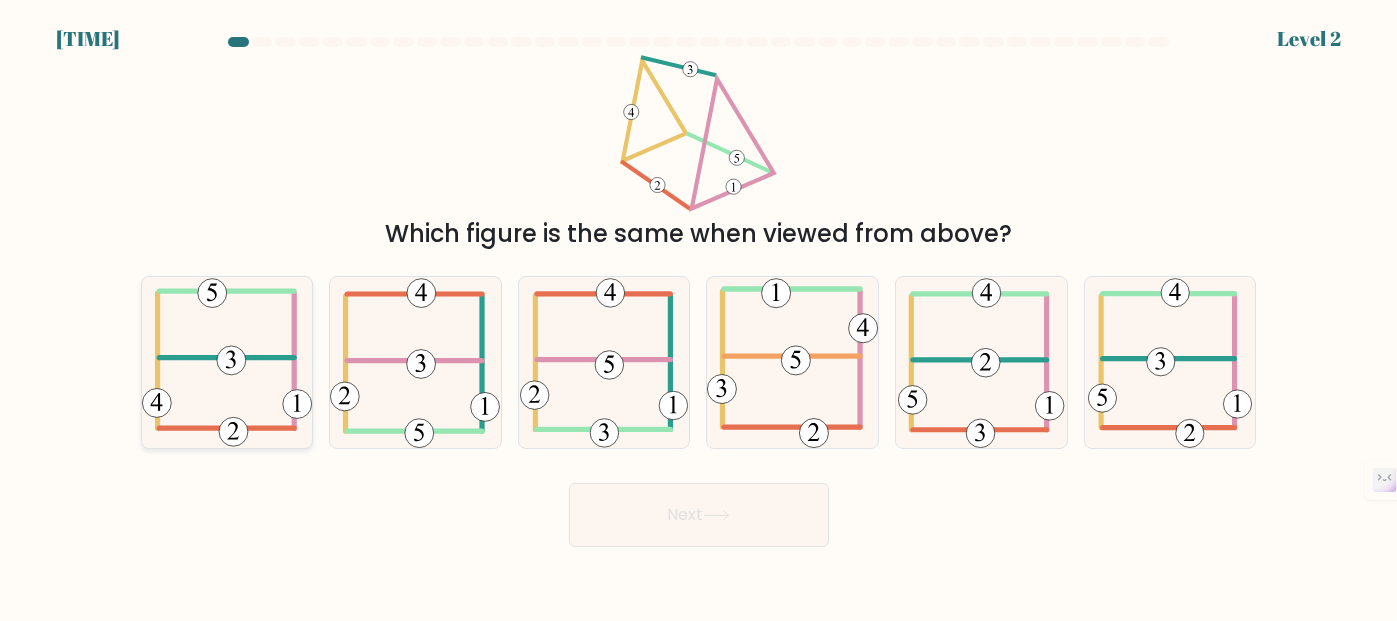 click at bounding box center [231, 360] 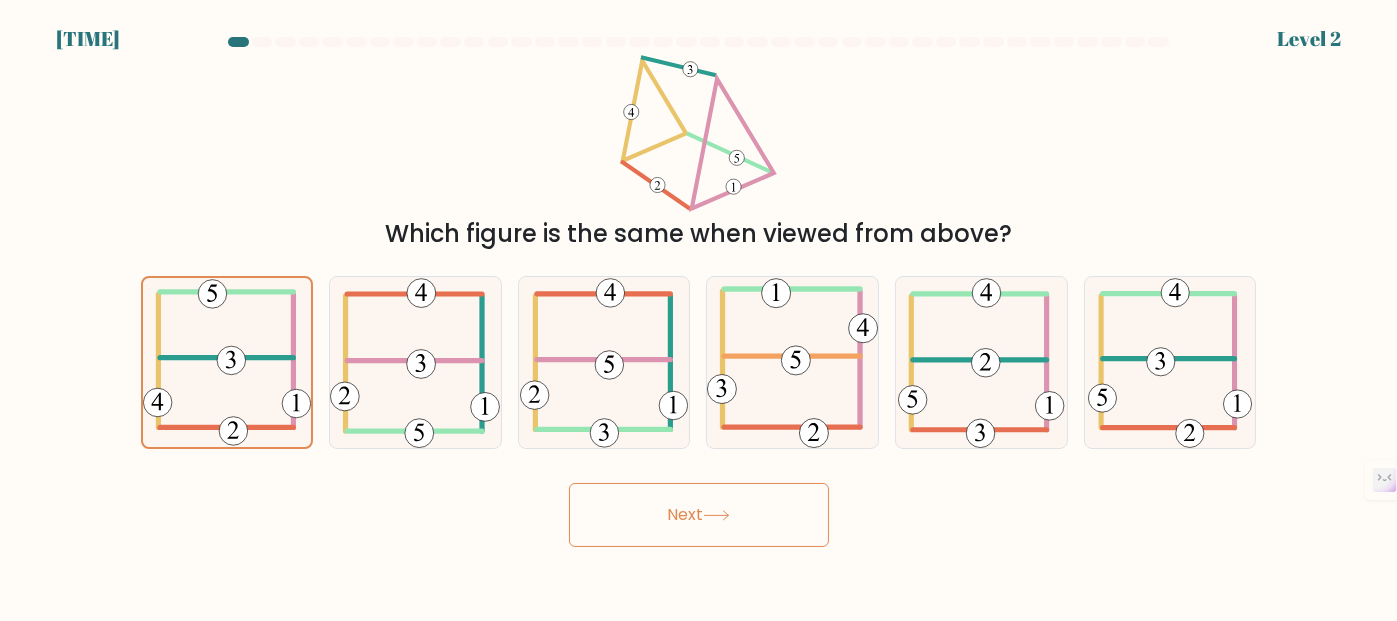 click on "Next" at bounding box center (699, 515) 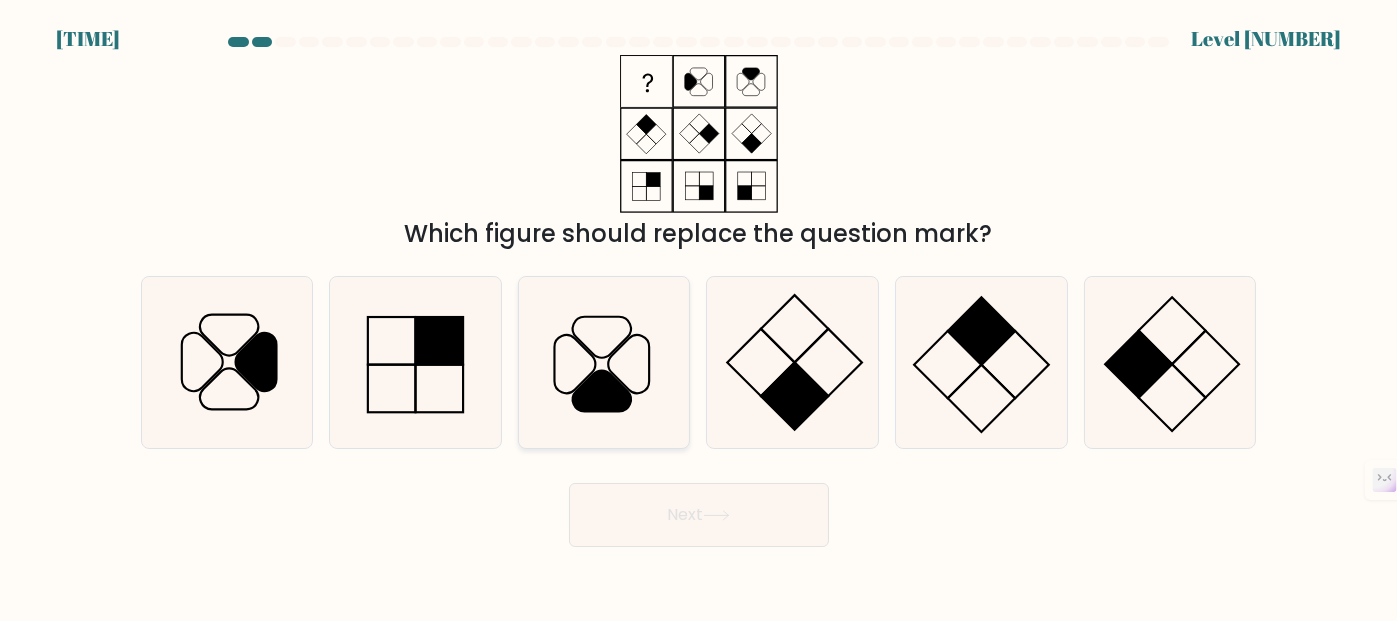 click at bounding box center [604, 362] 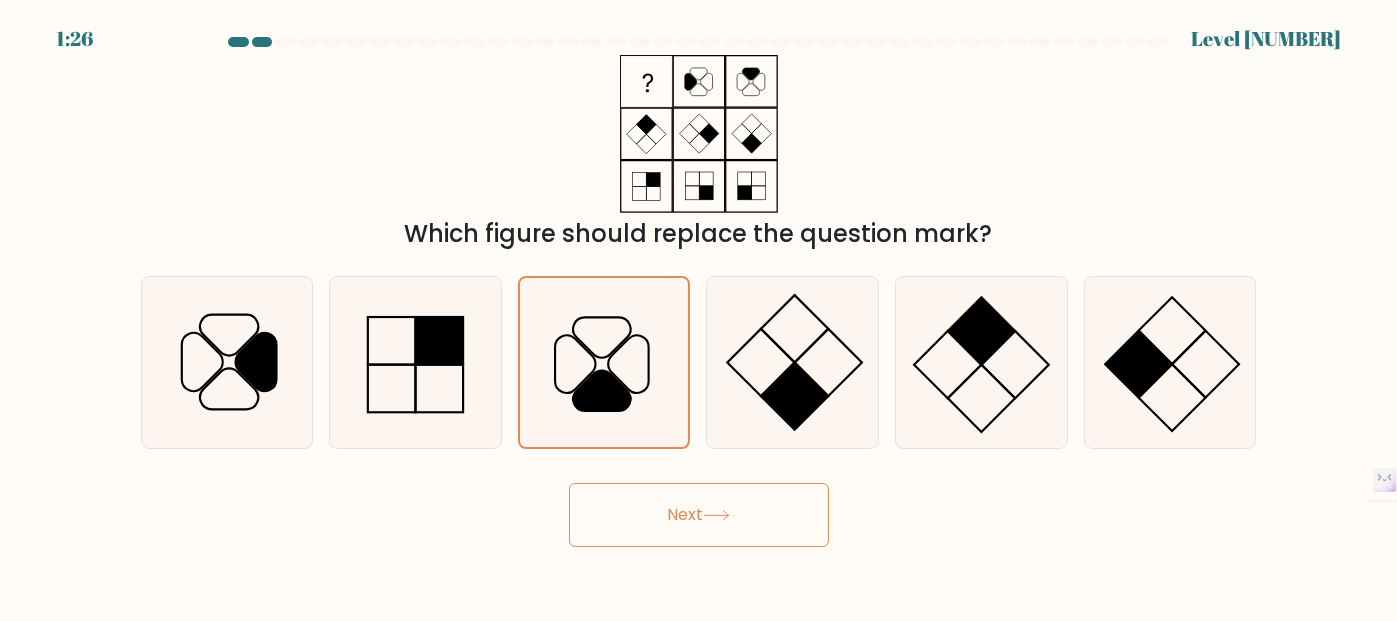click on "Next" at bounding box center (699, 515) 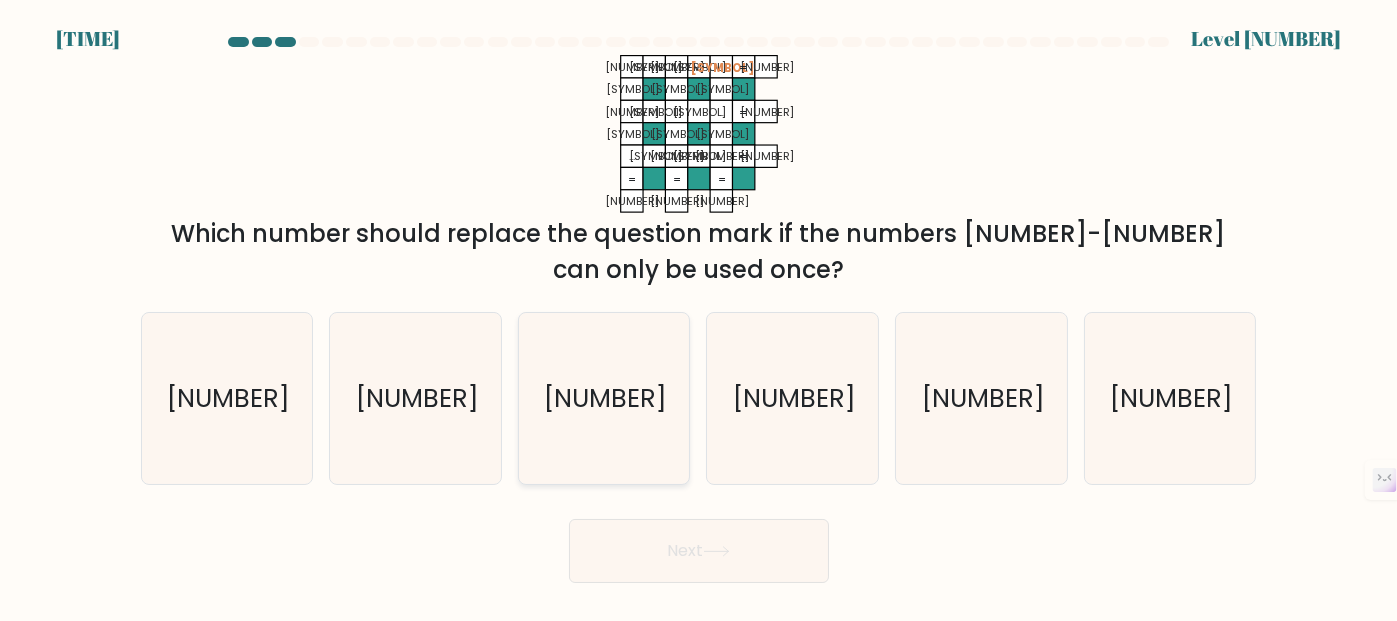 click on "8" at bounding box center (604, 398) 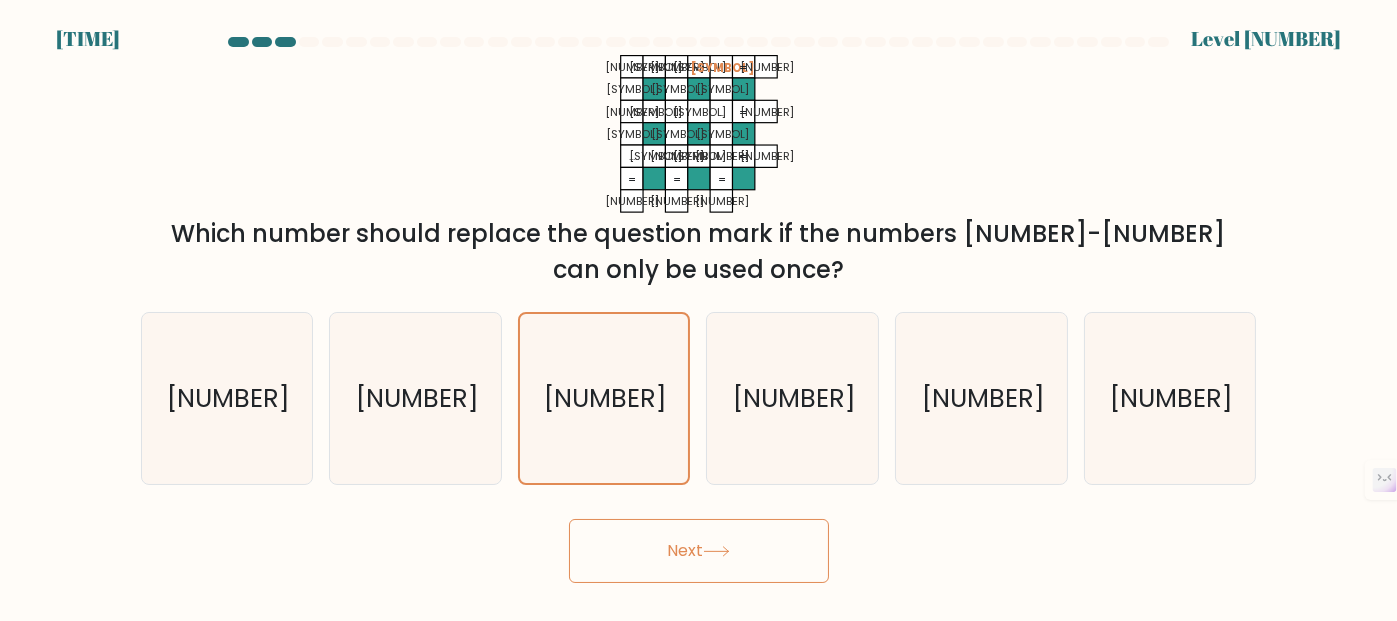 click on "Next" at bounding box center [699, 551] 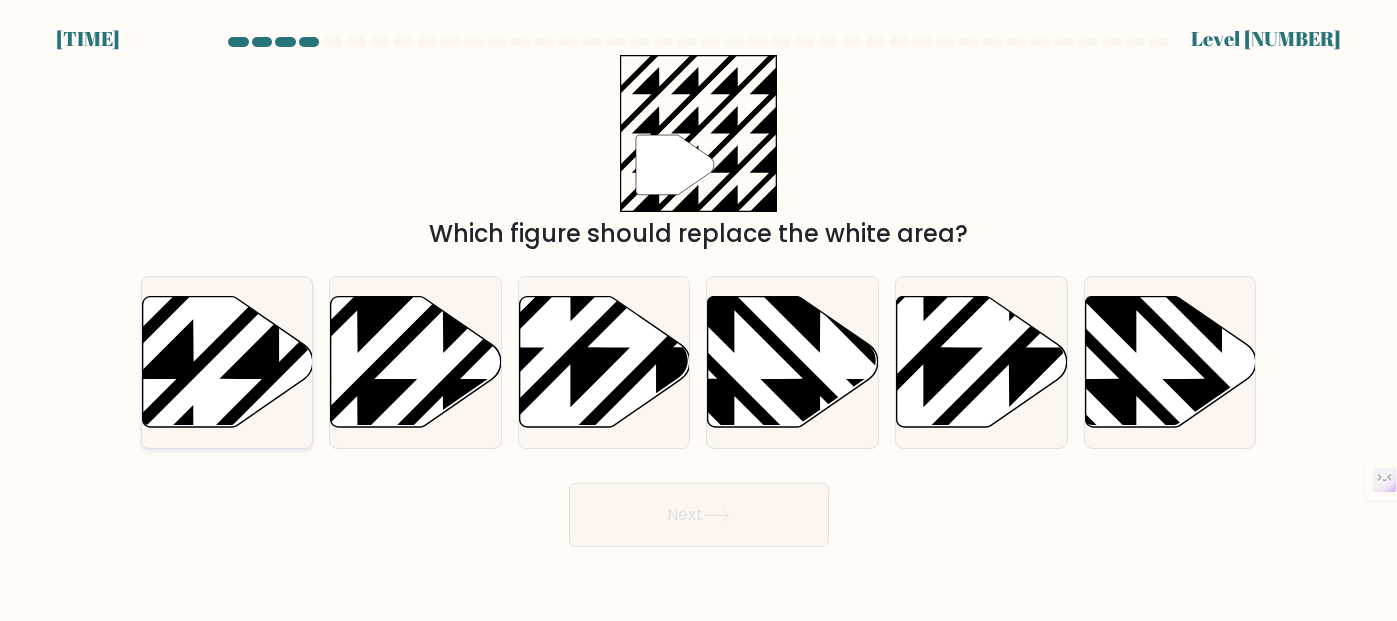 click at bounding box center [227, 361] 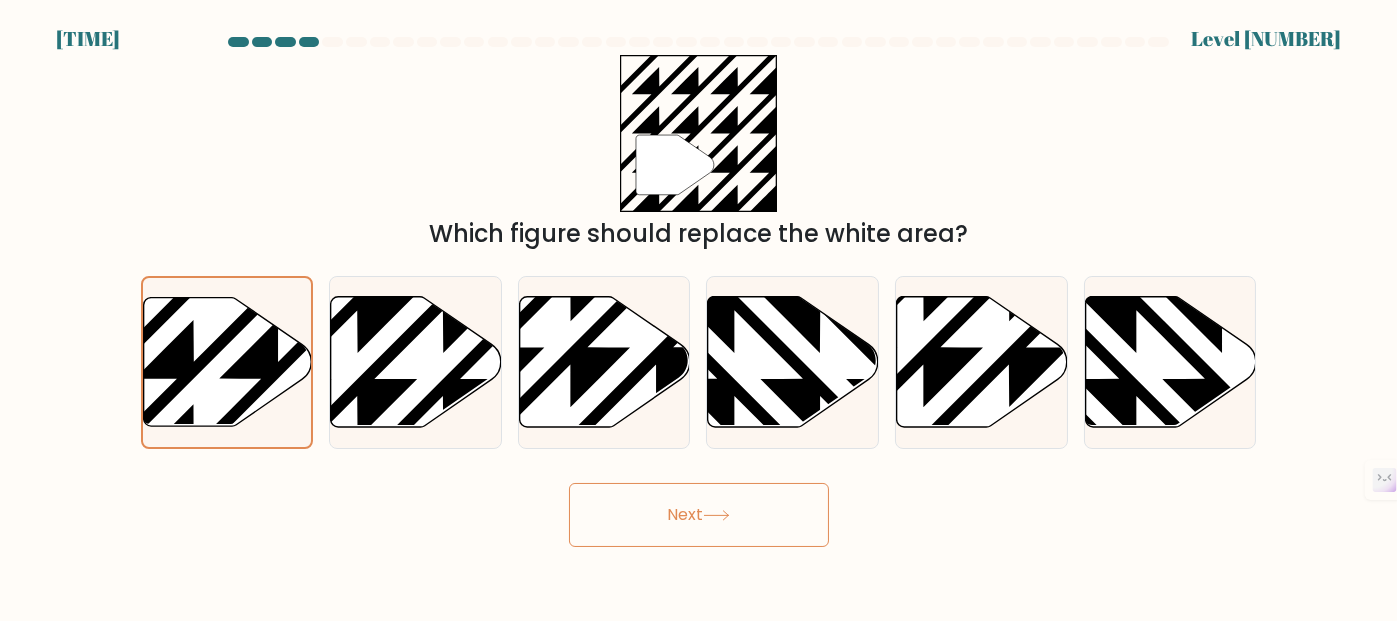 click on "Next" at bounding box center (699, 515) 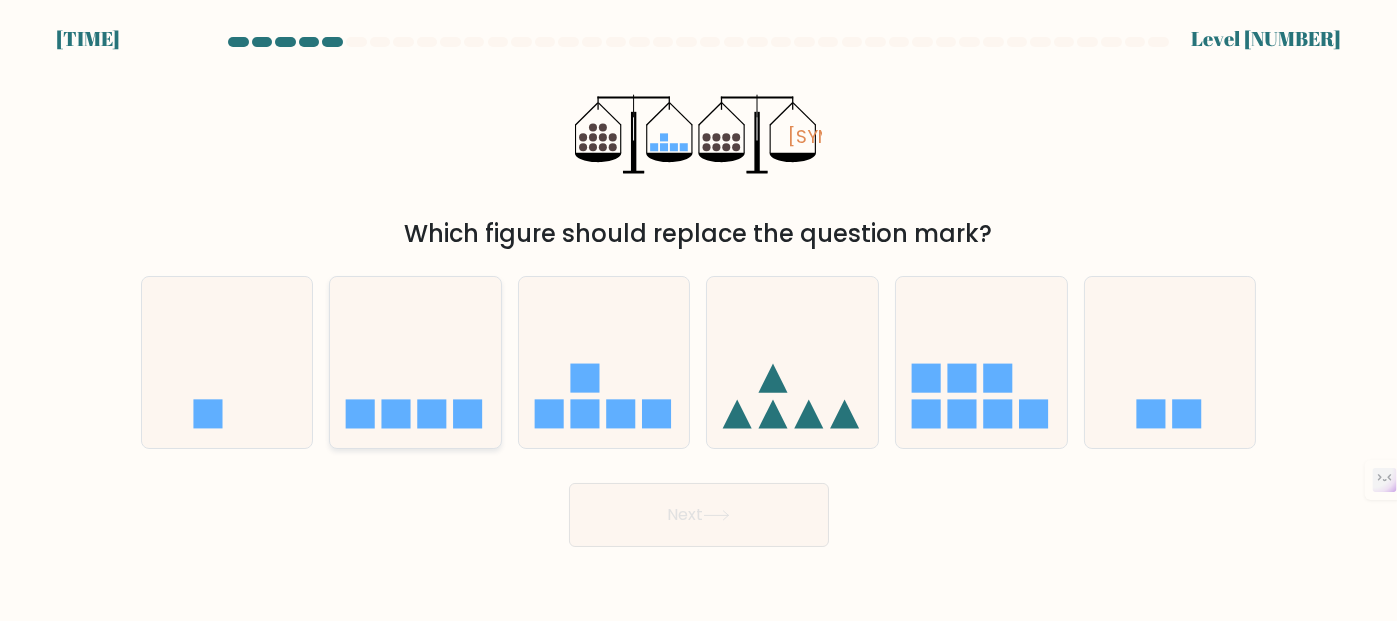 click at bounding box center [415, 362] 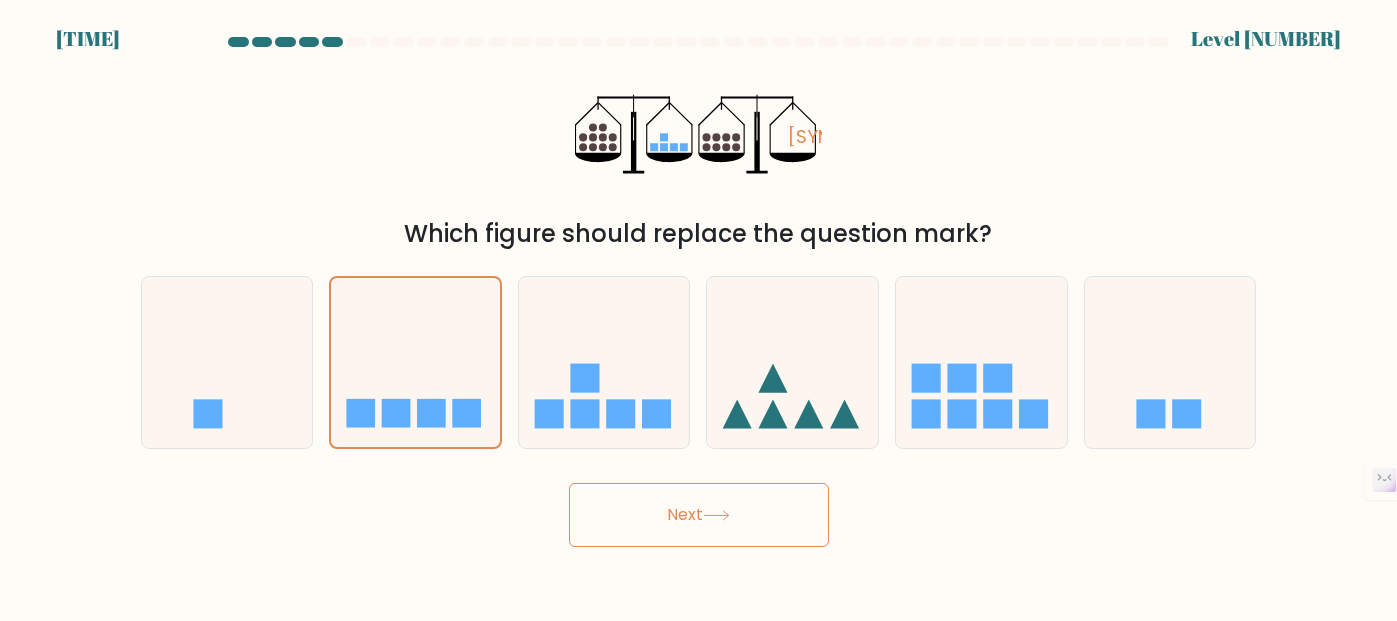 click on "Next" at bounding box center (699, 515) 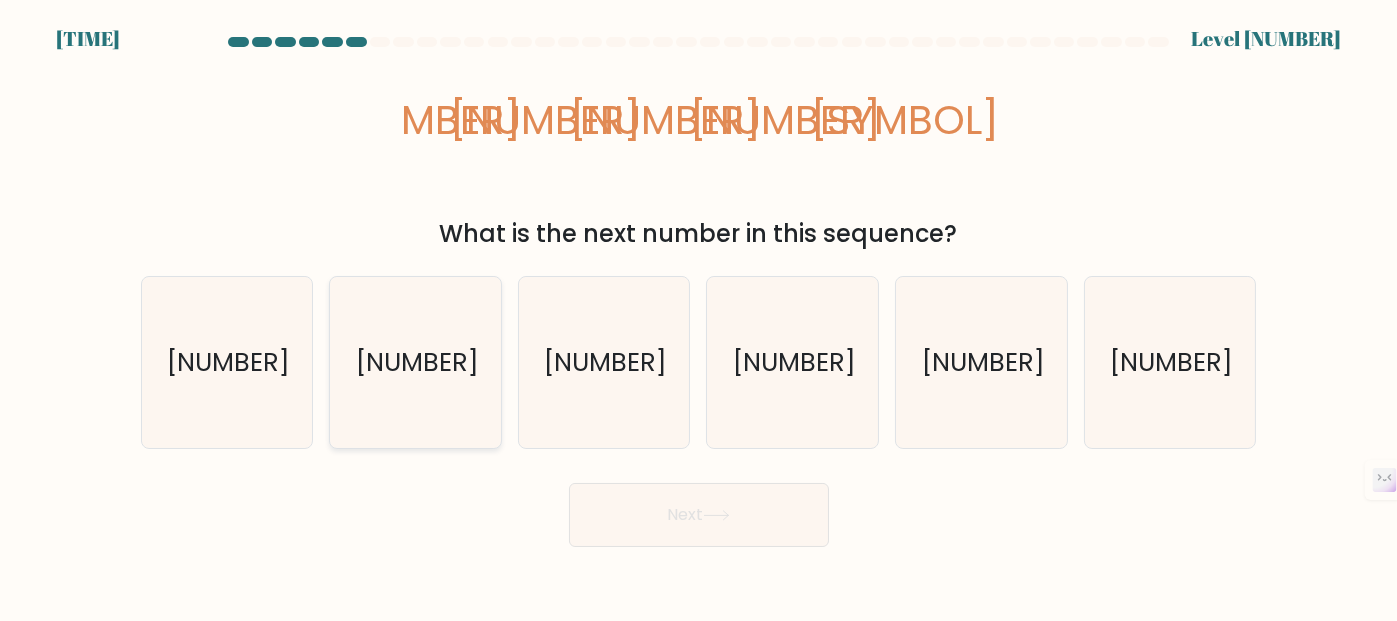 click on "162" at bounding box center [415, 362] 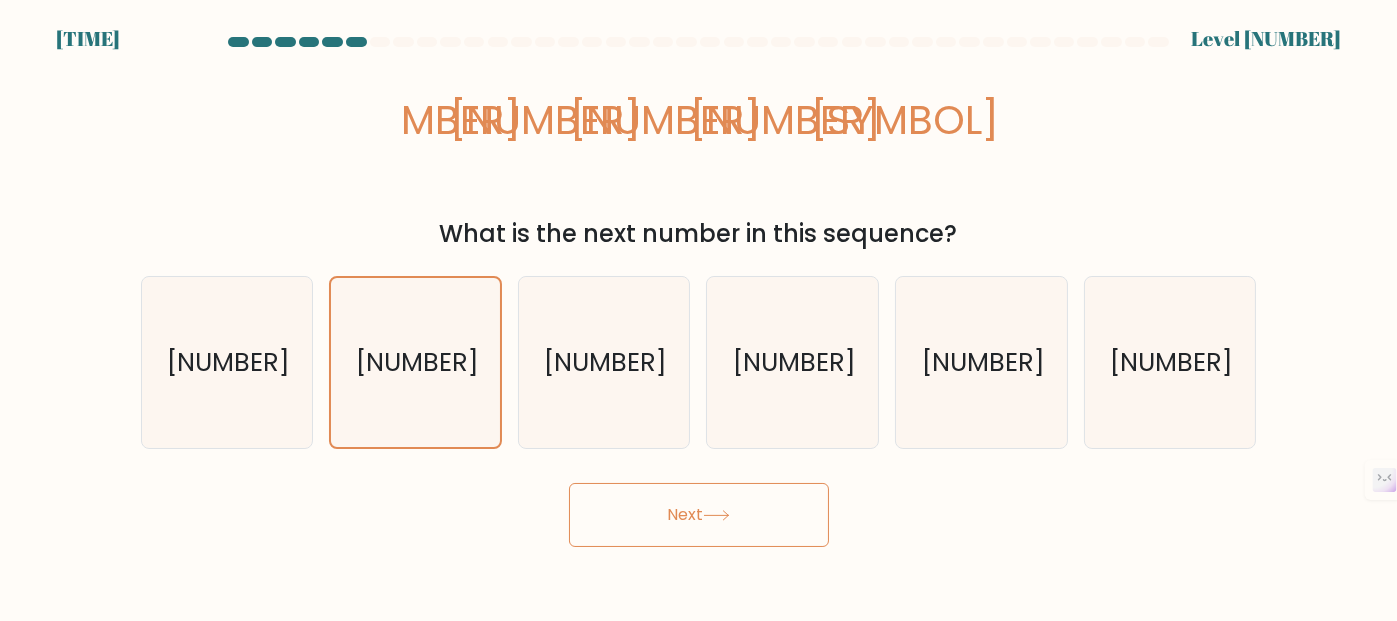 click on "Next" at bounding box center [699, 515] 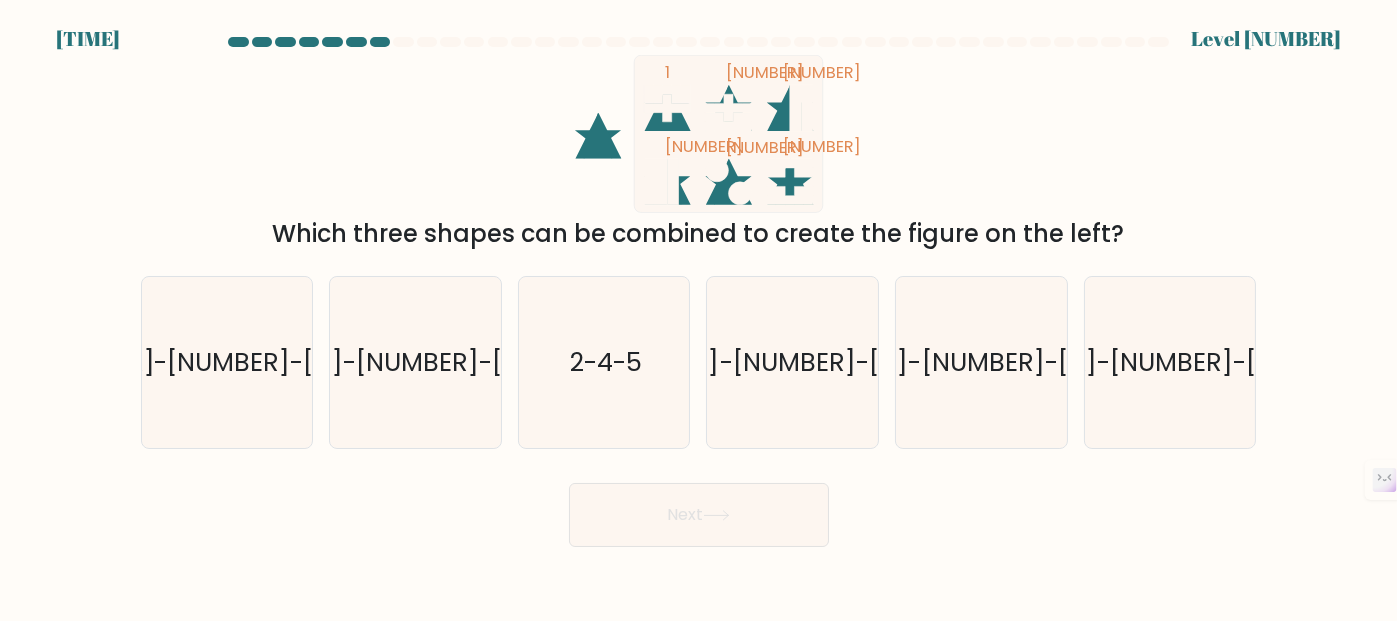 drag, startPoint x: 787, startPoint y: 207, endPoint x: 893, endPoint y: 164, distance: 114.38969 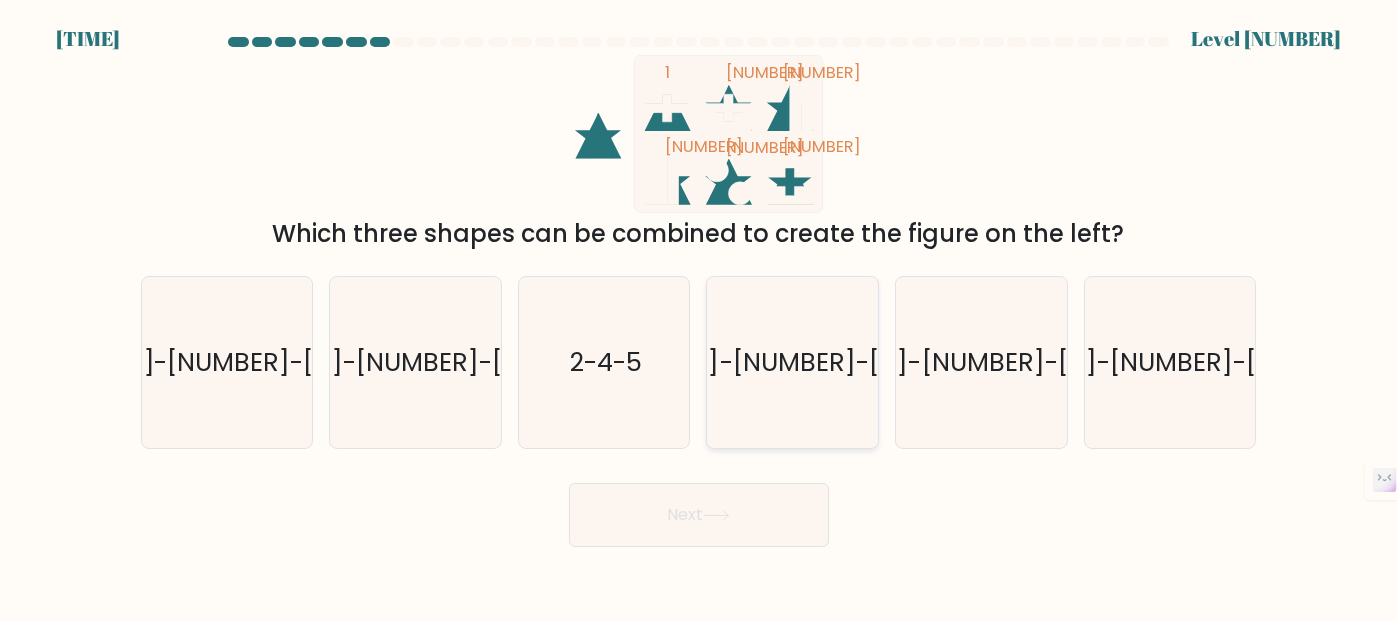 click on "1-2-6" at bounding box center (794, 362) 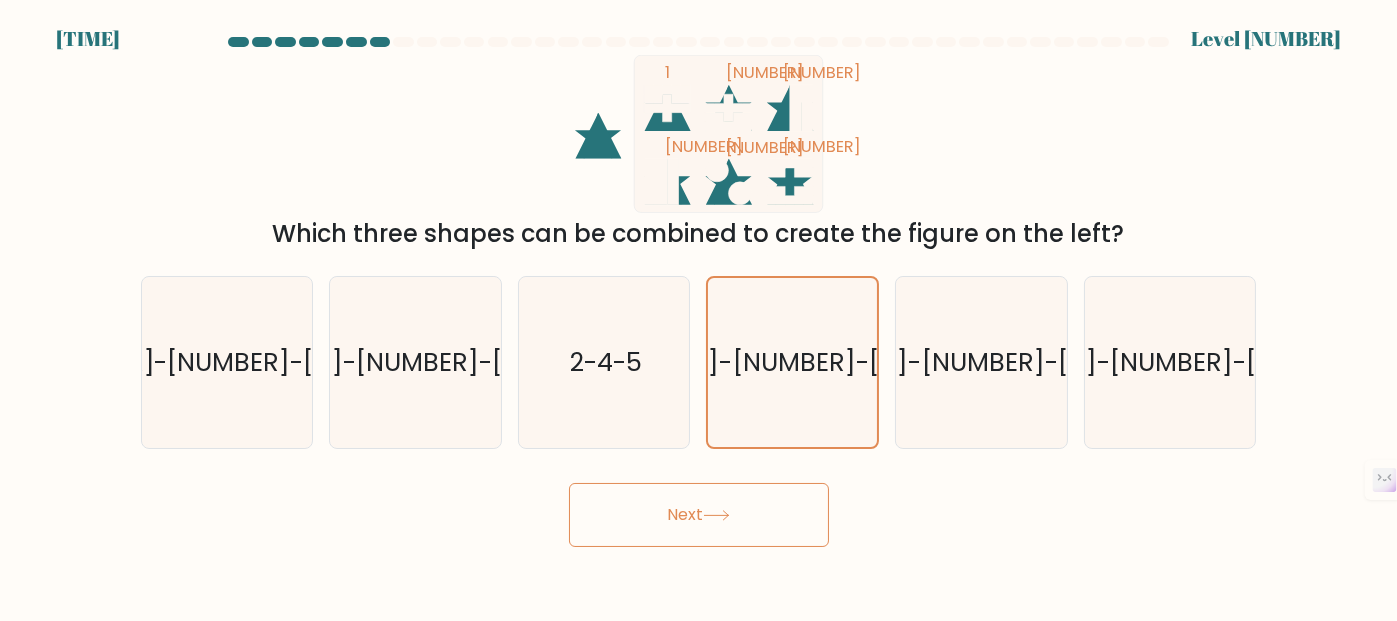 click at bounding box center [716, 515] 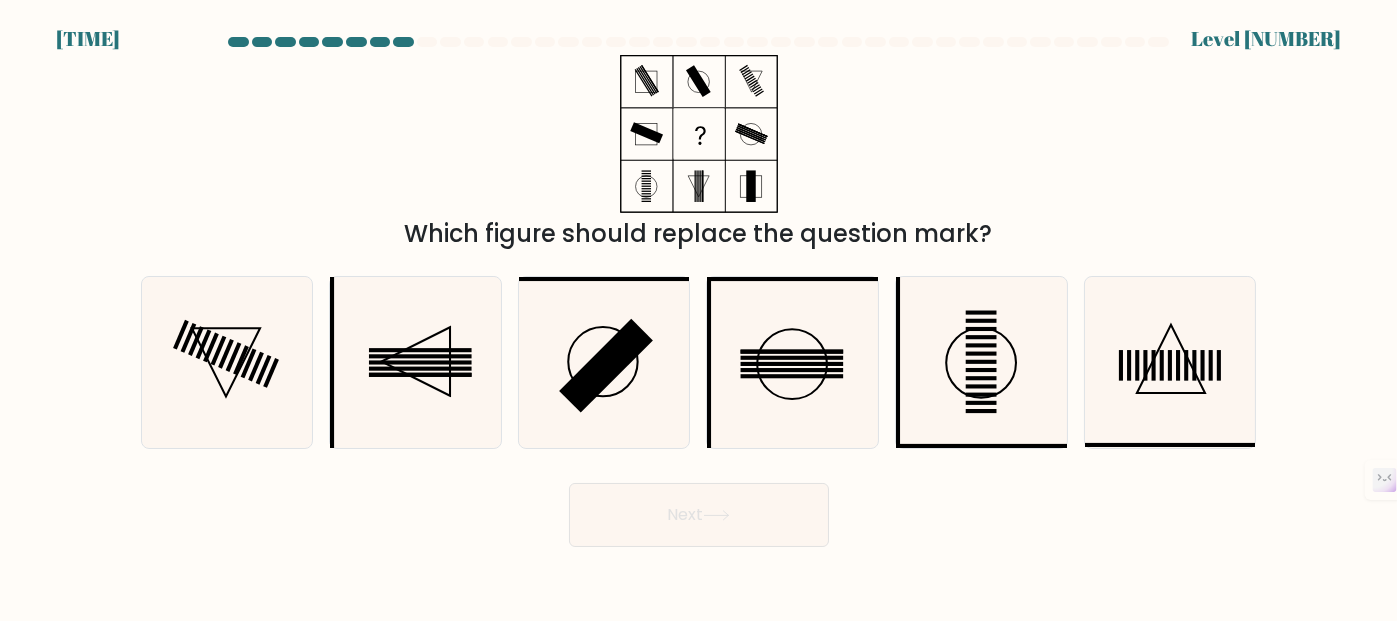 drag, startPoint x: 687, startPoint y: 220, endPoint x: 863, endPoint y: 145, distance: 191.31387 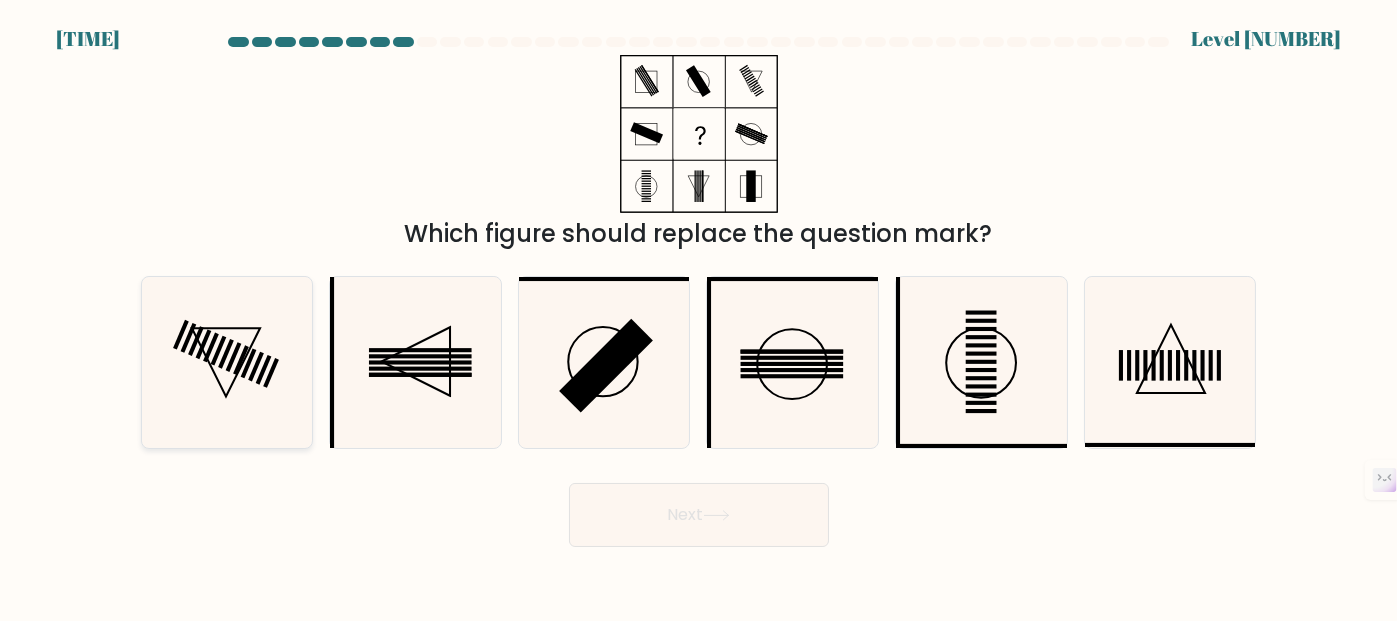 click at bounding box center (227, 362) 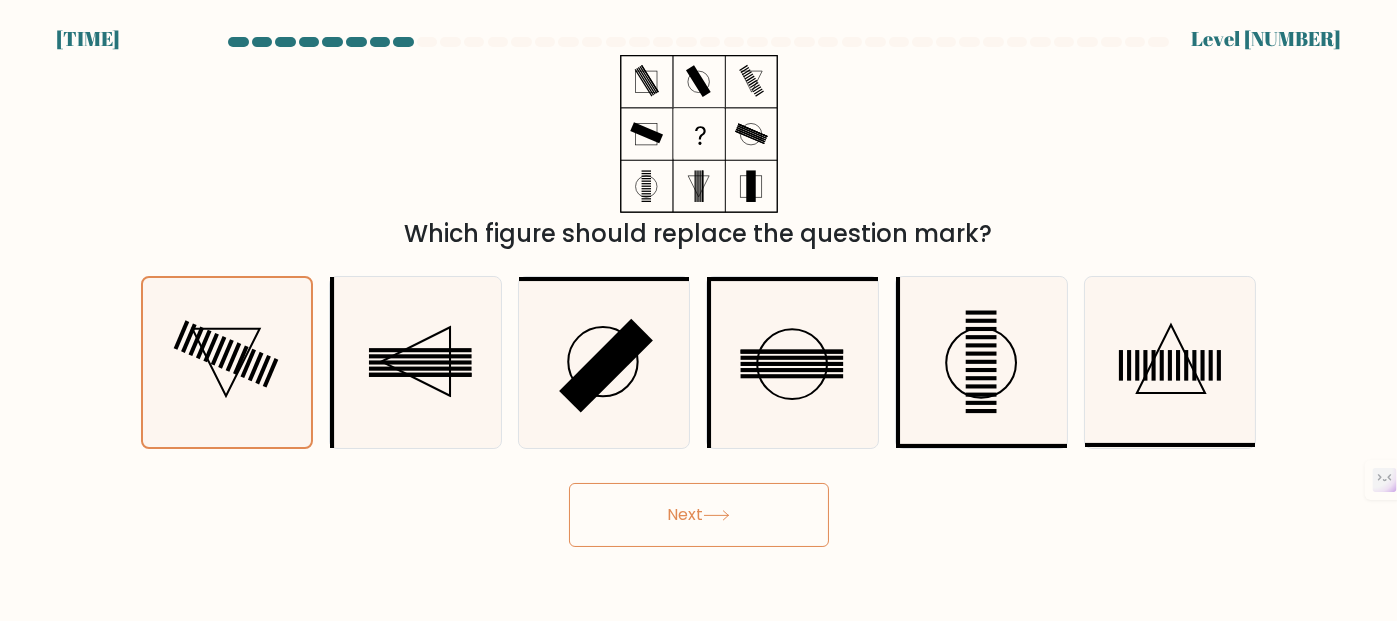 click on "Next" at bounding box center (699, 515) 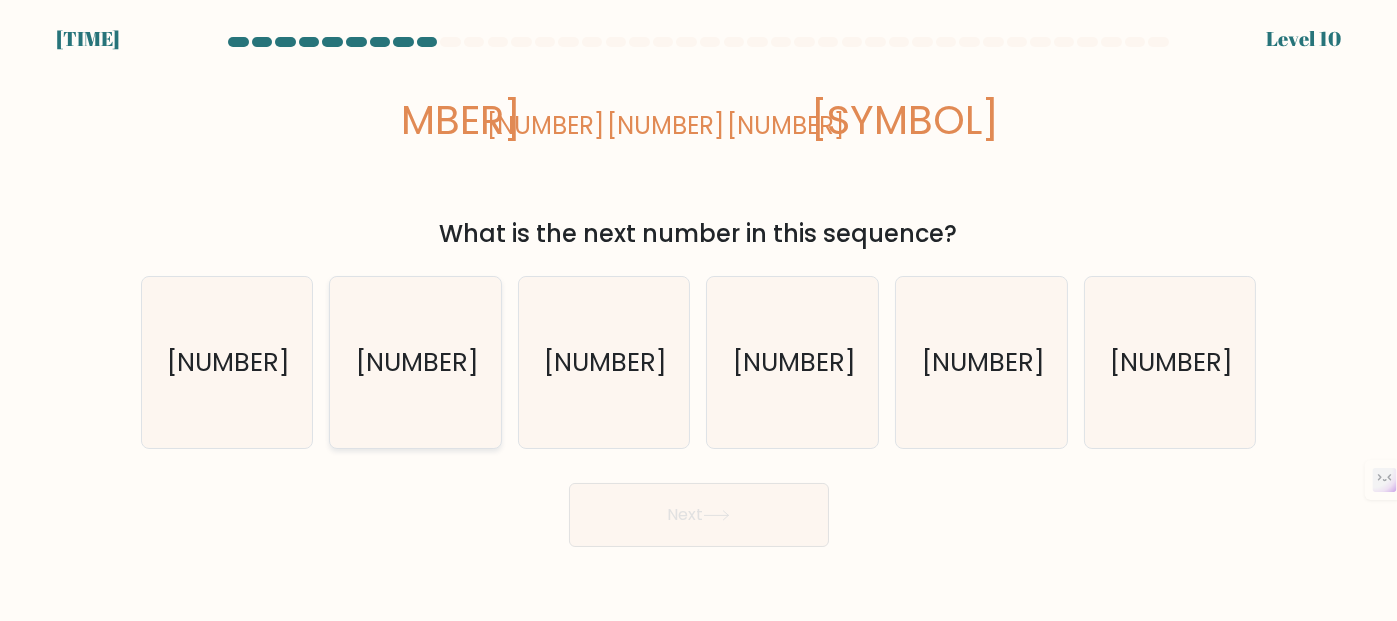 click on "-1/4788" at bounding box center [415, 362] 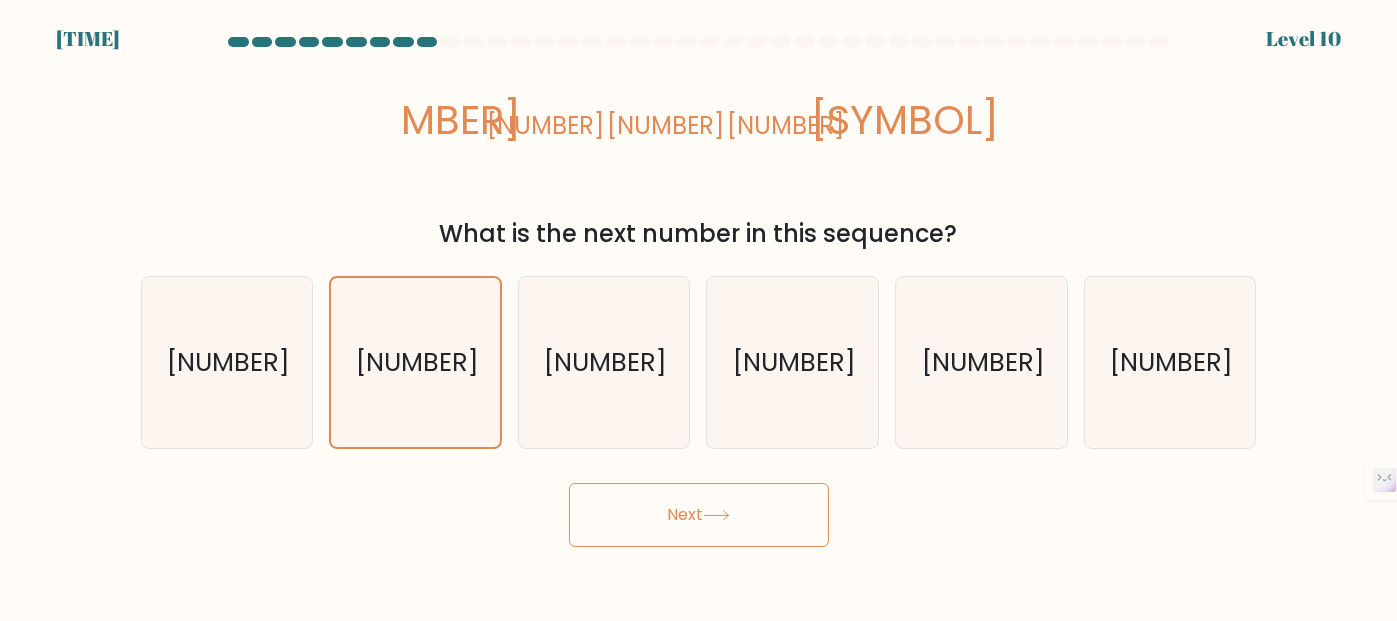 click on "Next" at bounding box center [699, 515] 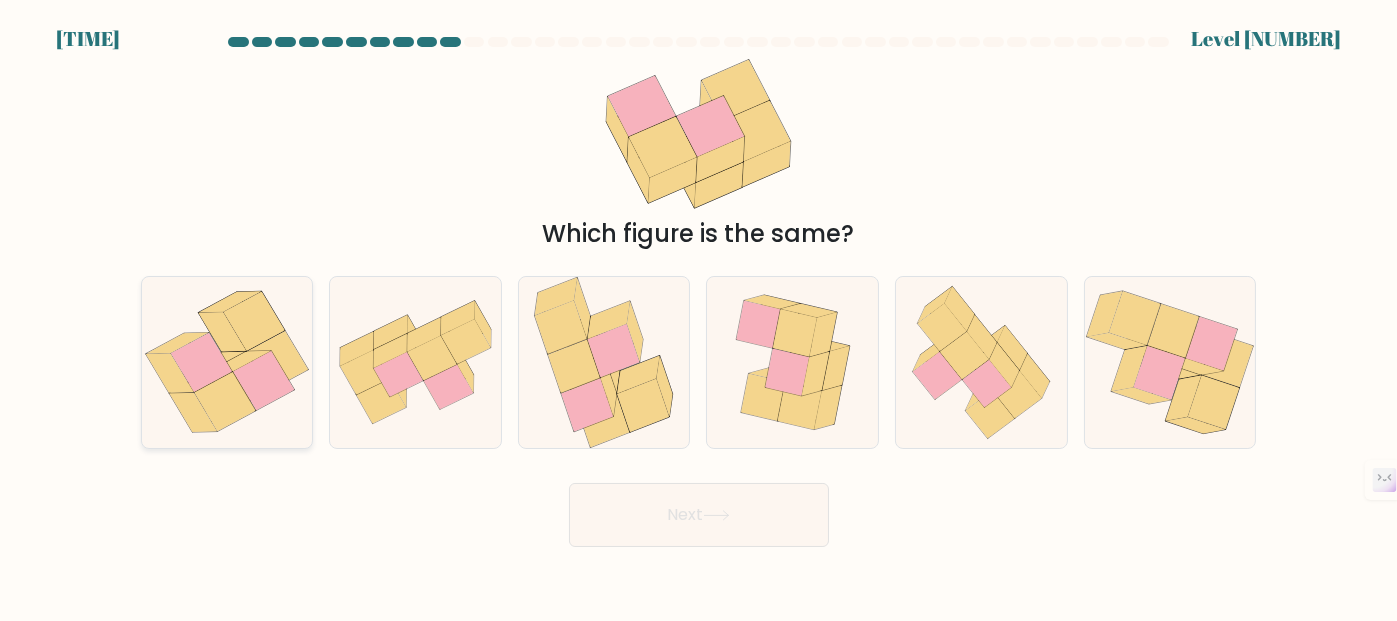 click at bounding box center (200, 363) 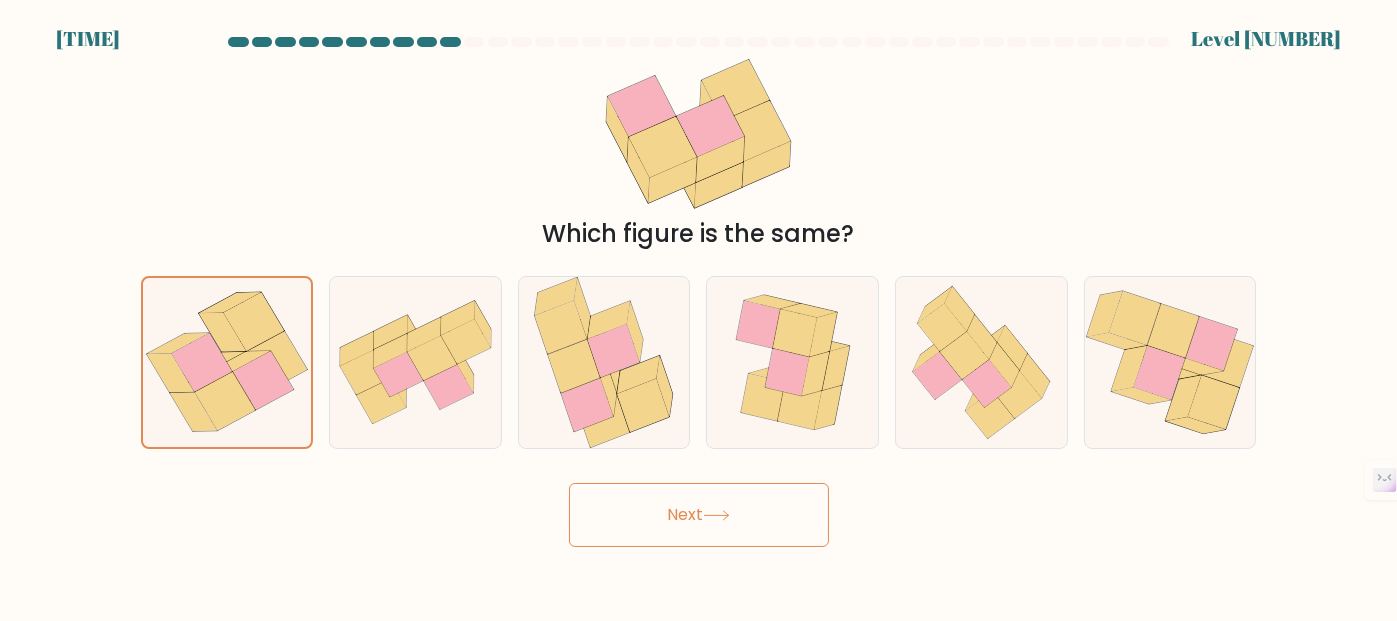 click on "Next" at bounding box center (699, 515) 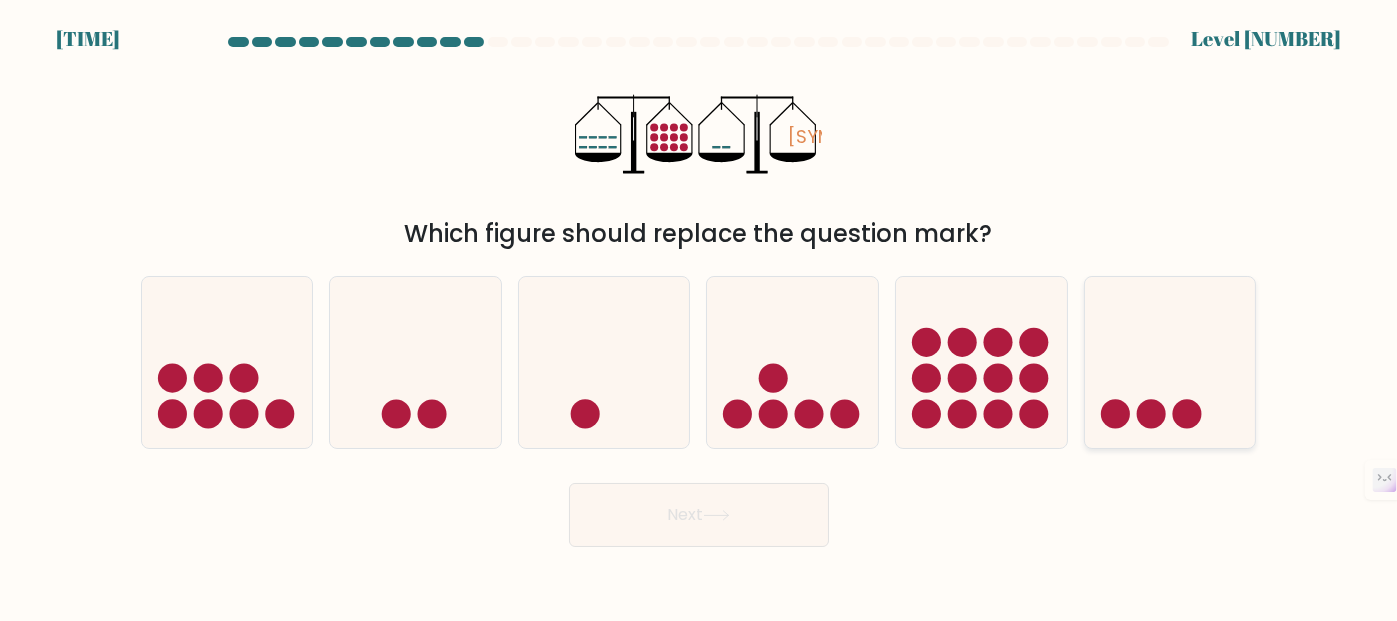 click at bounding box center [1170, 362] 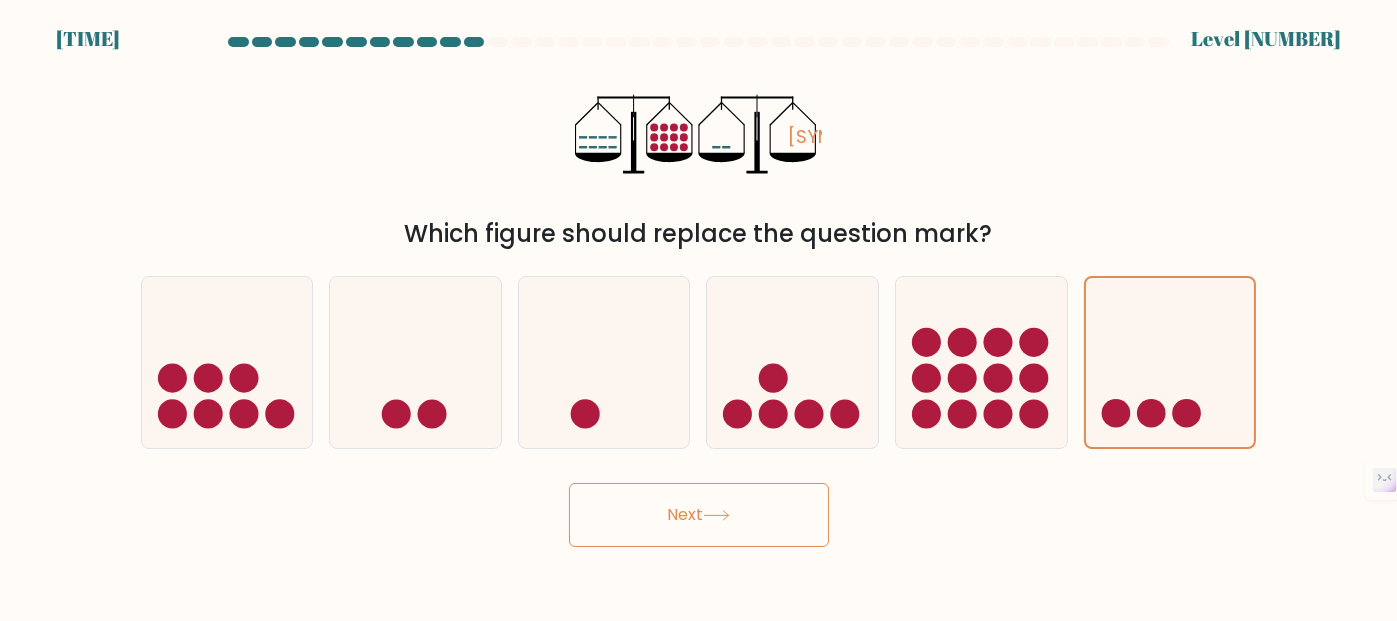 click on "Next" at bounding box center [699, 515] 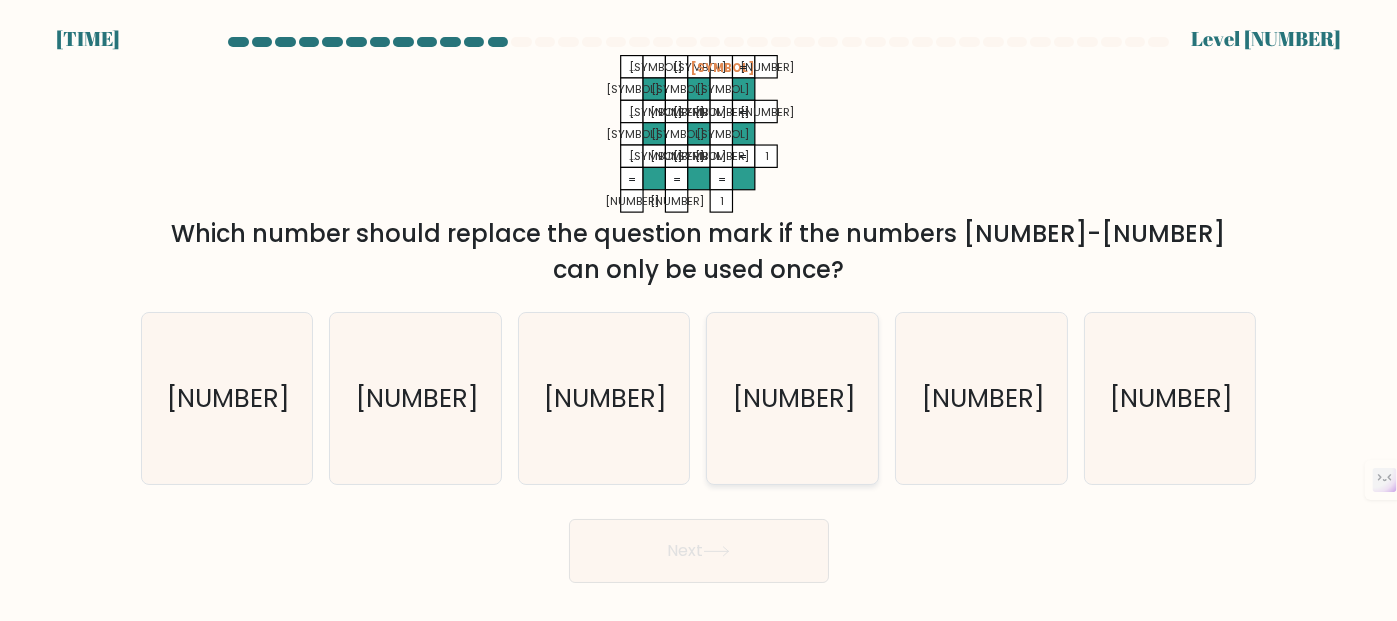 click on "3" at bounding box center [792, 398] 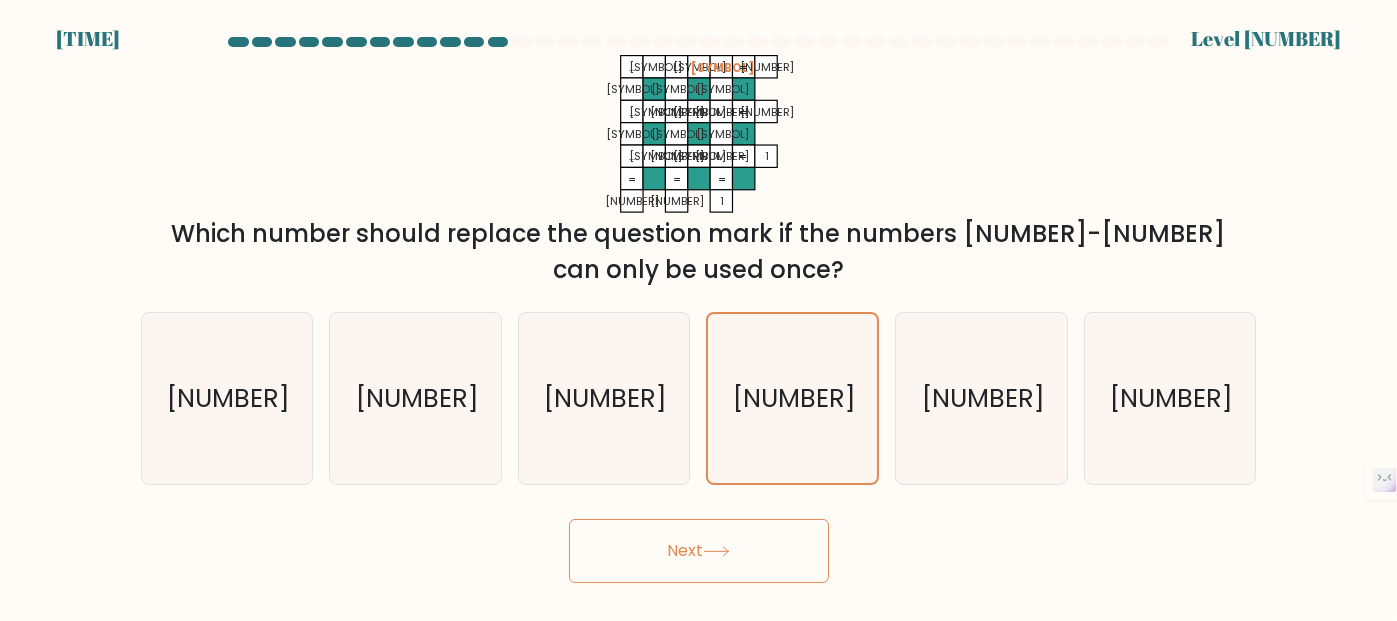 click on "Next" at bounding box center (699, 551) 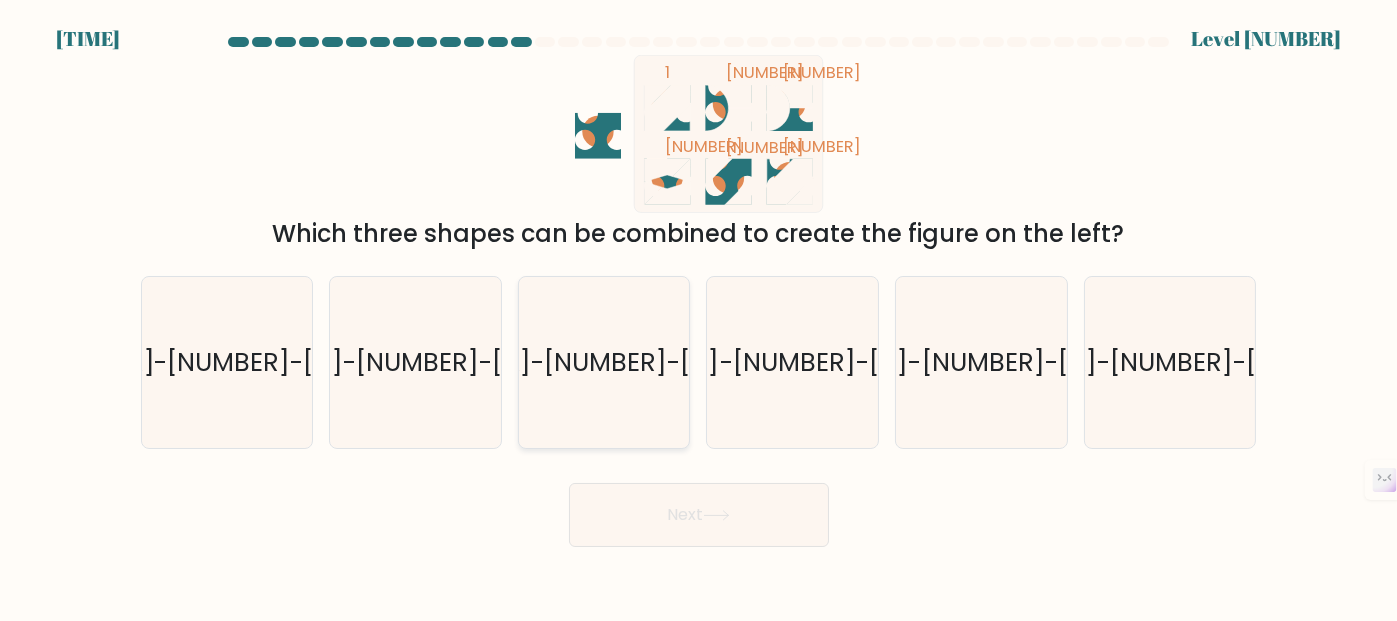 click on "1-5-6" at bounding box center [605, 362] 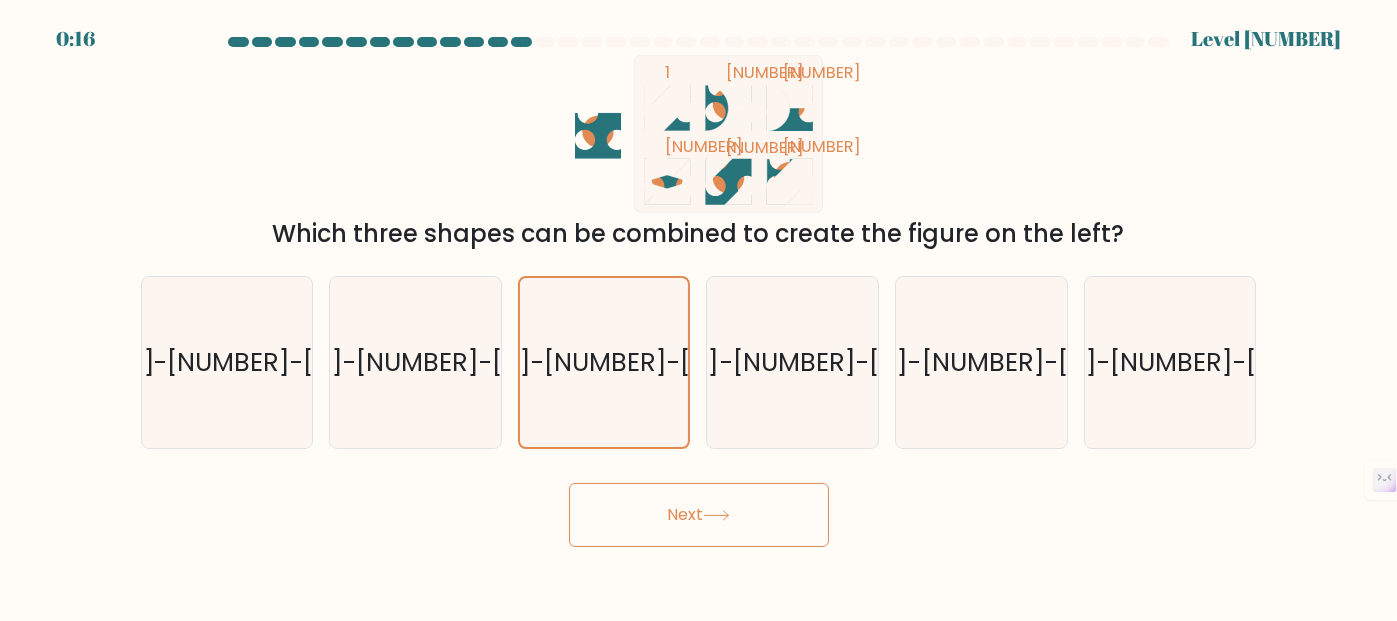 click on "Next" at bounding box center (699, 515) 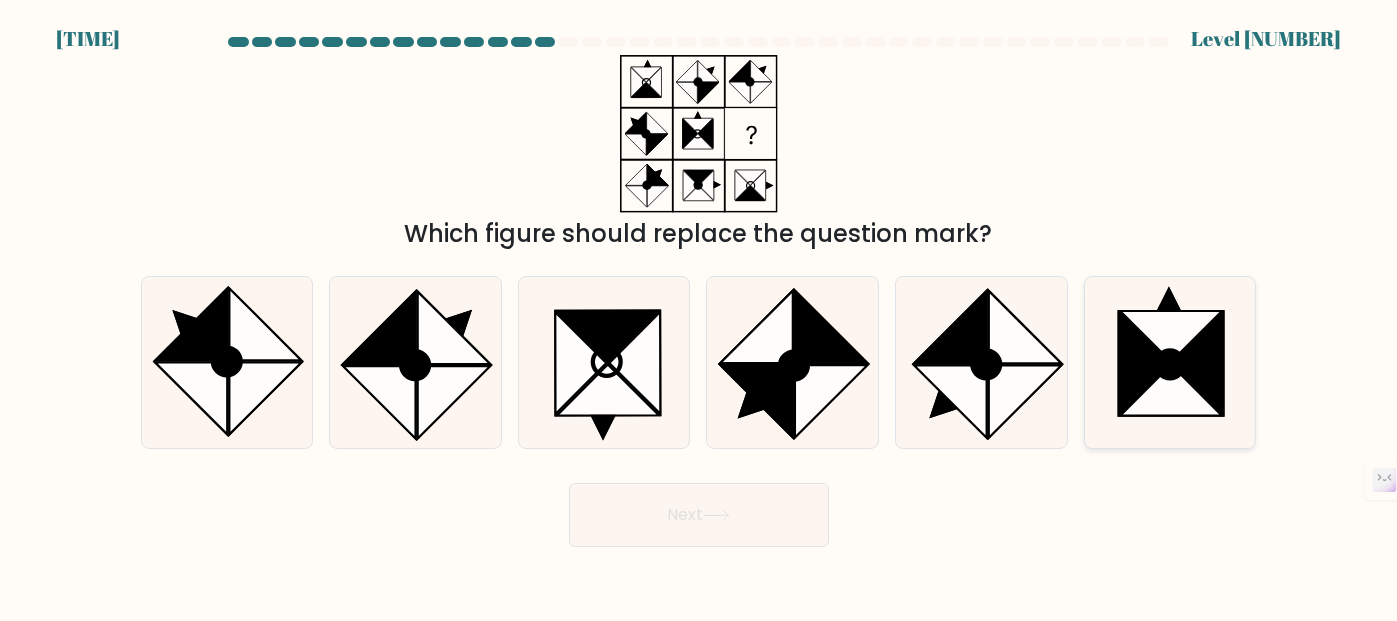 click at bounding box center [1144, 364] 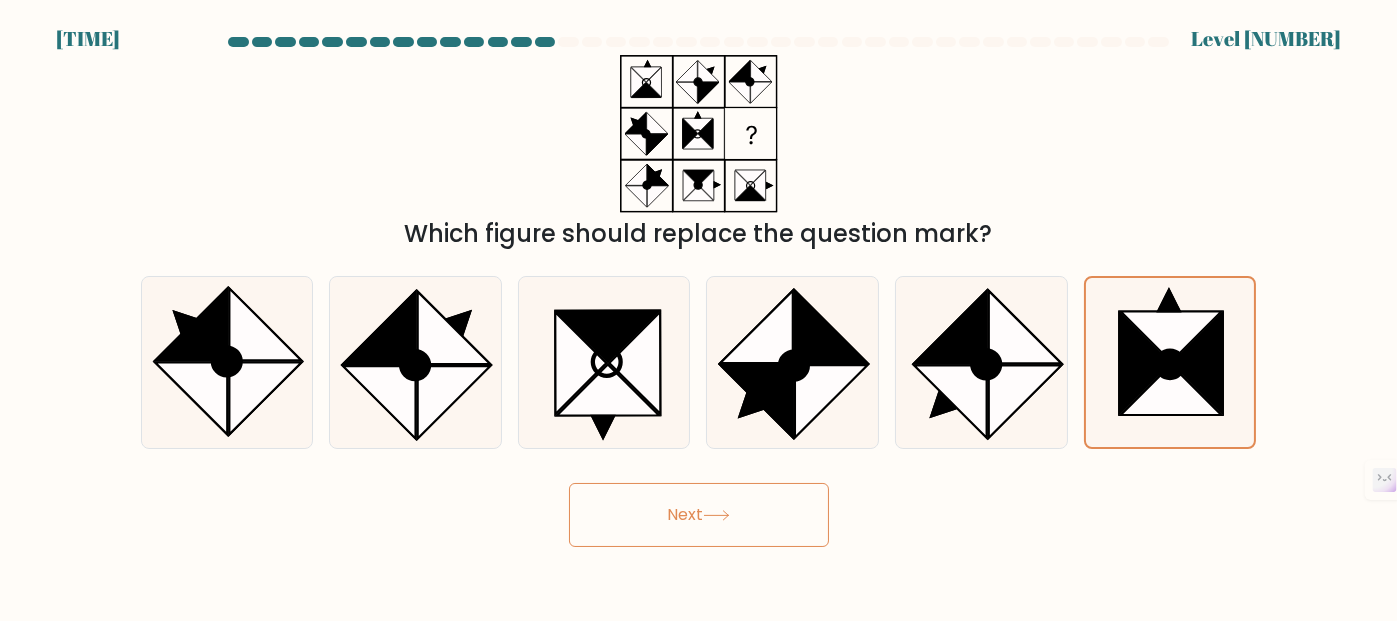 click on "Next" at bounding box center (699, 515) 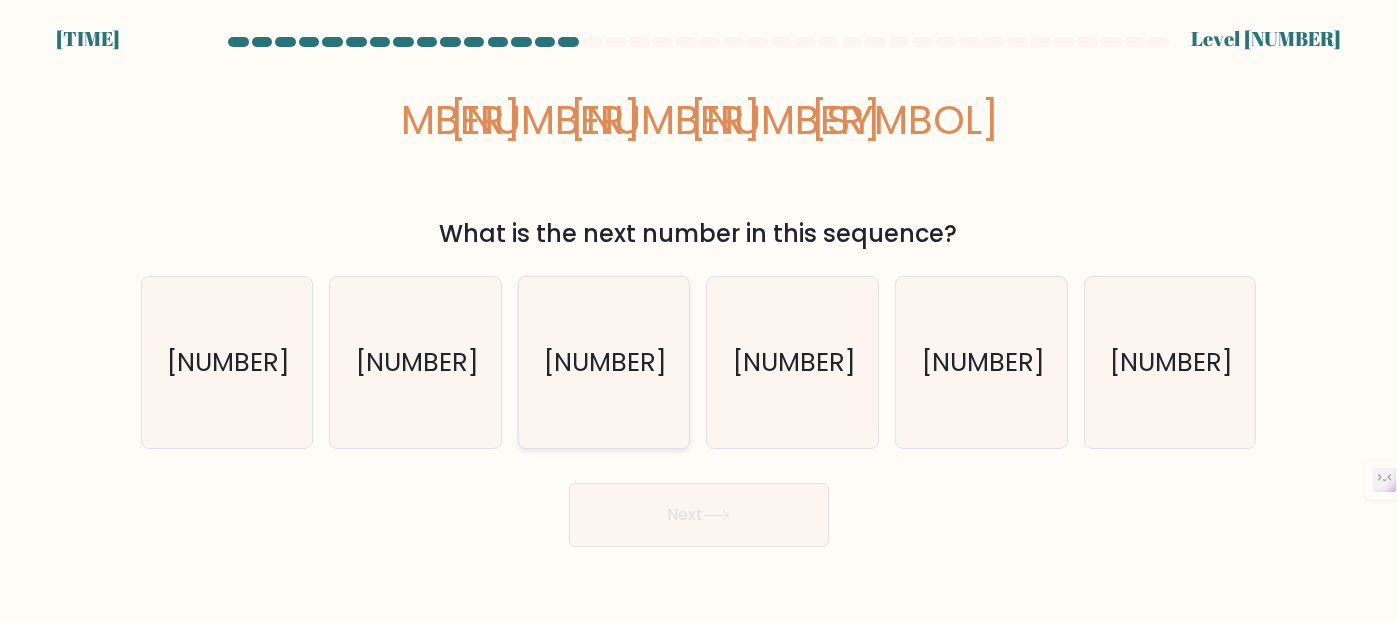click on "-132" at bounding box center [605, 362] 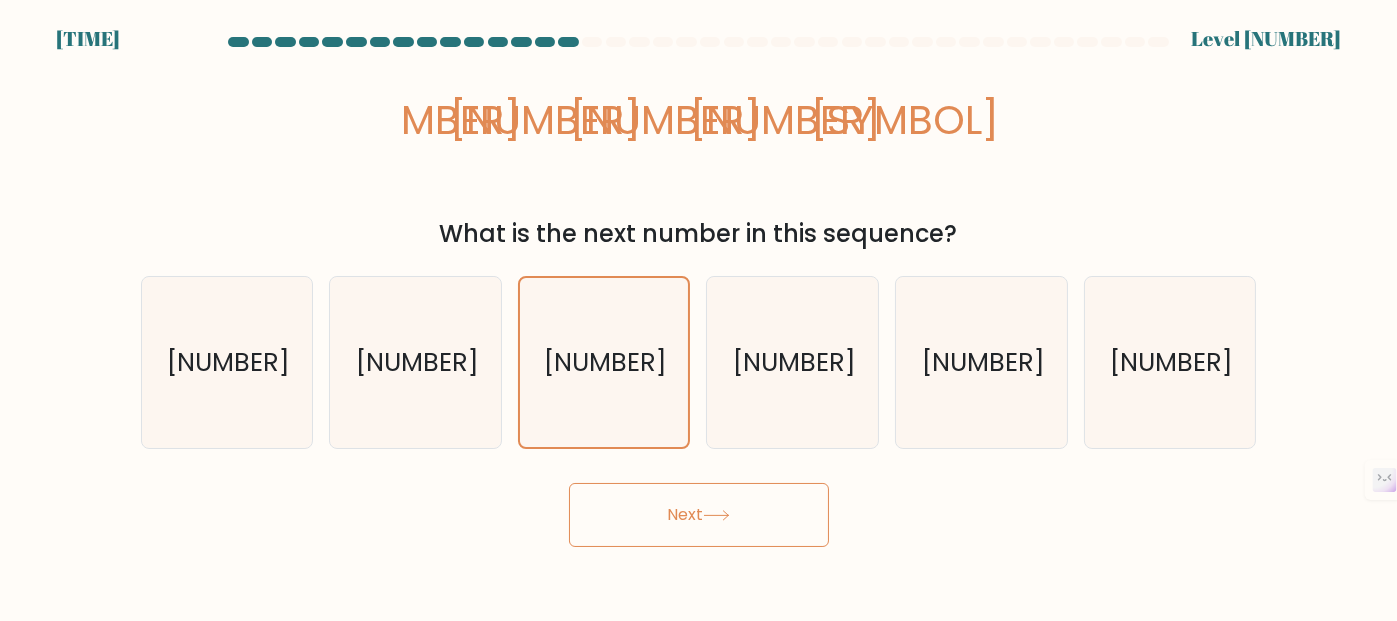 click on "Next" at bounding box center [699, 515] 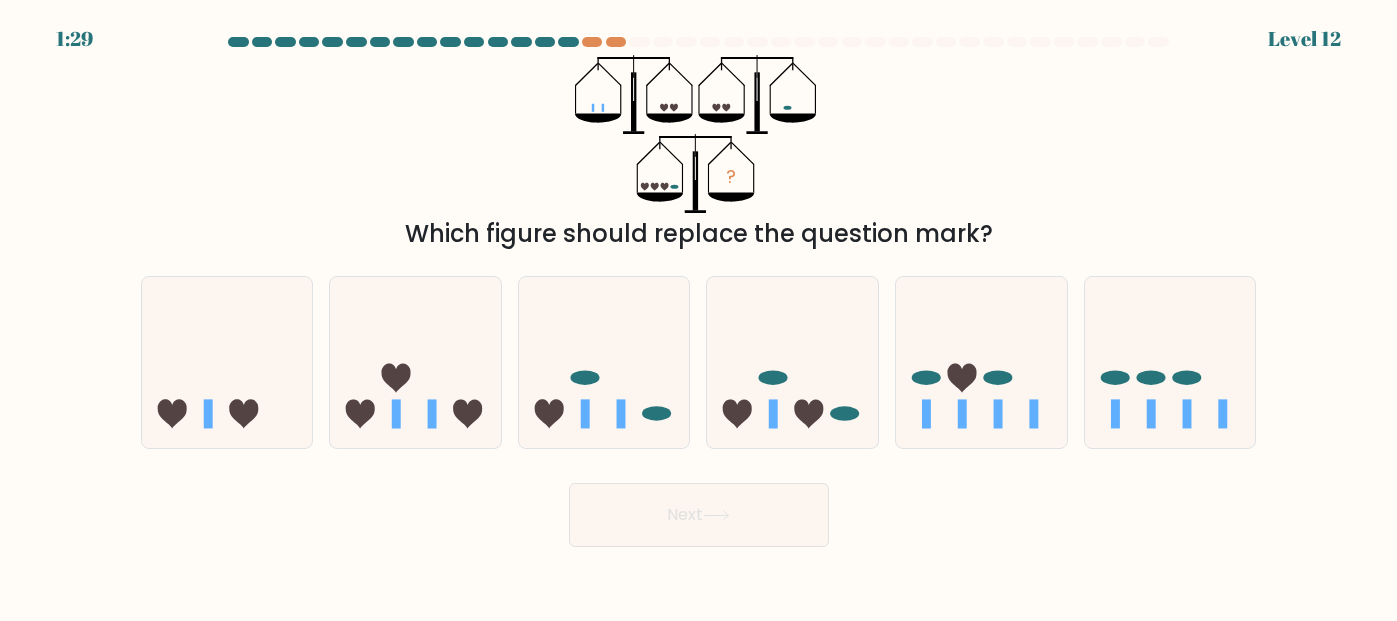 scroll, scrollTop: 0, scrollLeft: 0, axis: both 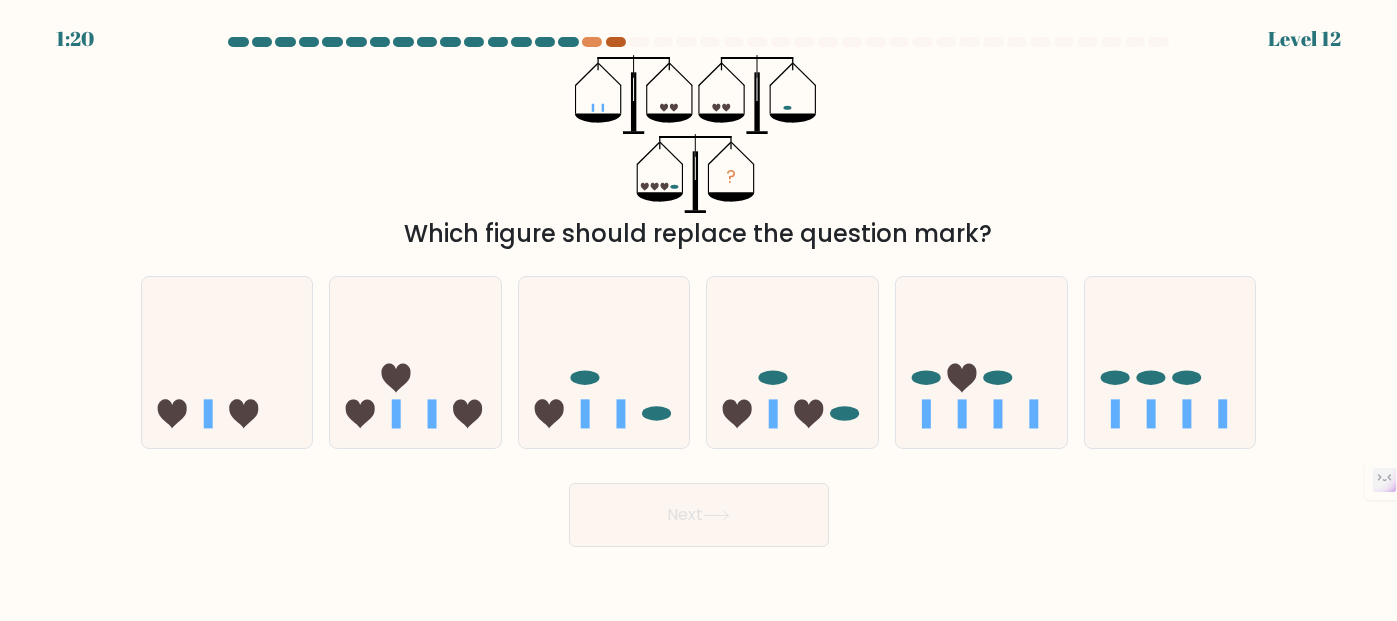 click at bounding box center [616, 42] 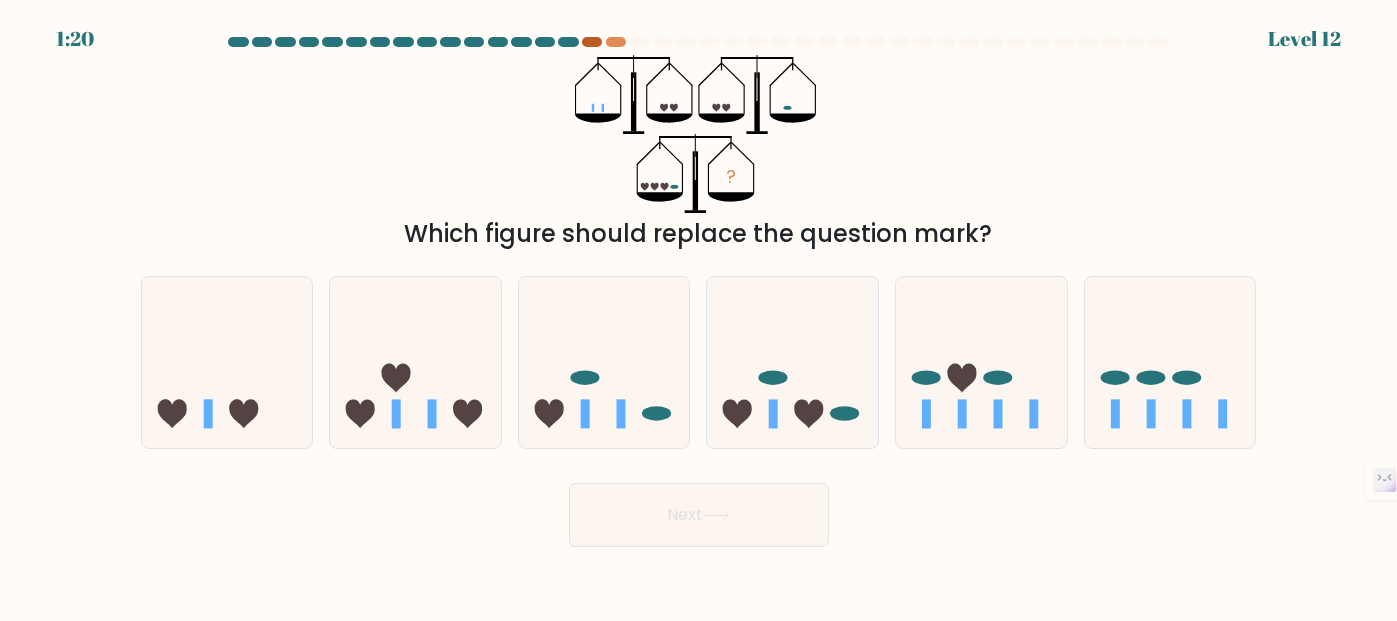 click at bounding box center [592, 42] 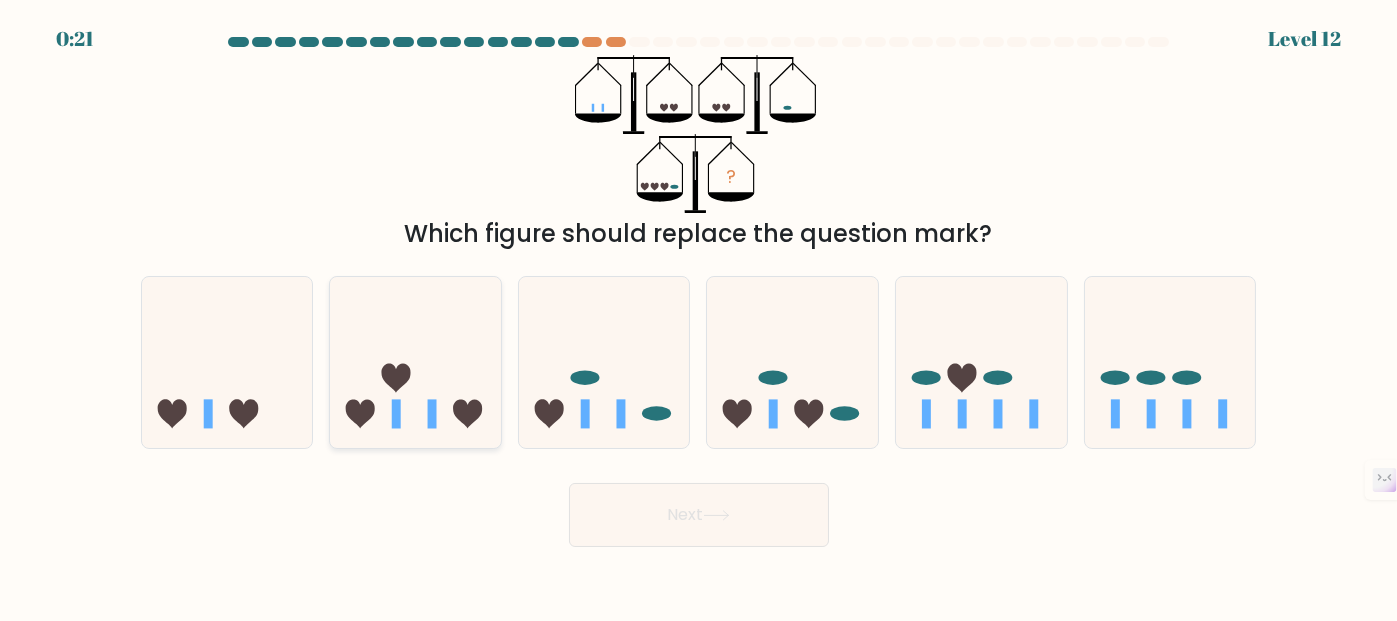 click at bounding box center (415, 362) 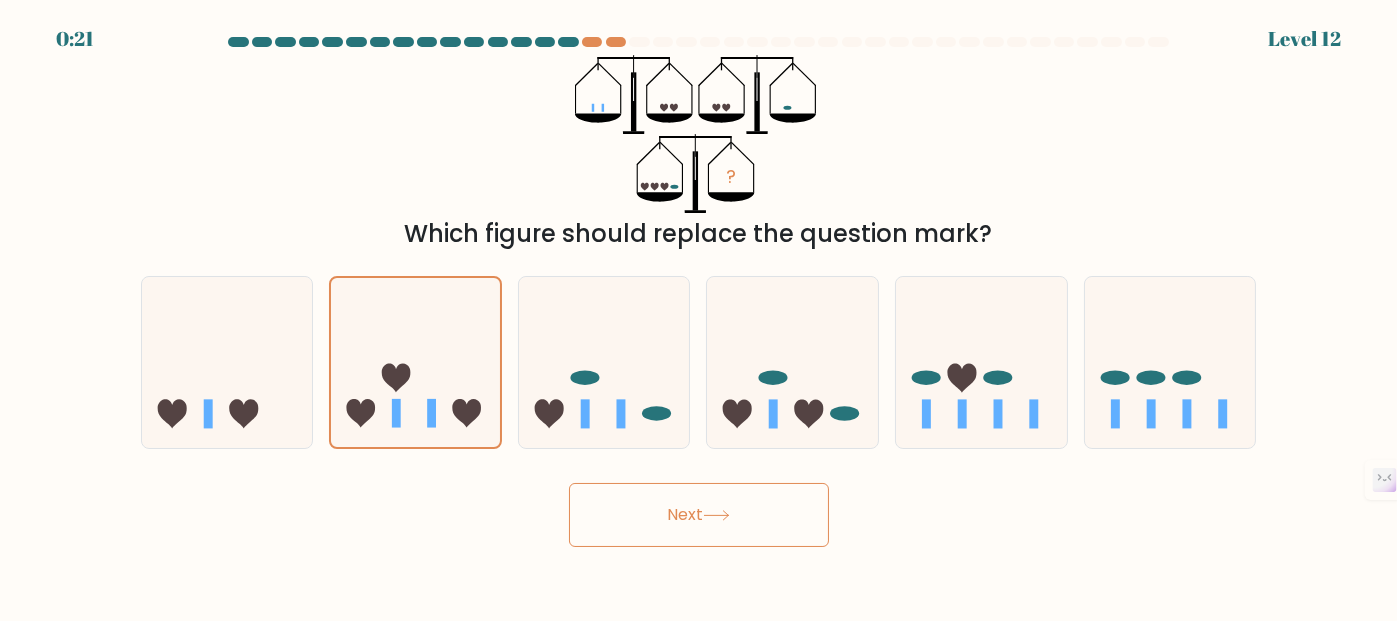 click on "Next" at bounding box center (699, 515) 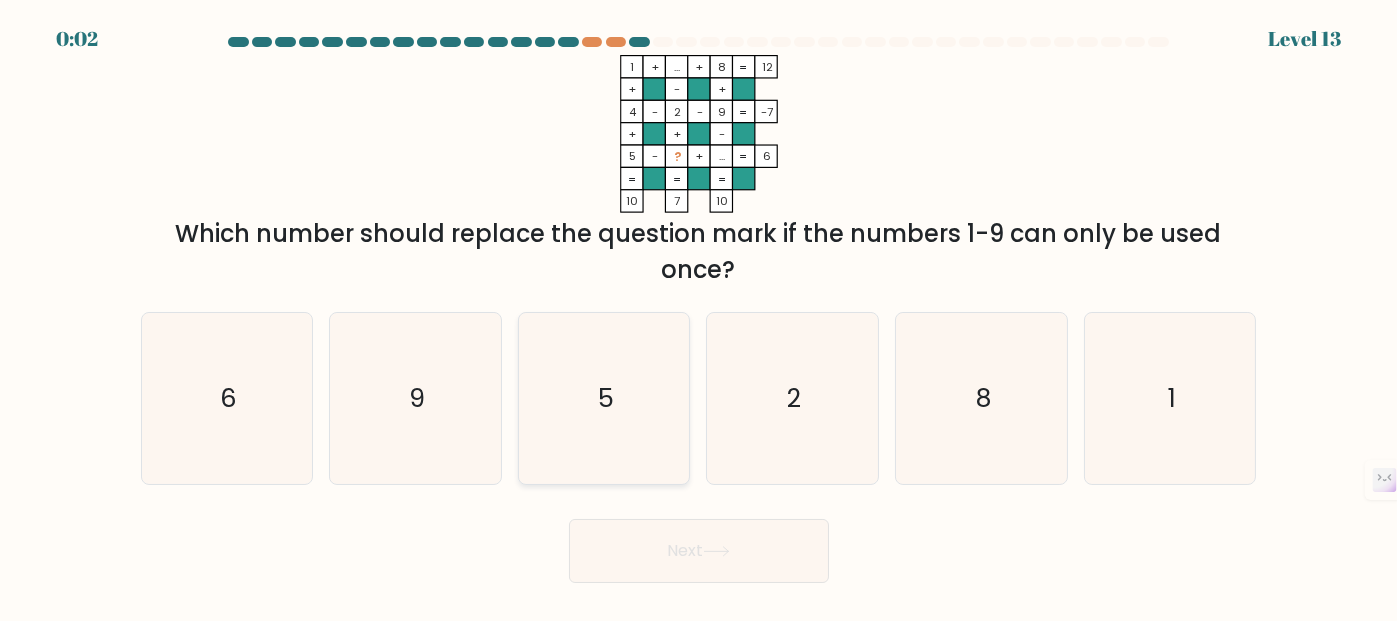 click on "5" at bounding box center (604, 398) 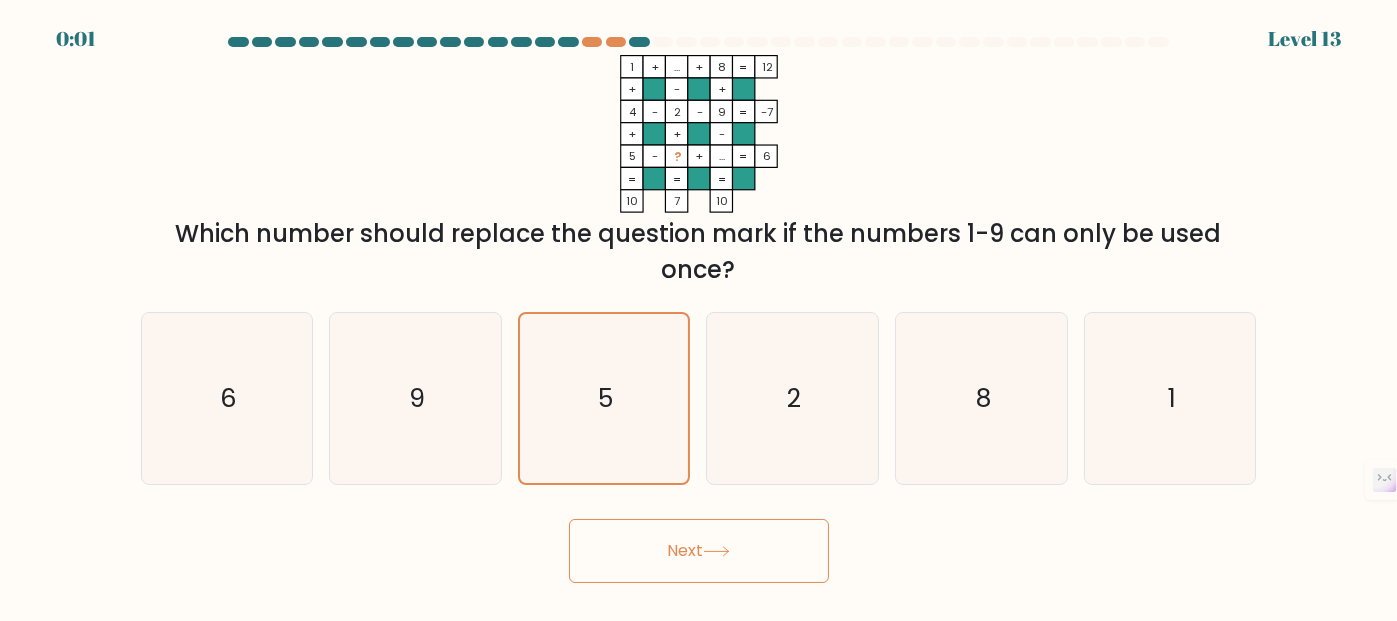 click on "Next" at bounding box center [699, 551] 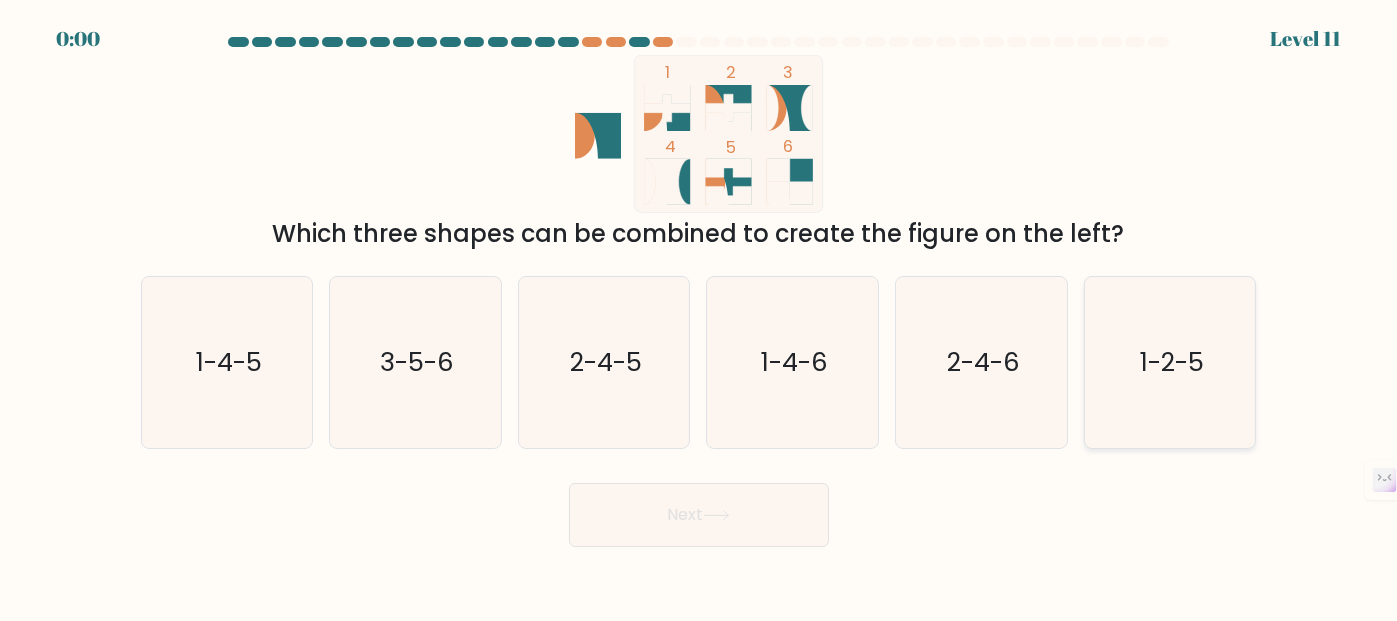 click on "[NUMBER]-[NUMBER]-[NUMBER]" at bounding box center (1172, 362) 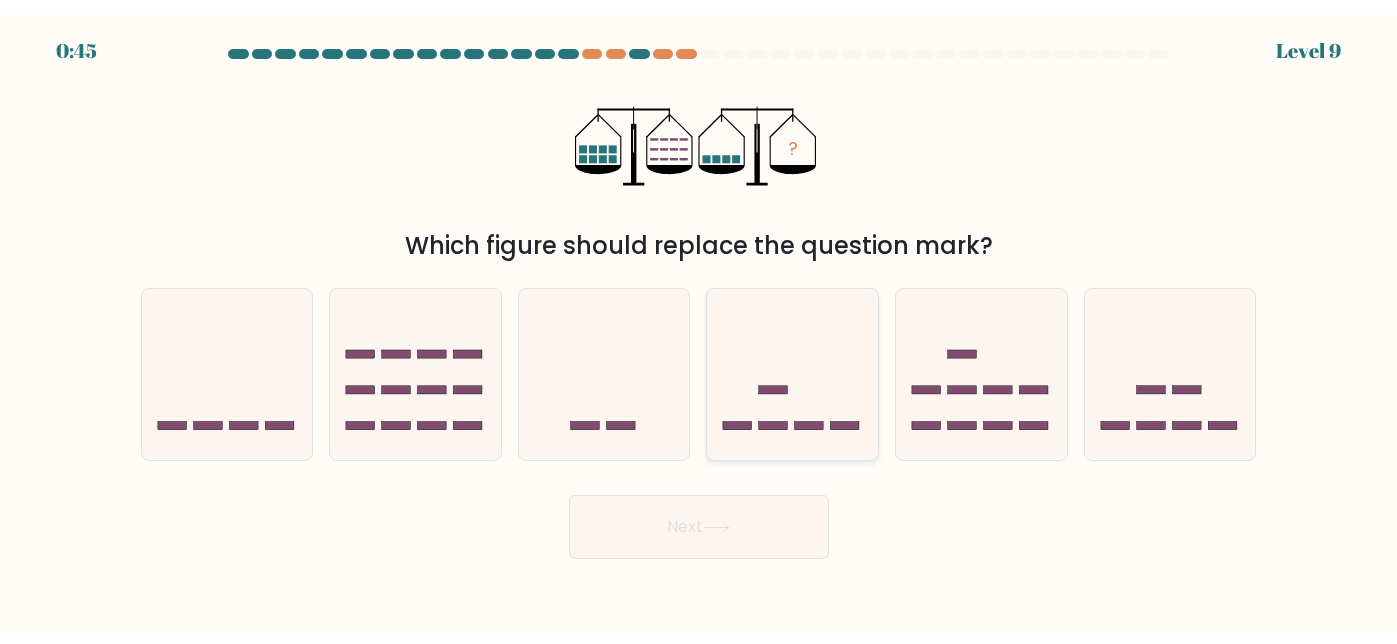 scroll, scrollTop: 0, scrollLeft: 0, axis: both 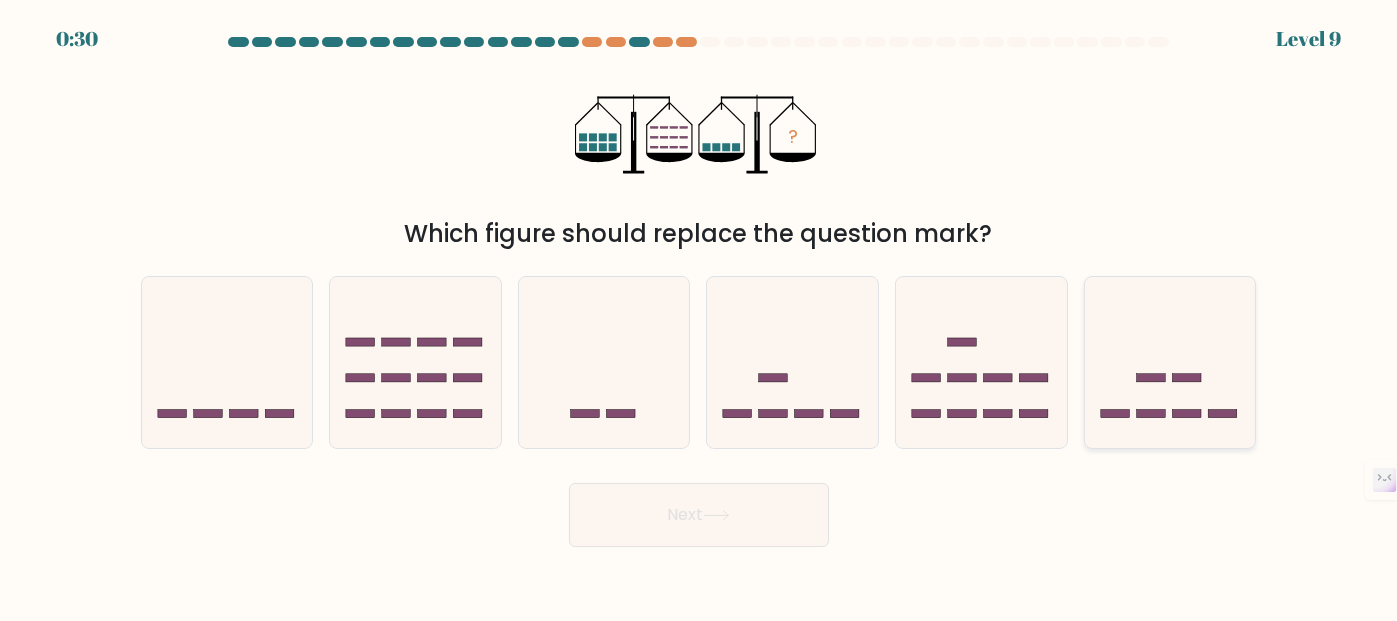 click at bounding box center [1170, 362] 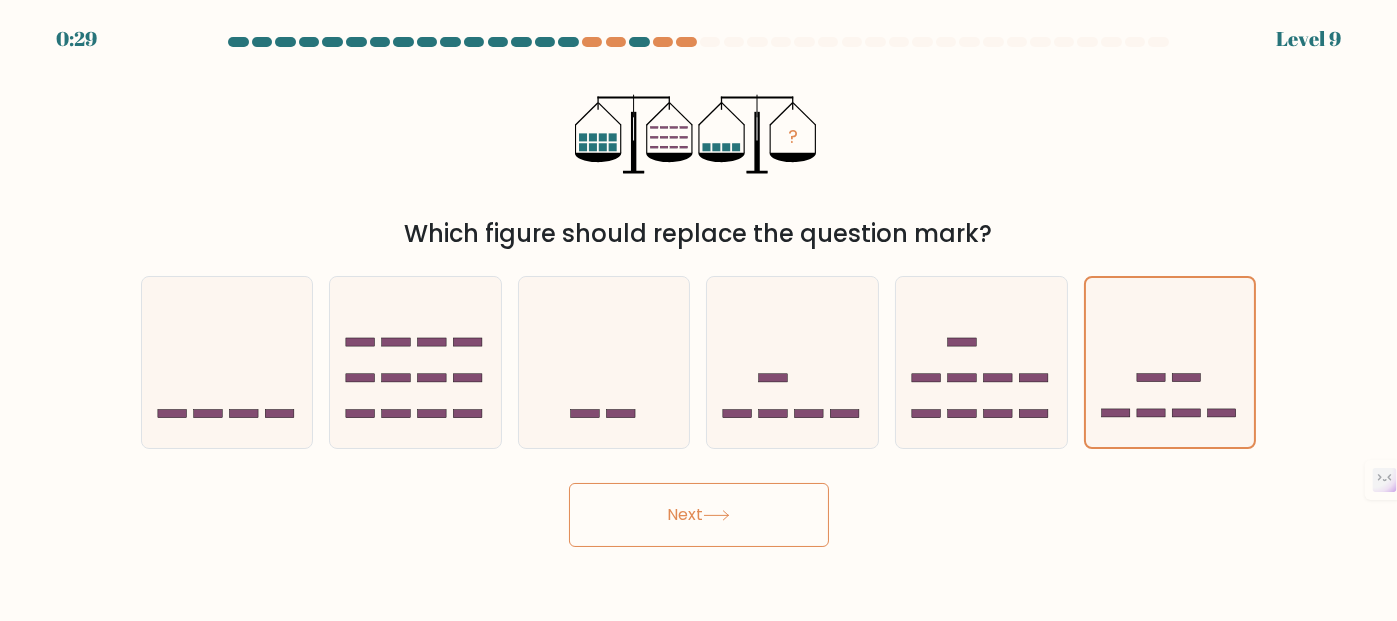 click on "Next" at bounding box center [699, 515] 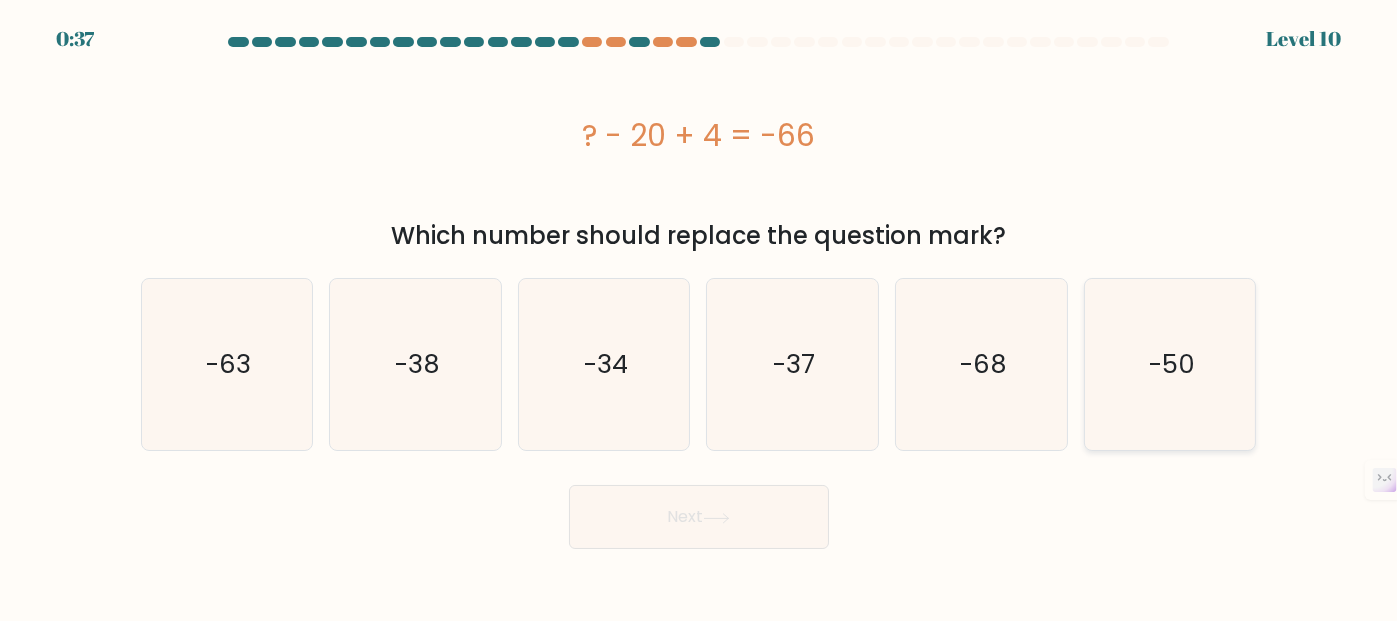 click on "-50" at bounding box center [1170, 364] 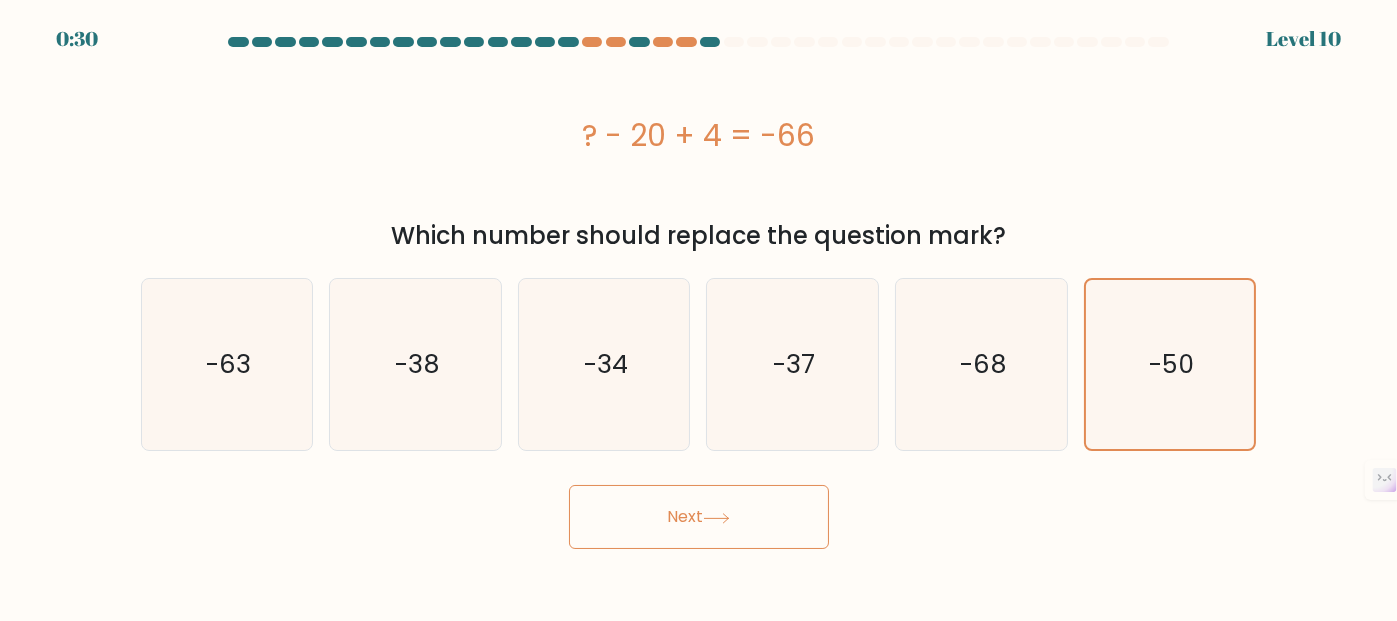 click on "Next" at bounding box center (699, 517) 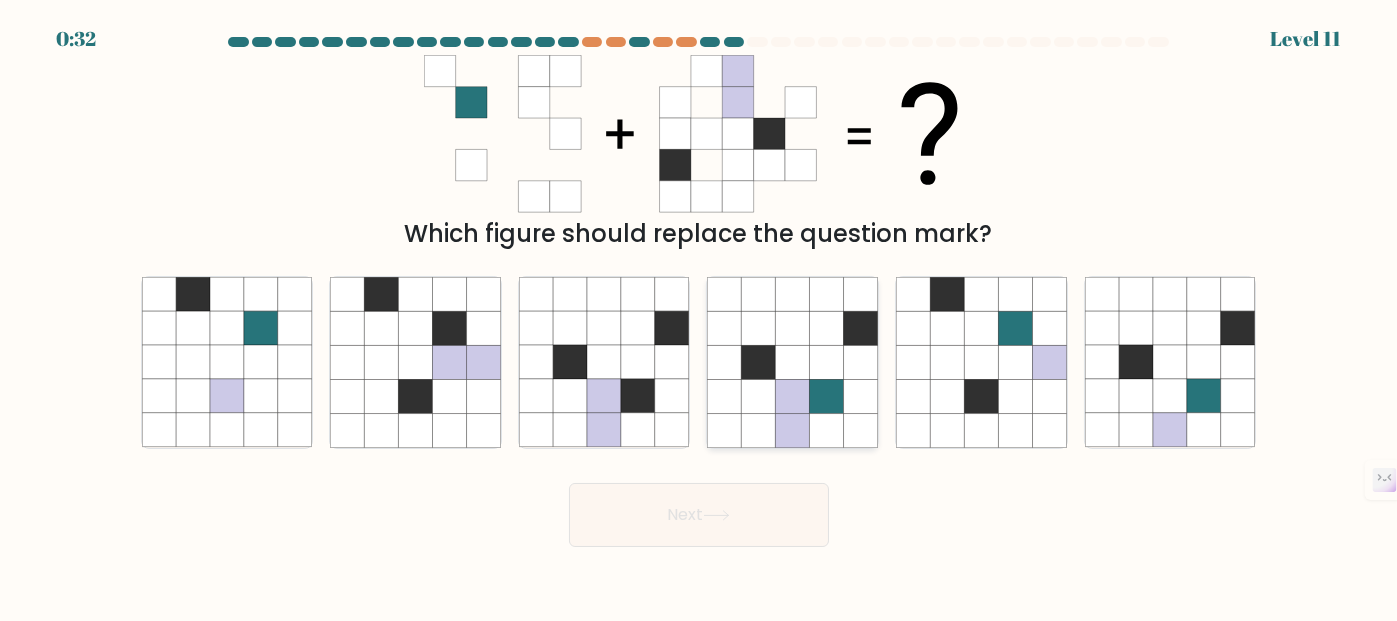 click at bounding box center [827, 397] 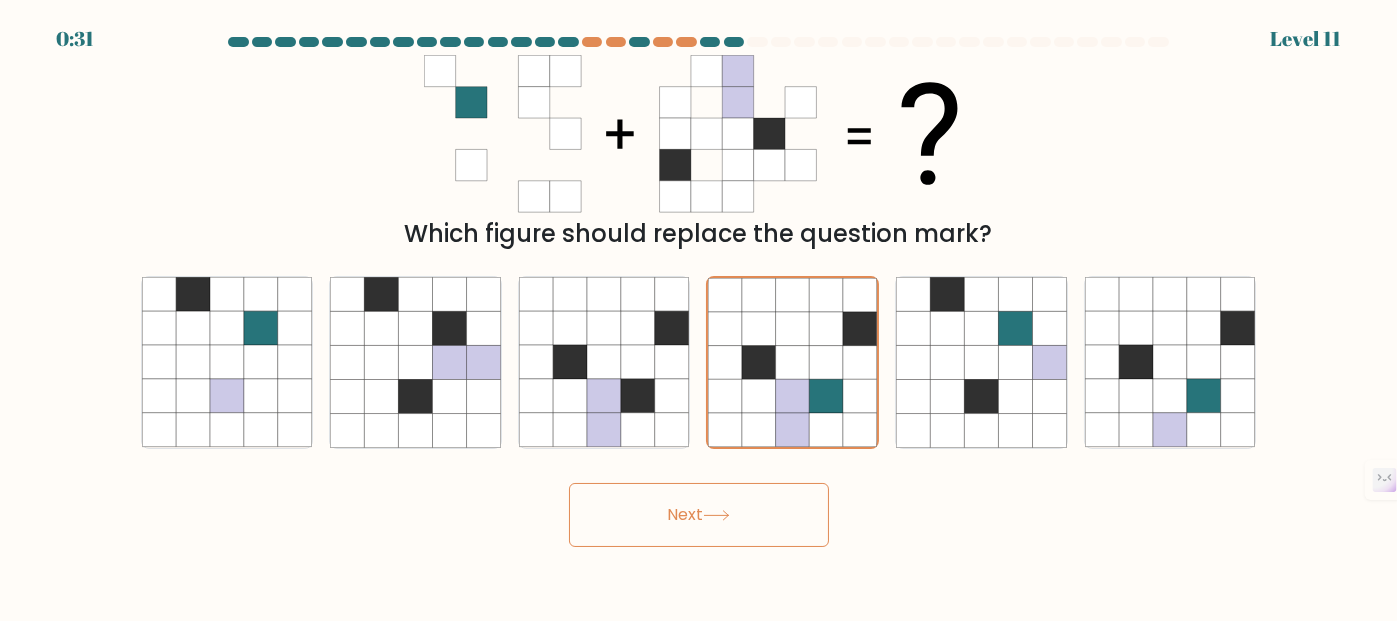 click at bounding box center [716, 515] 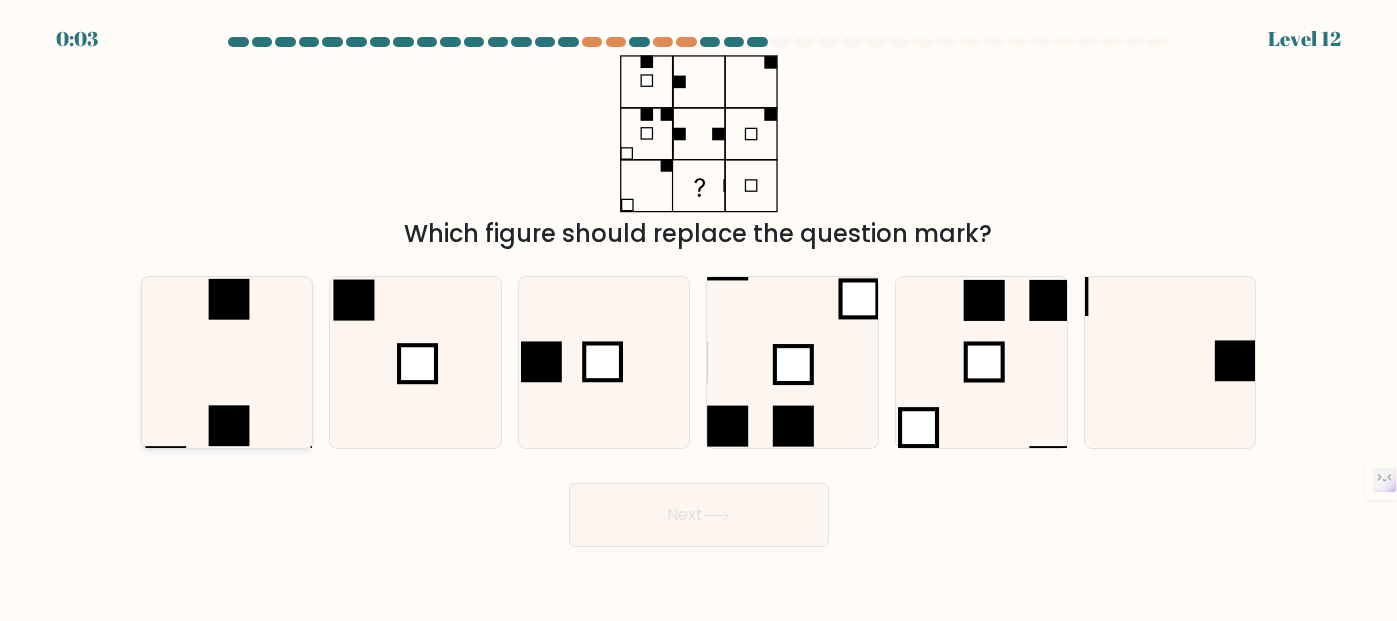 click at bounding box center (227, 362) 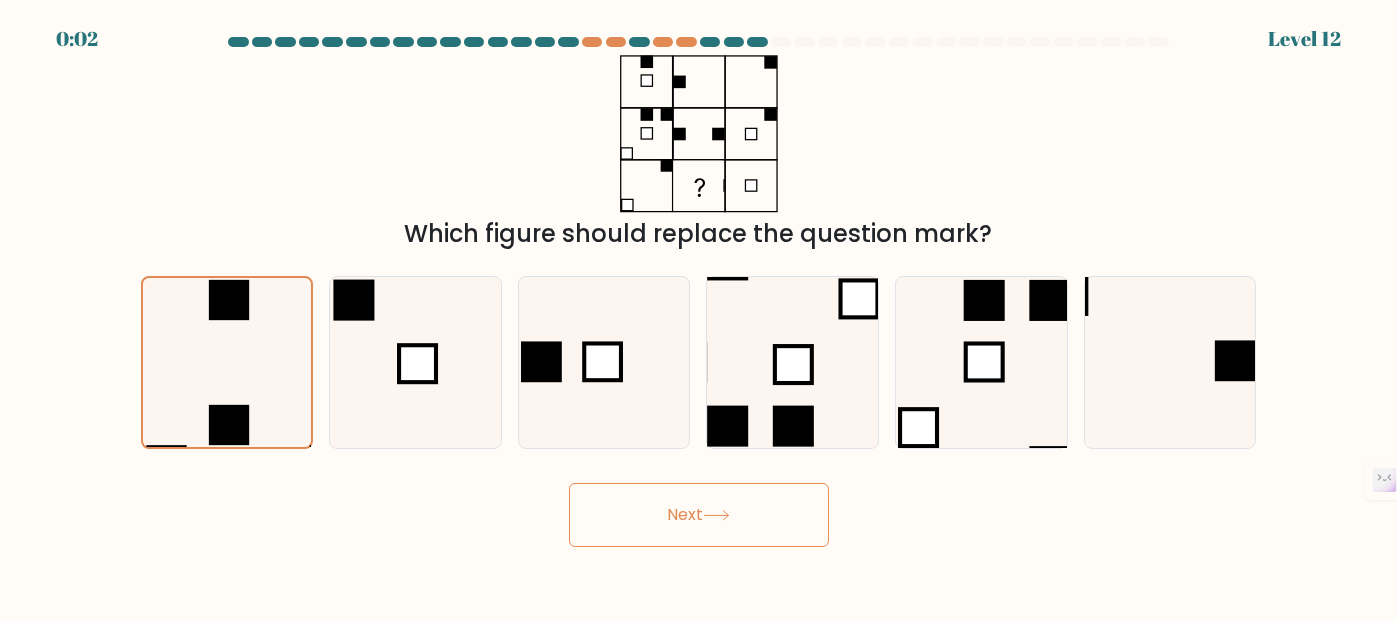 click at bounding box center [716, 515] 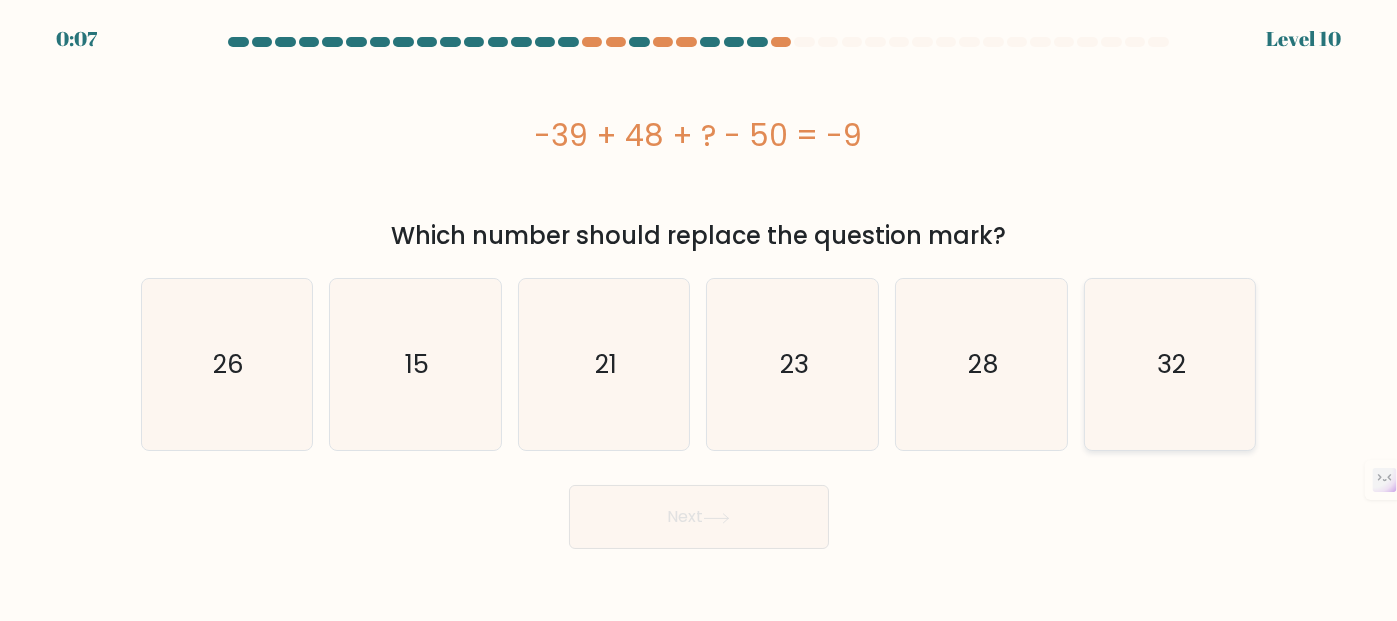 click on "32" at bounding box center [1170, 364] 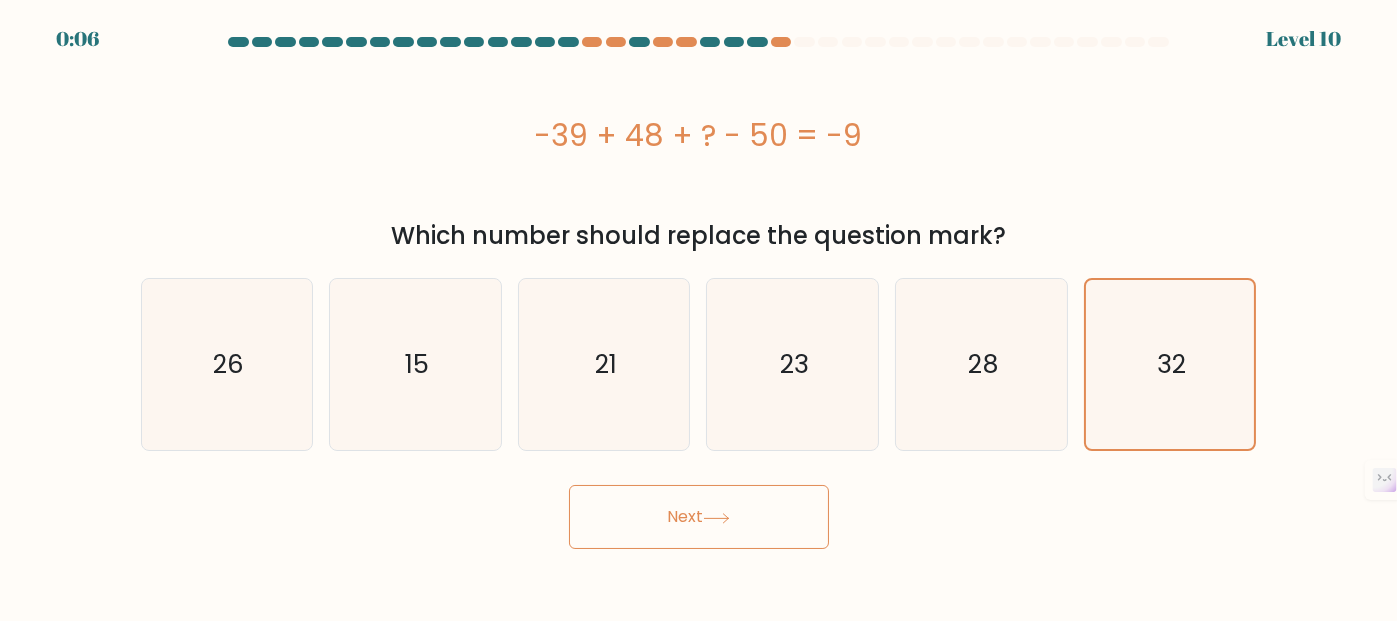 click on "Next" at bounding box center [699, 517] 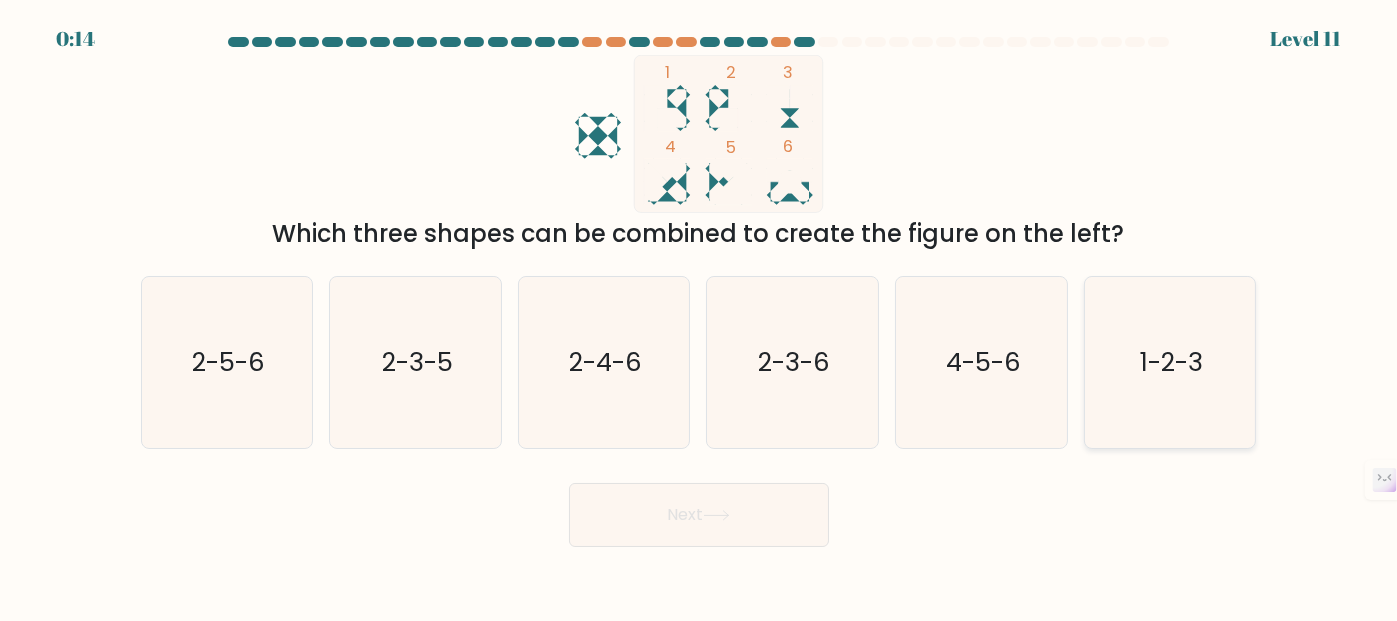 click on "1-2-3" at bounding box center [1170, 362] 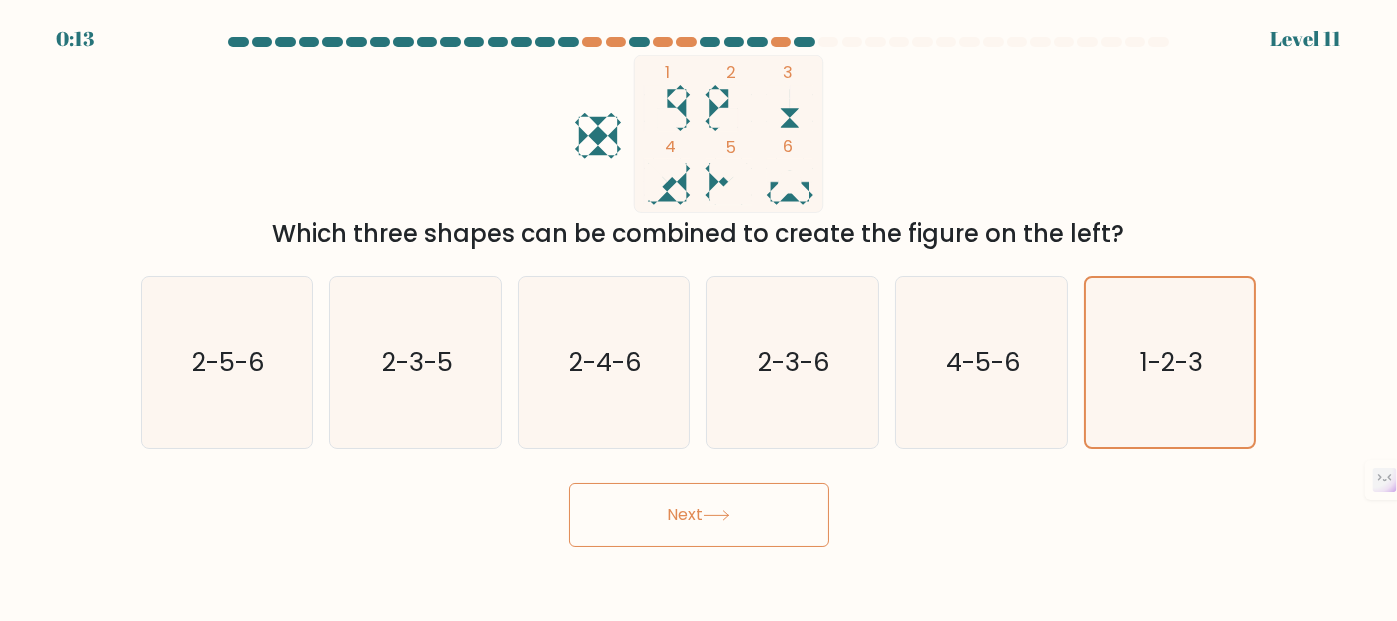 click on "Next" at bounding box center [699, 515] 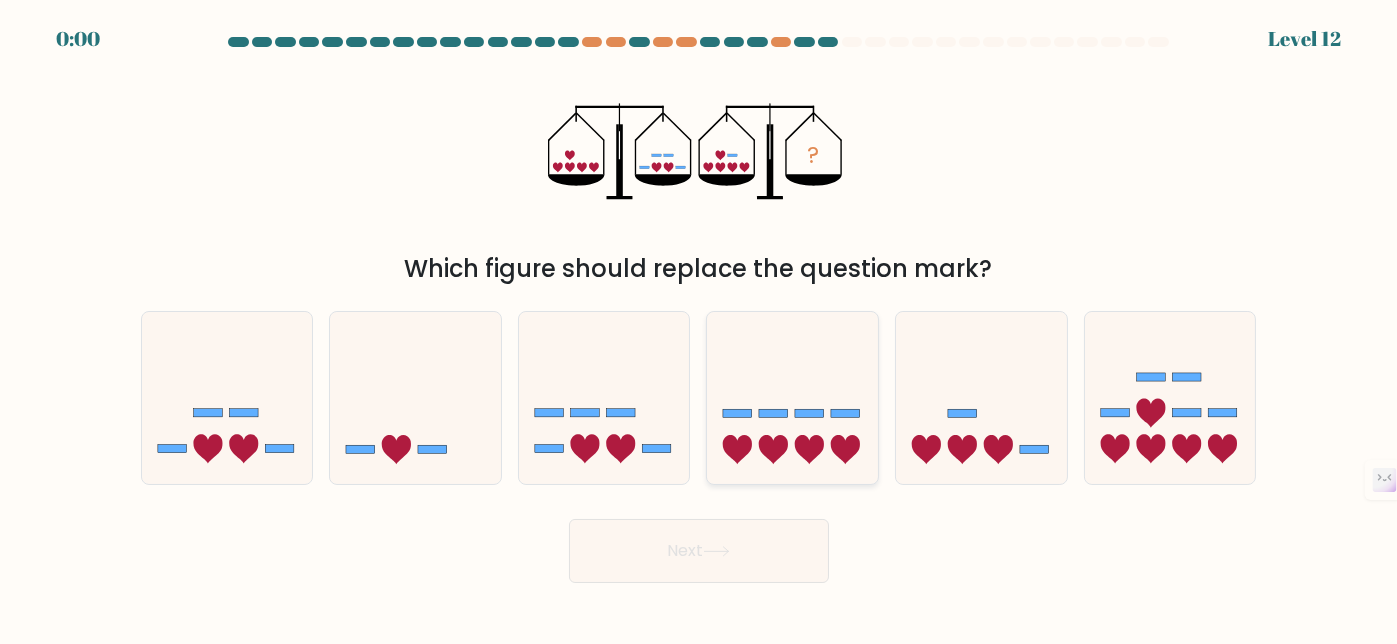 click at bounding box center (792, 397) 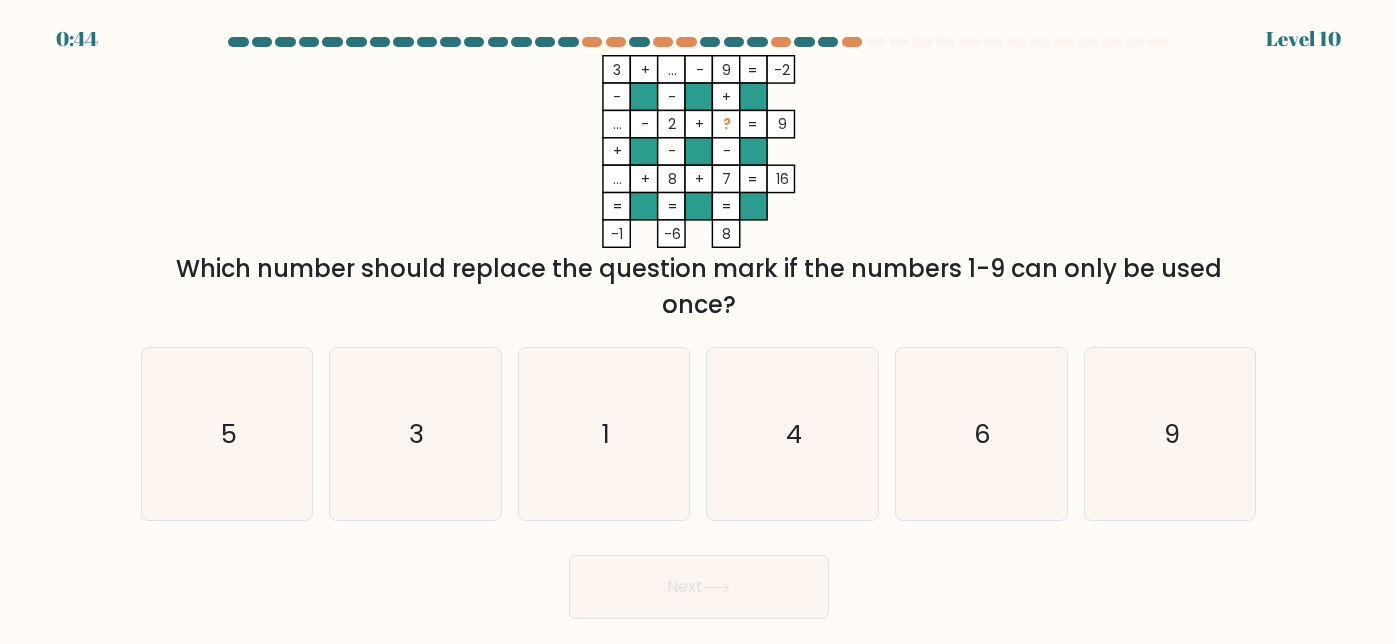 scroll, scrollTop: 0, scrollLeft: 0, axis: both 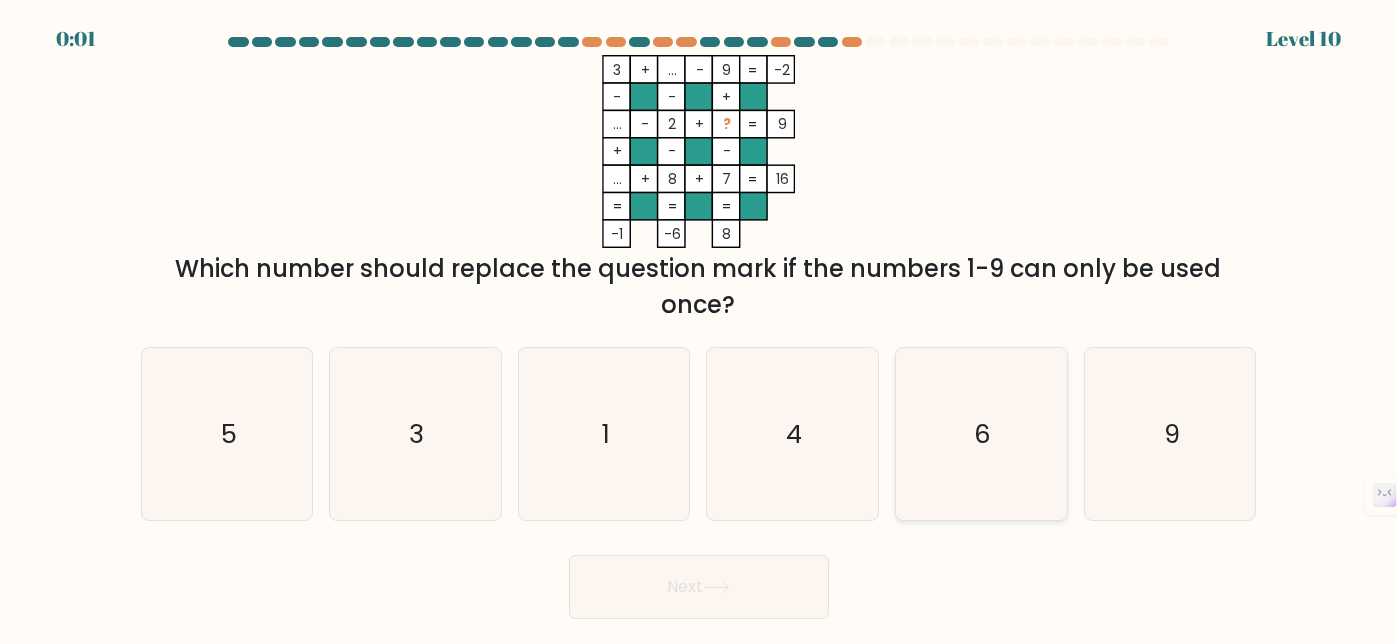 click on "6" at bounding box center [981, 434] 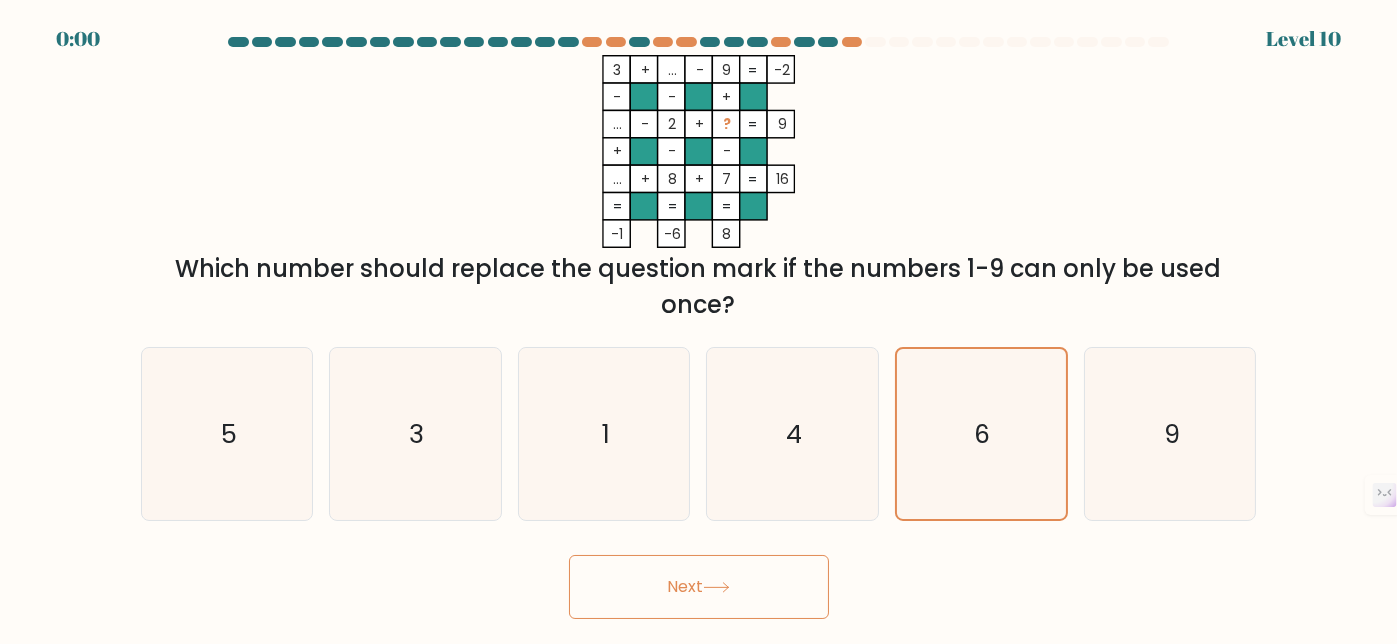 click on "Next" at bounding box center [699, 587] 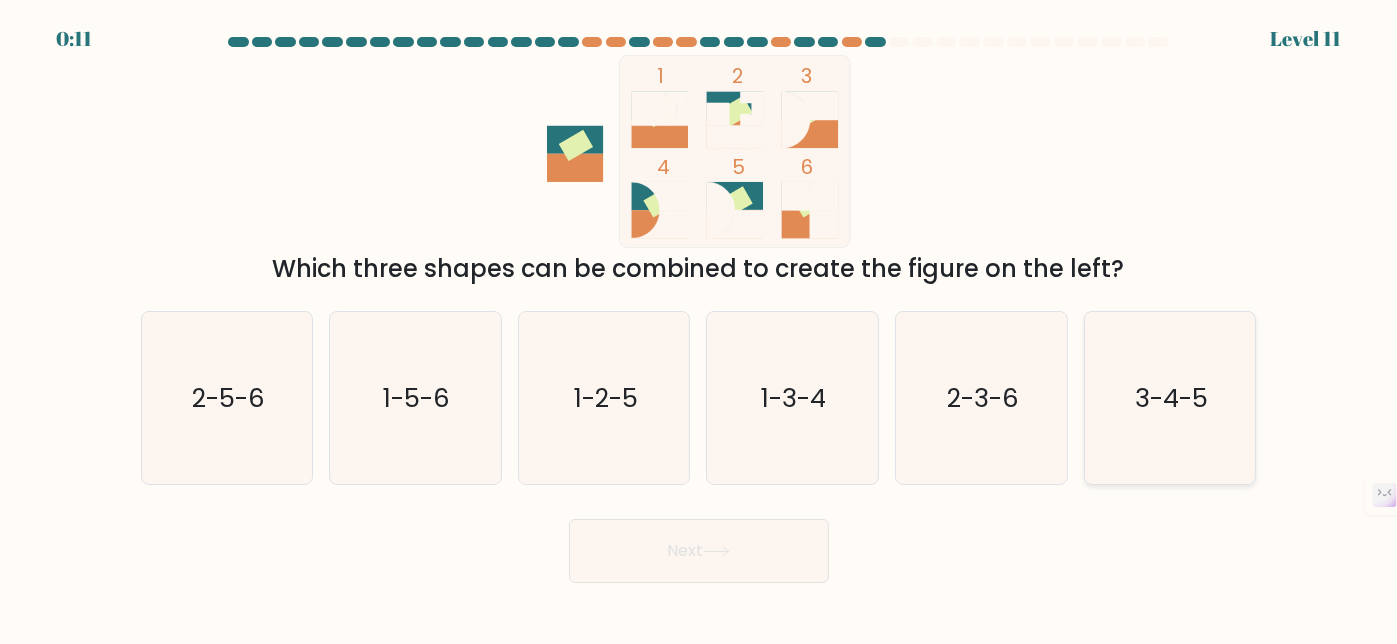 click on "3-4-5" at bounding box center [1170, 398] 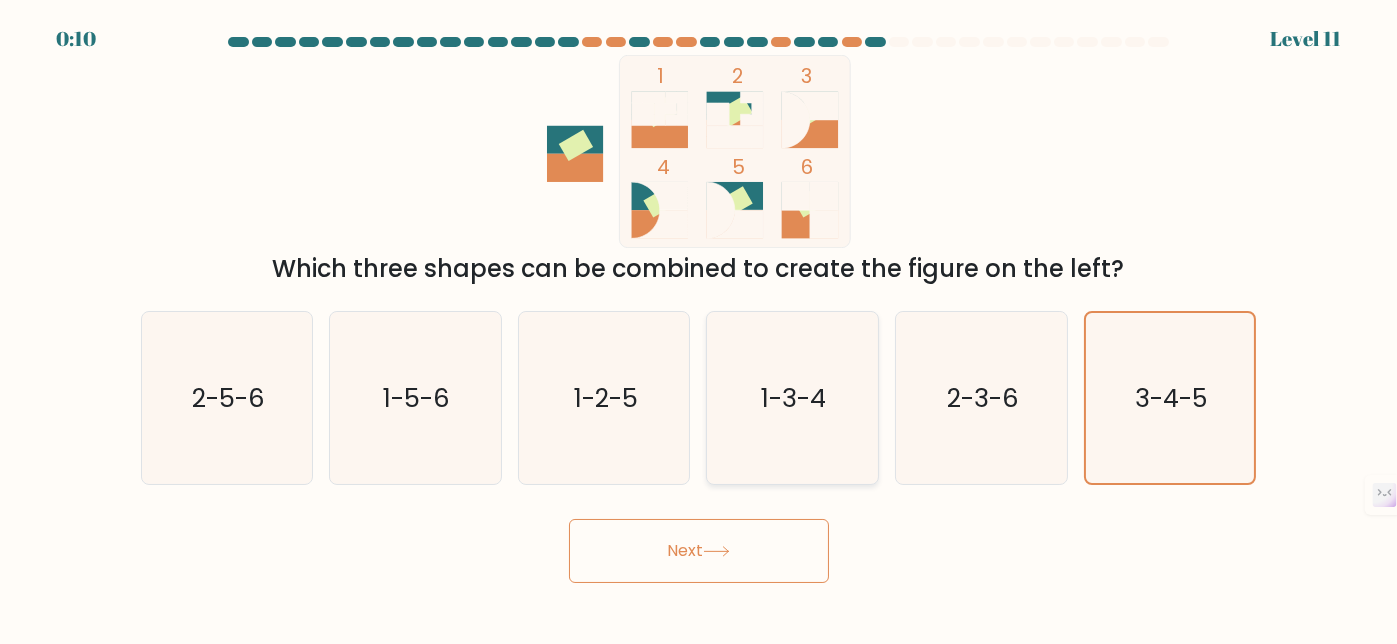 drag, startPoint x: 747, startPoint y: 544, endPoint x: 766, endPoint y: 451, distance: 94.92102 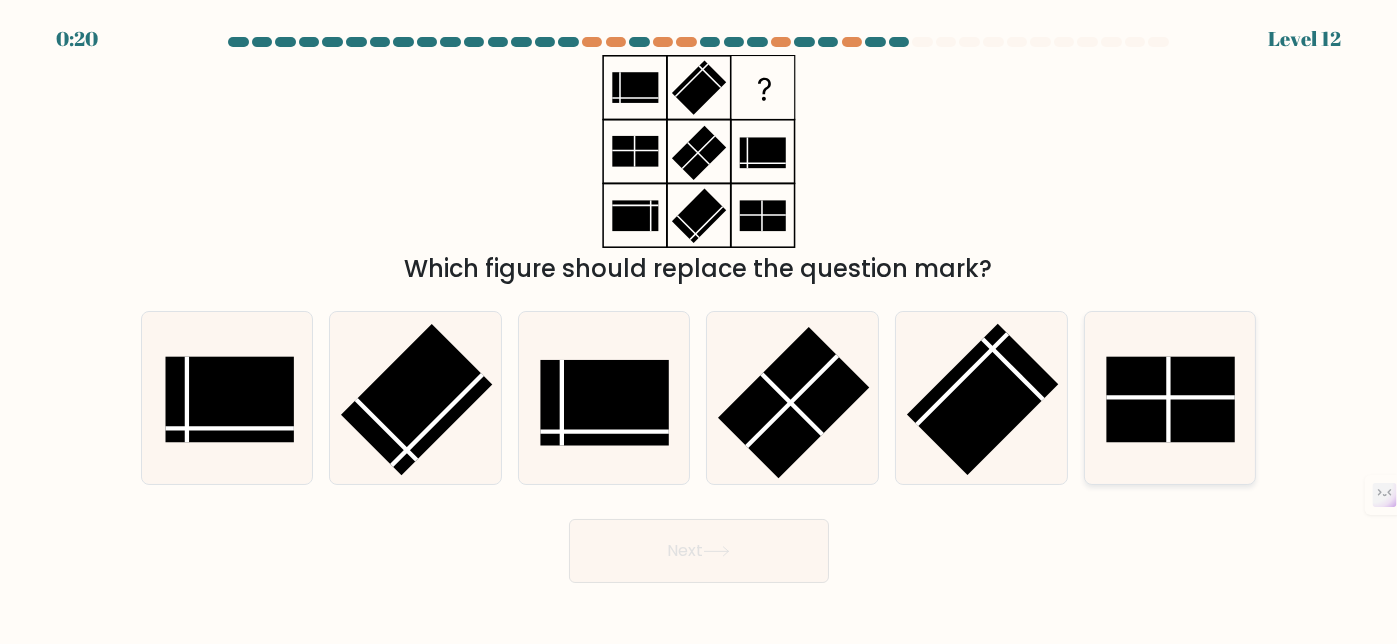 click at bounding box center [1170, 400] 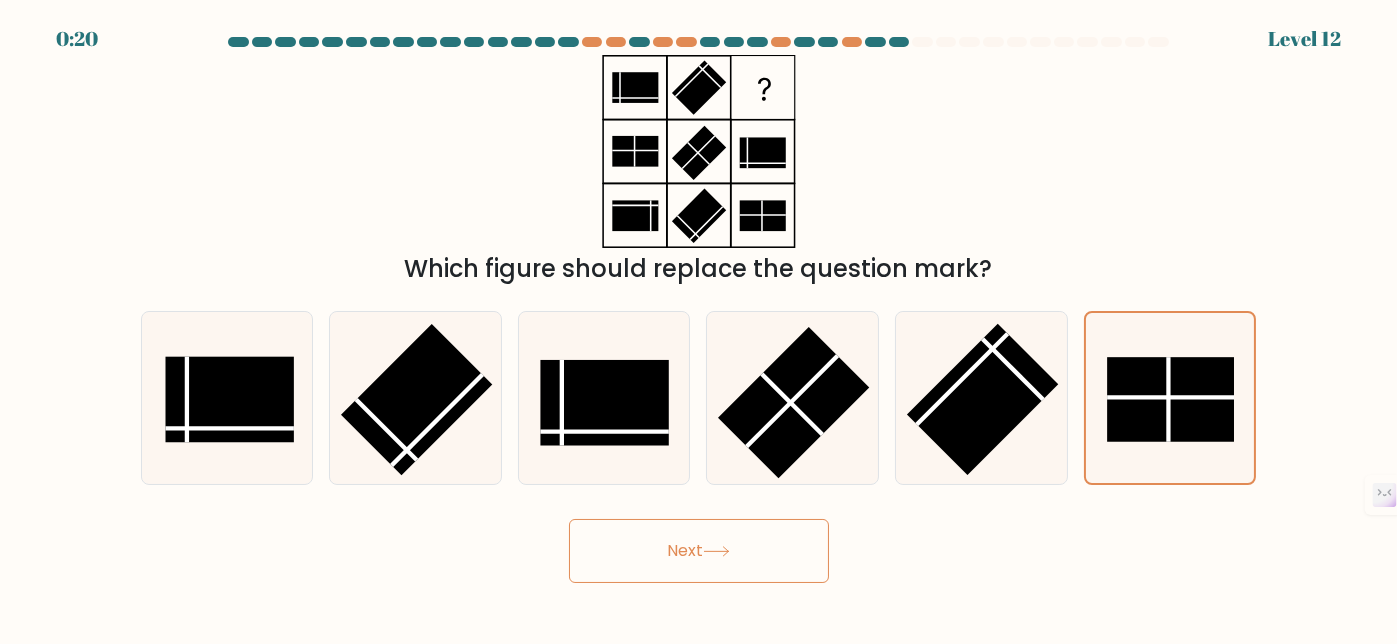 click on "Next" at bounding box center [699, 551] 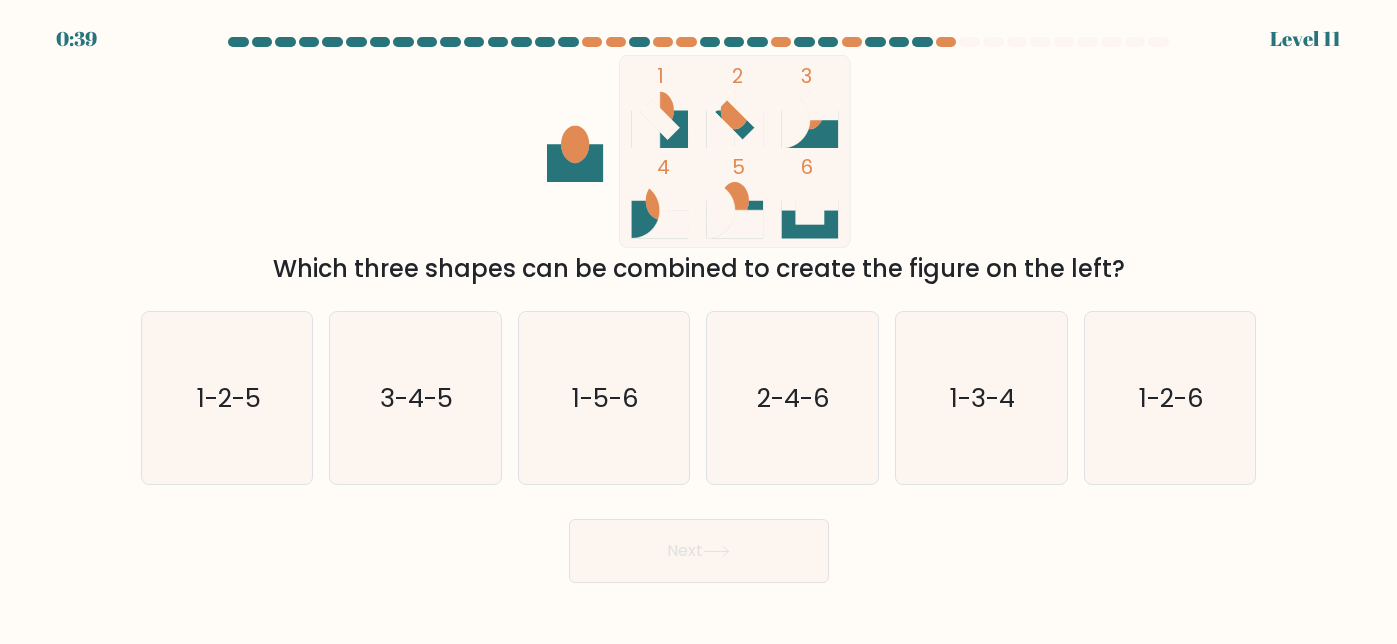 scroll, scrollTop: 0, scrollLeft: 0, axis: both 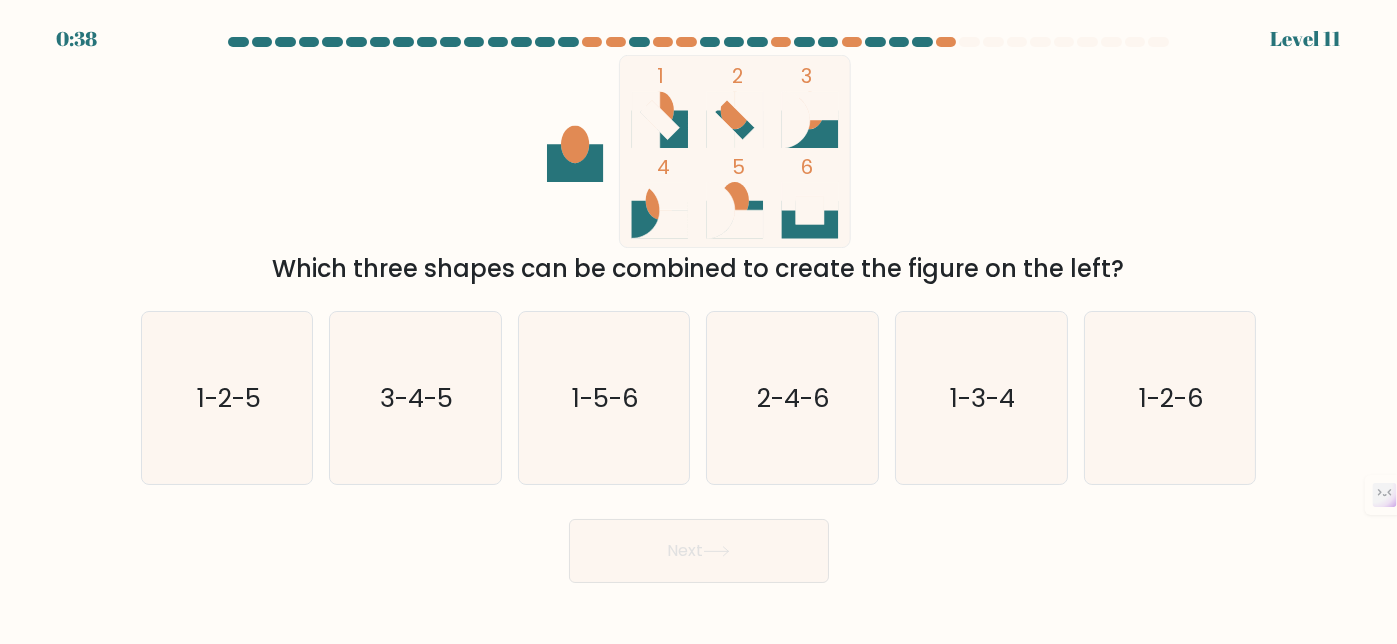 drag, startPoint x: 1286, startPoint y: 40, endPoint x: 1336, endPoint y: 39, distance: 50.01 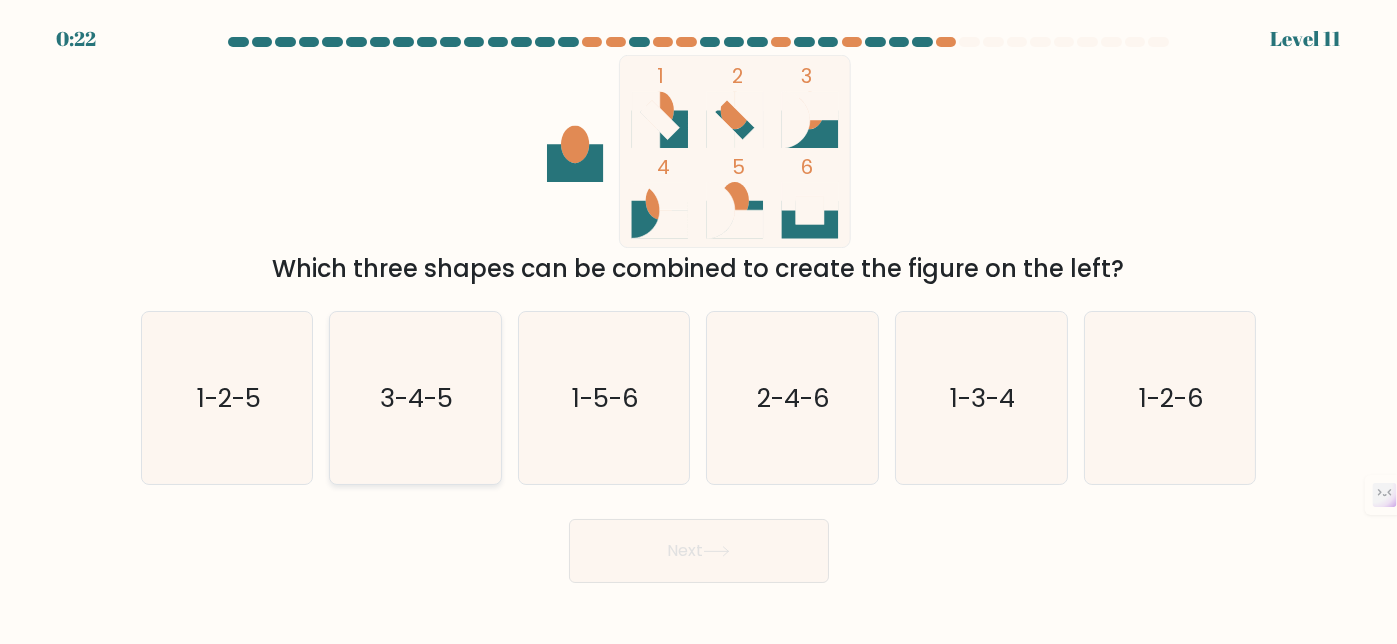 click on "3-4-5" at bounding box center [415, 398] 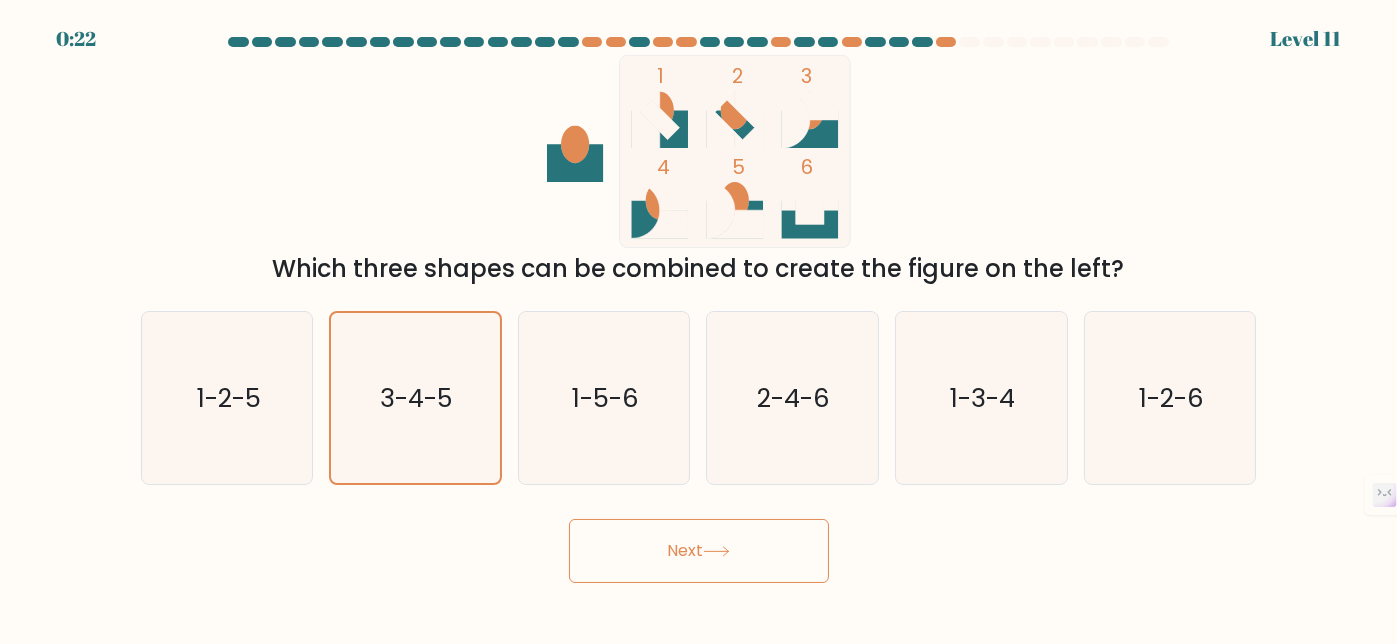 click on "Next" at bounding box center [699, 551] 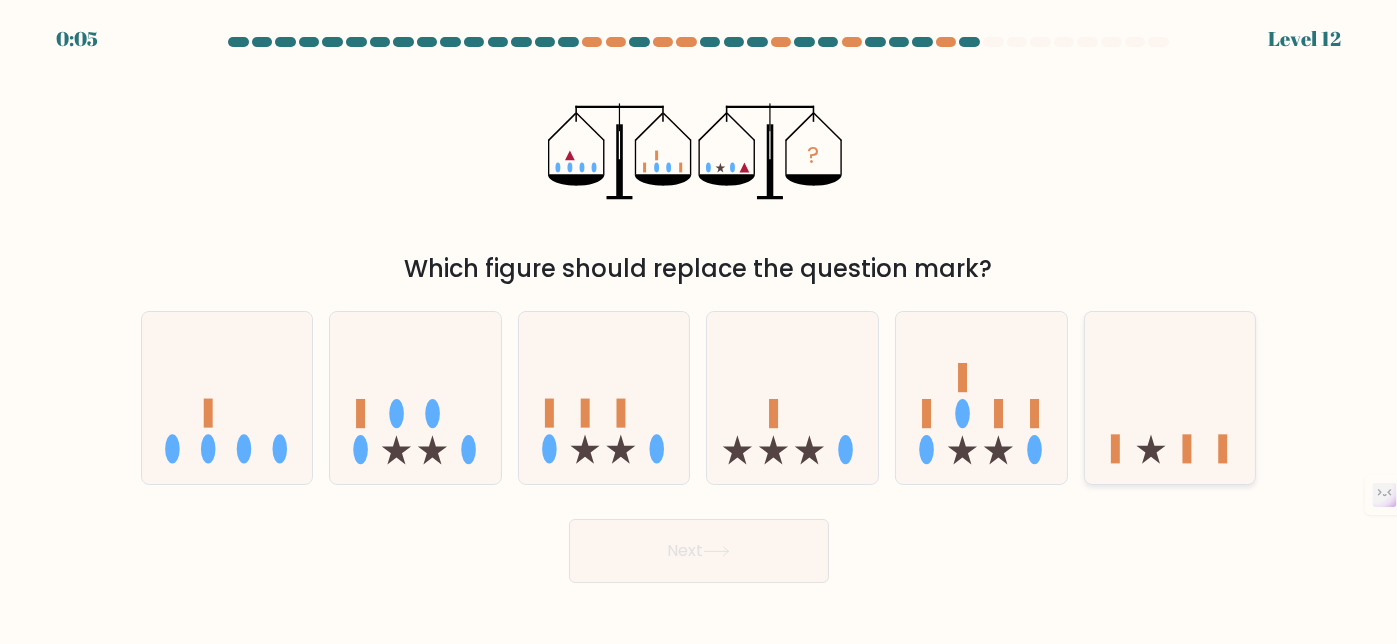 click at bounding box center (1170, 397) 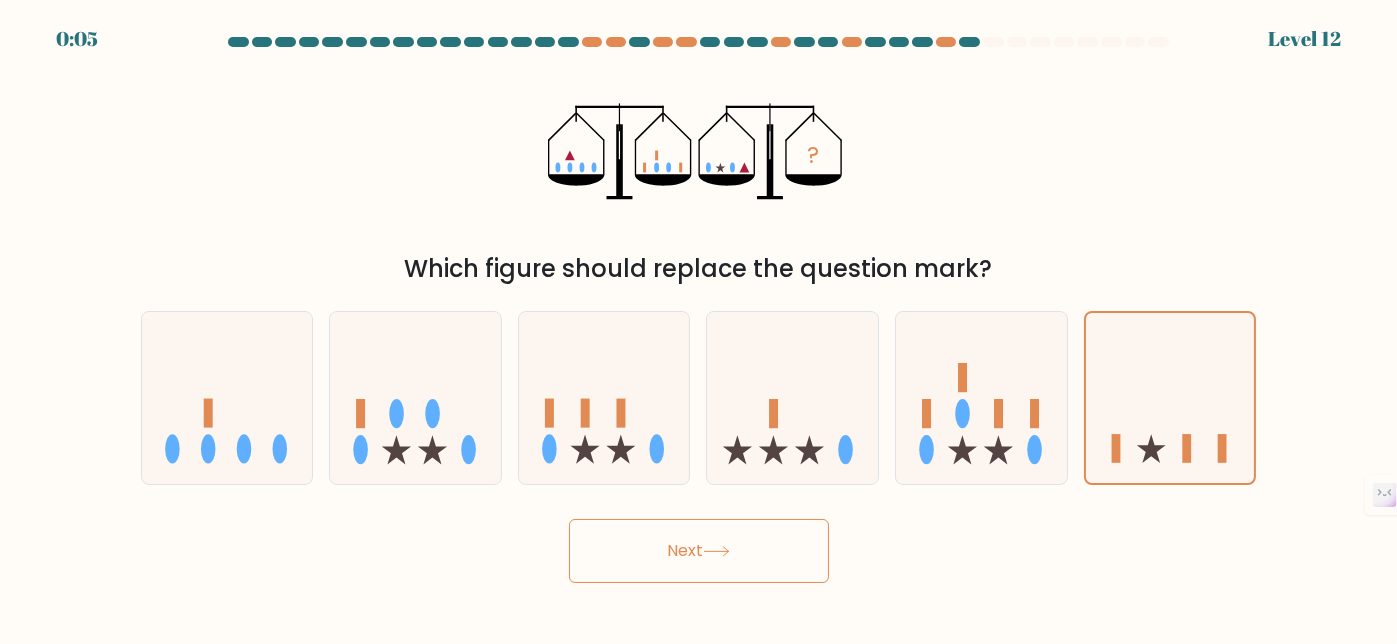 click on "Next" at bounding box center (699, 551) 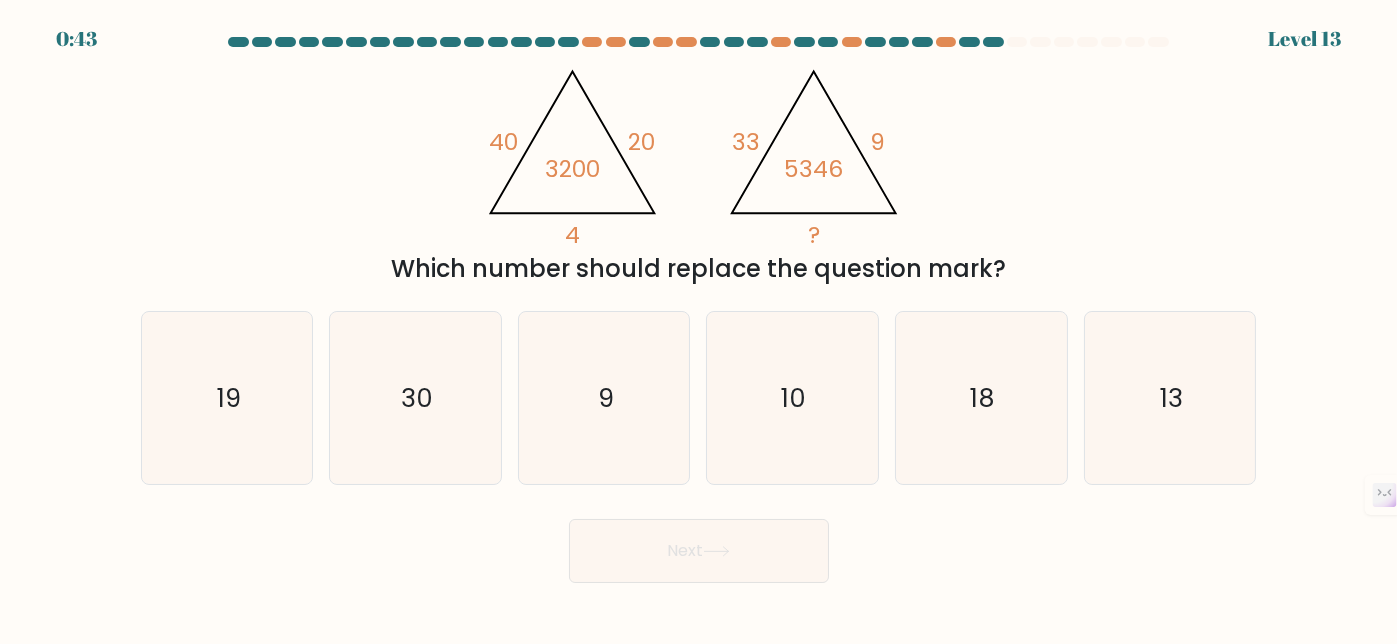 drag, startPoint x: 685, startPoint y: 260, endPoint x: 813, endPoint y: 209, distance: 137.78607 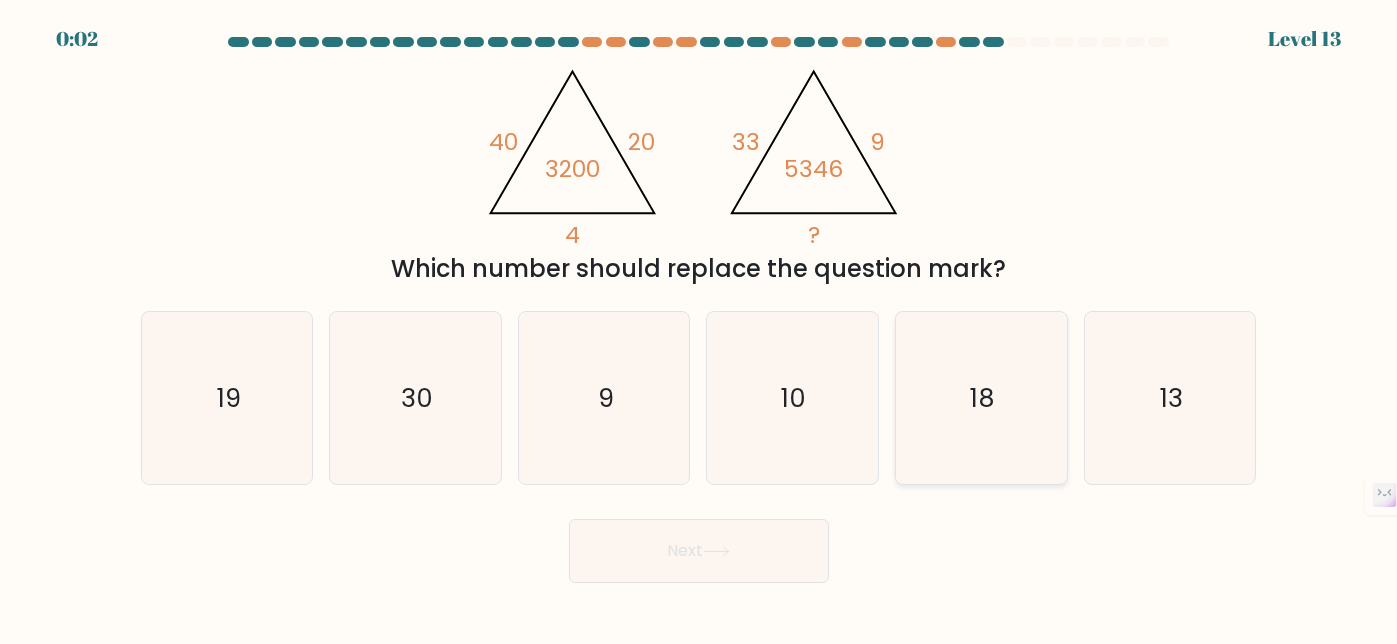 click on "18" at bounding box center [981, 398] 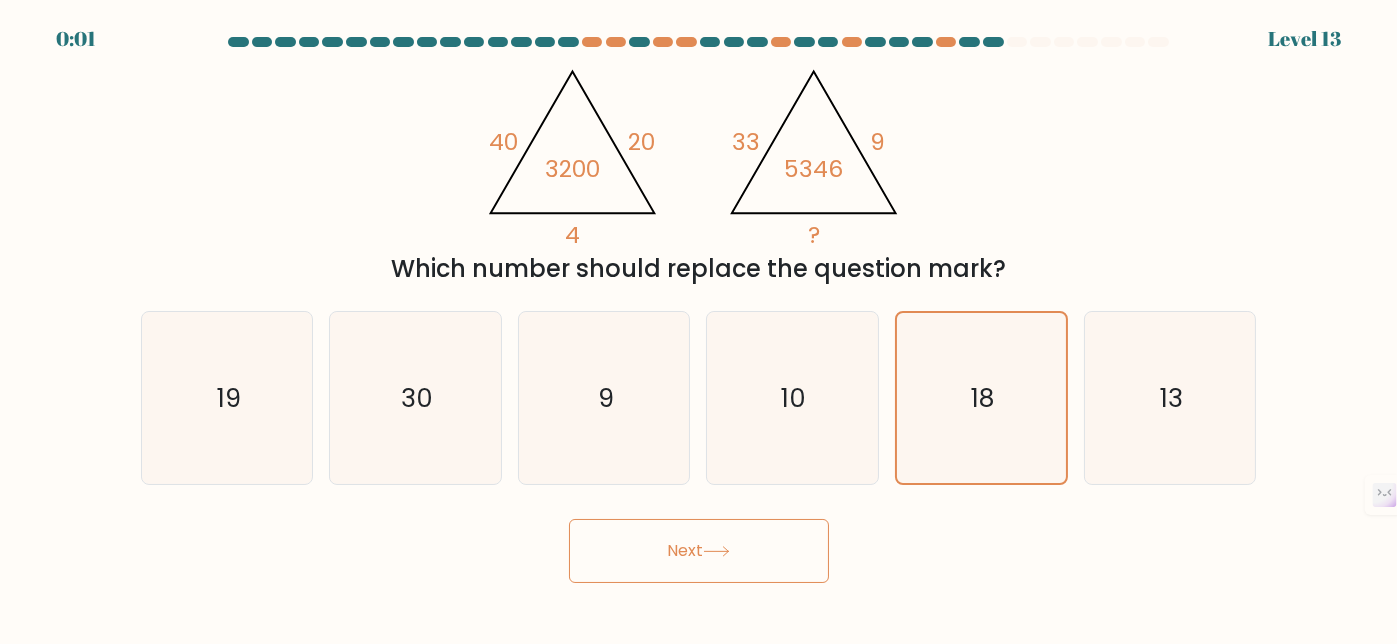 click at bounding box center [716, 551] 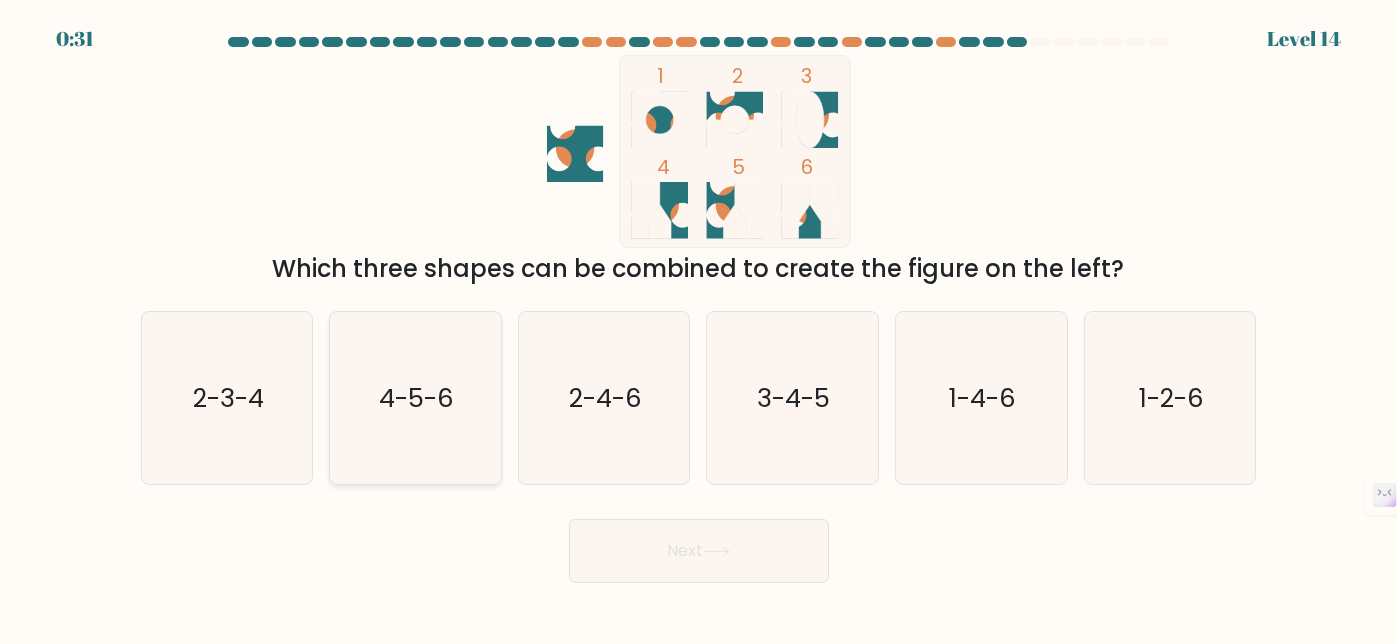 click on "4-5-6" at bounding box center [417, 398] 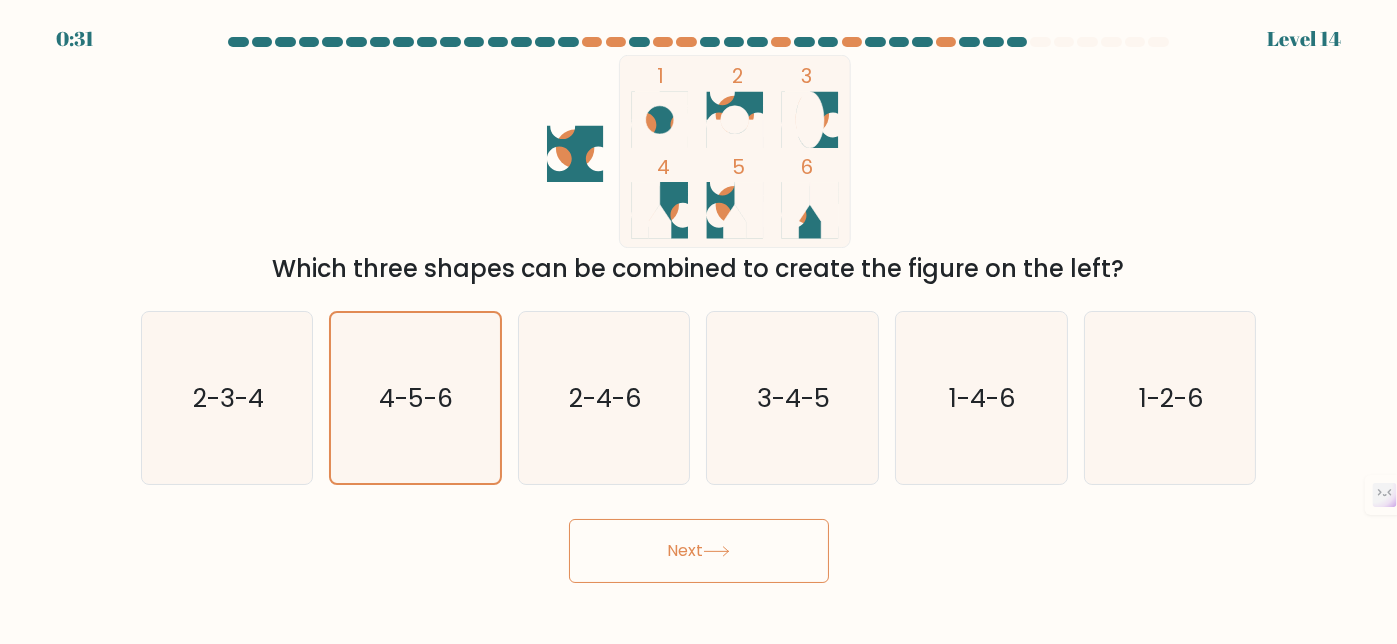click on "Next" at bounding box center [699, 551] 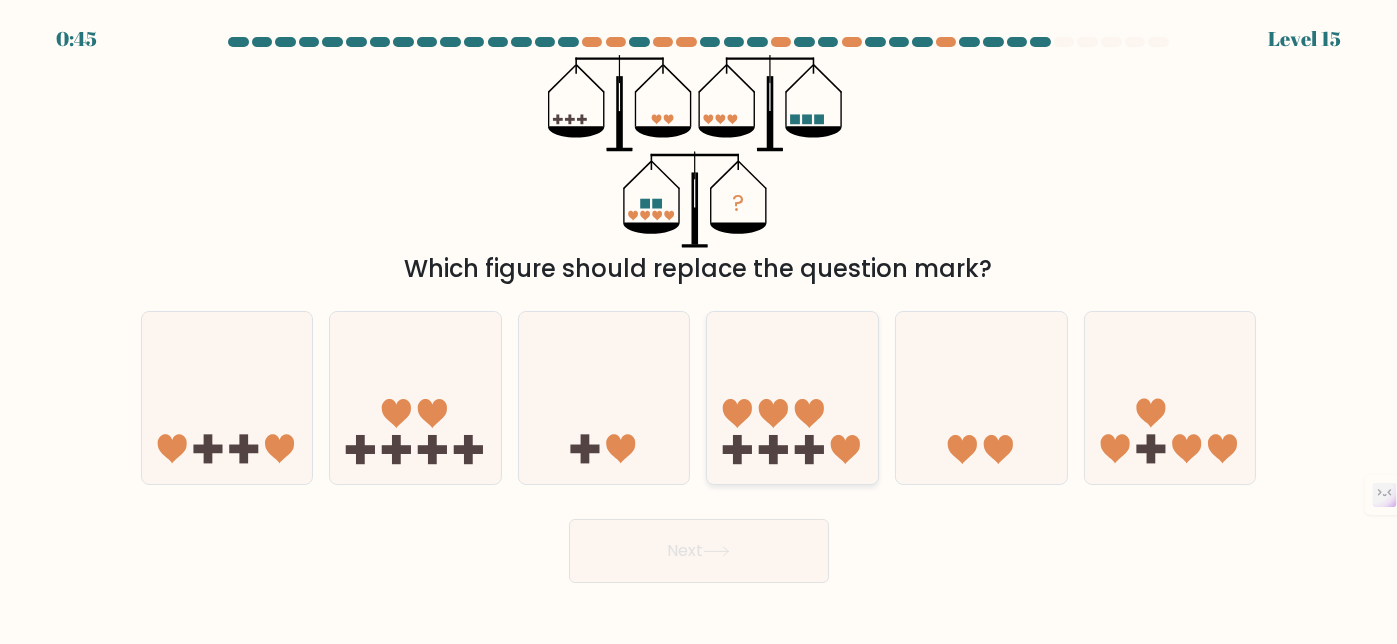 click at bounding box center [792, 397] 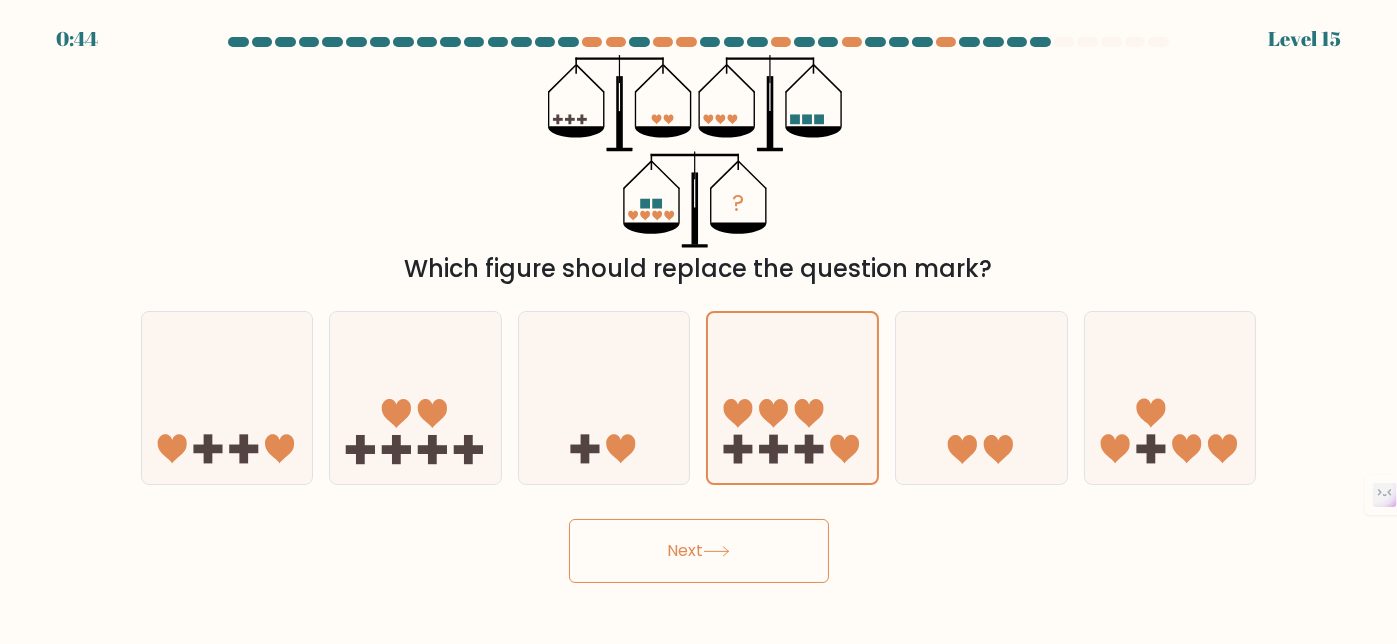 click on "Next" at bounding box center [699, 551] 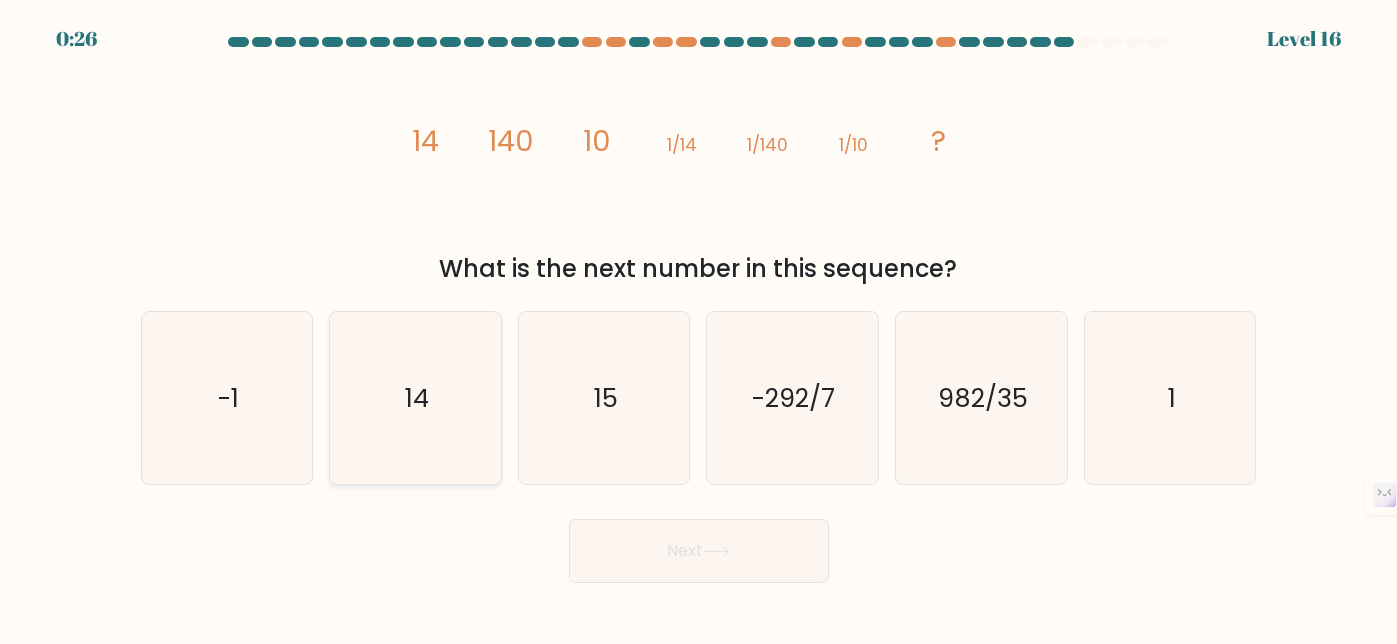 click on "14" at bounding box center (415, 398) 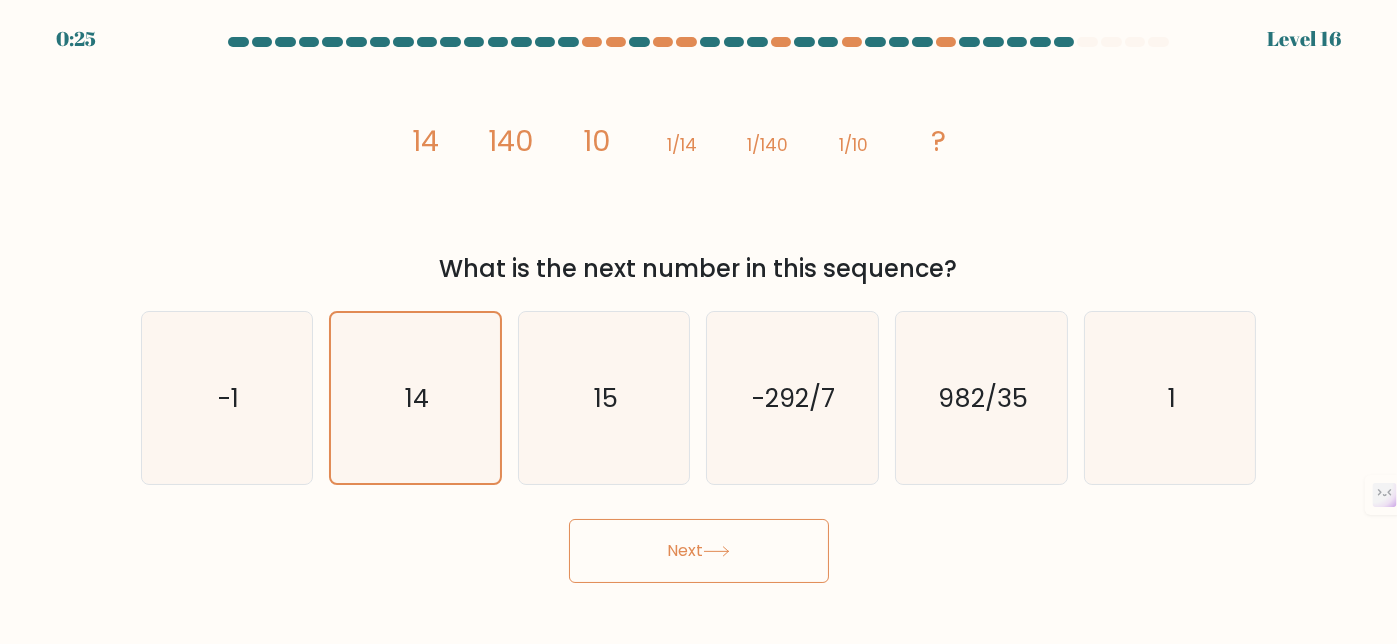 click on "Next" at bounding box center [699, 551] 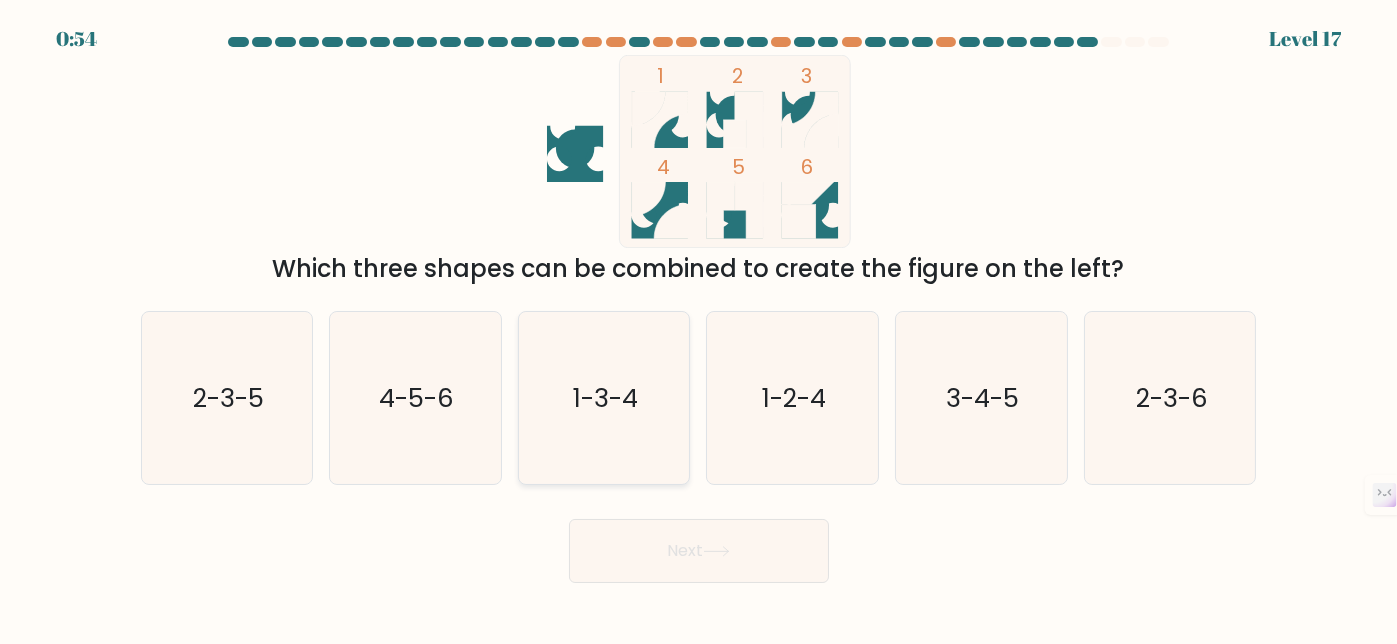 click on "1-3-4" at bounding box center (605, 398) 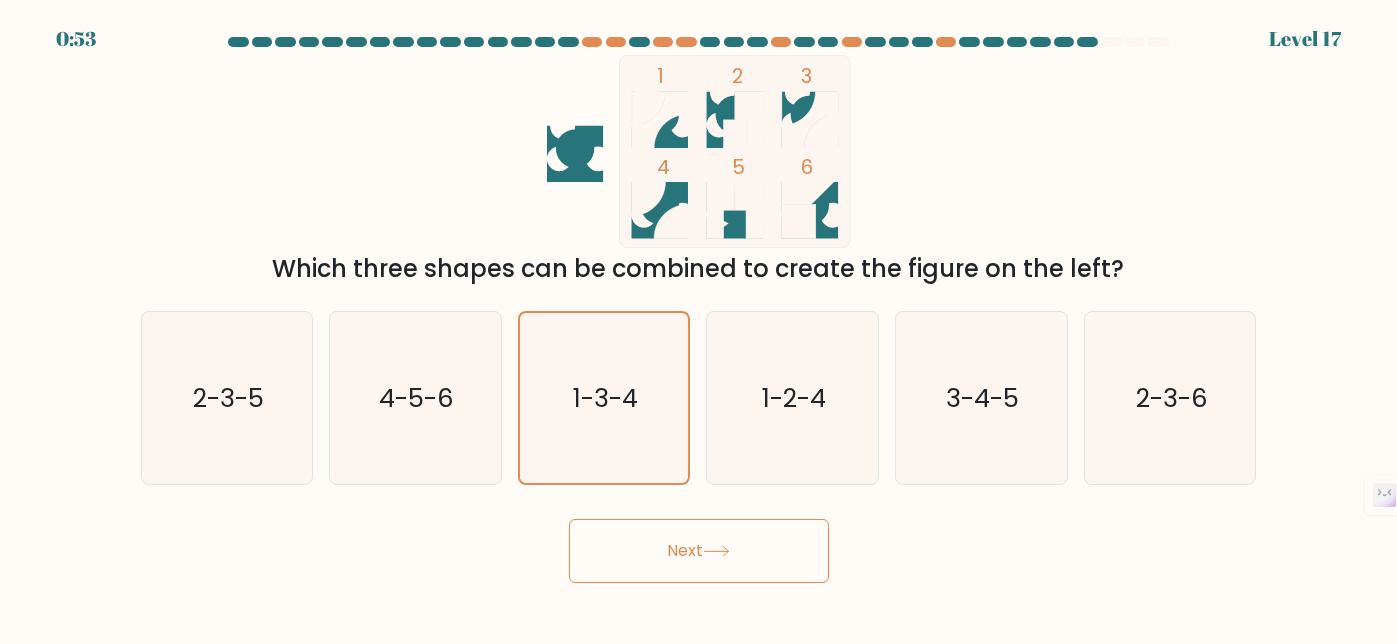 click on "Next" at bounding box center [699, 551] 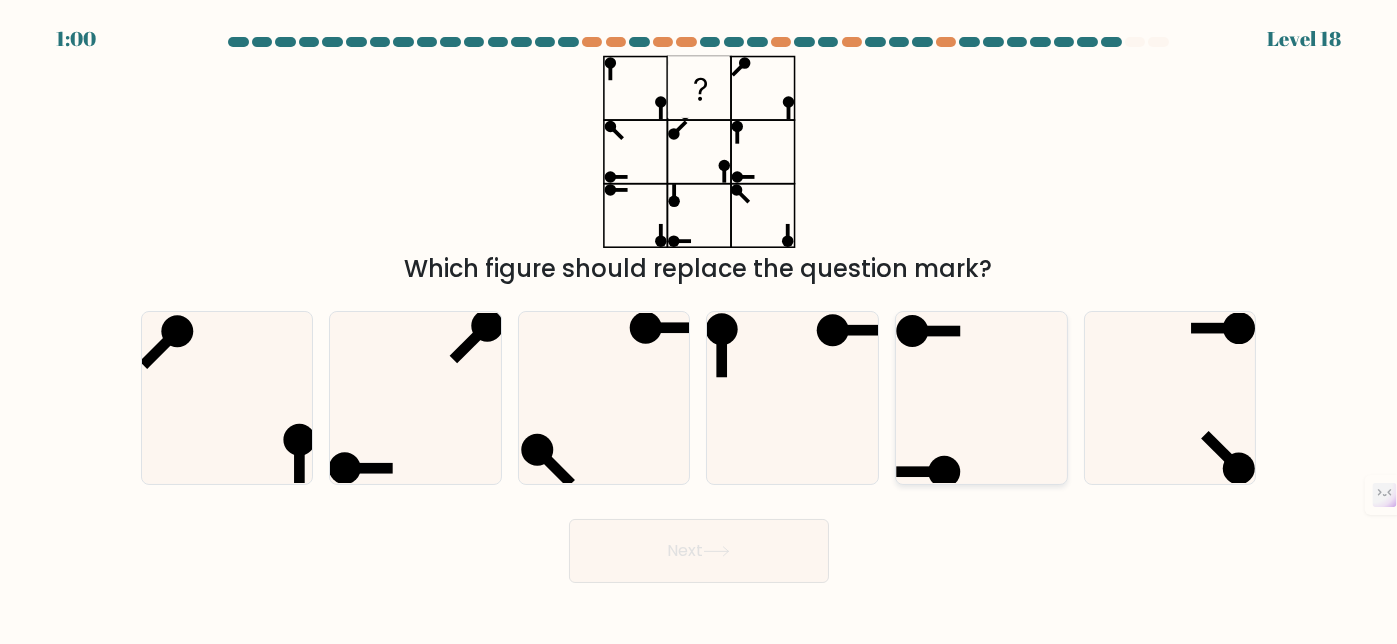 click at bounding box center (981, 398) 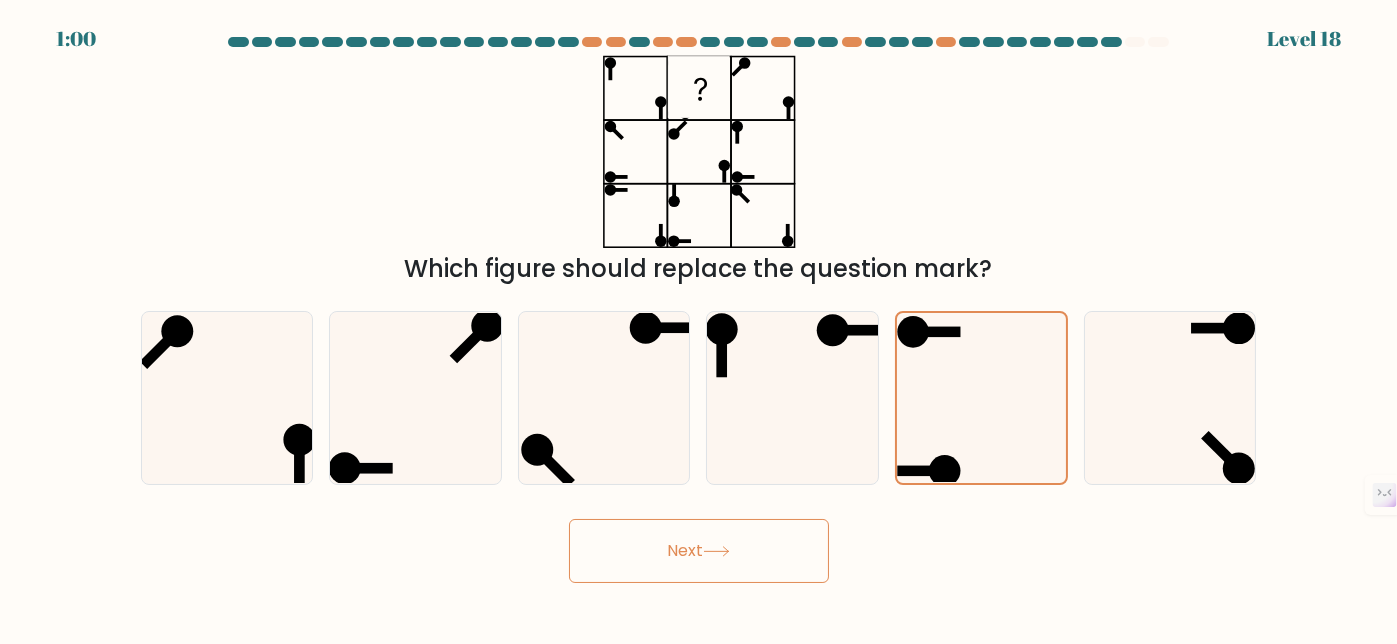 click on "Next" at bounding box center [699, 551] 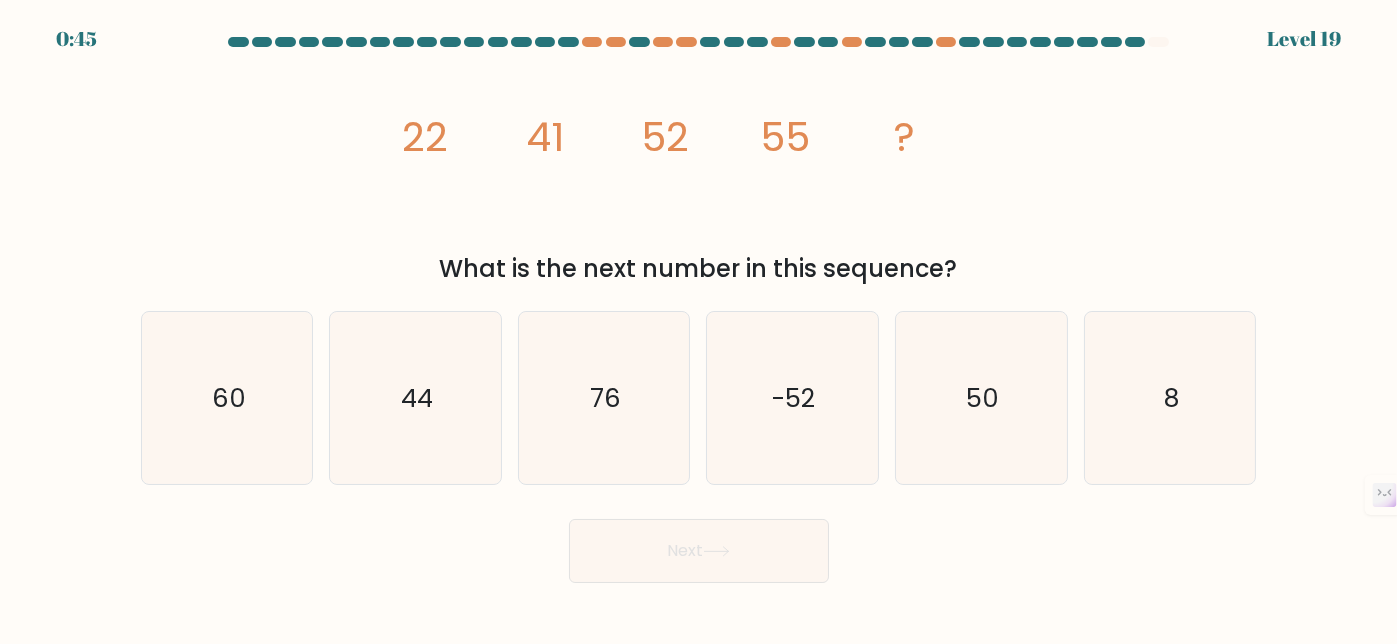 drag, startPoint x: 552, startPoint y: 145, endPoint x: 625, endPoint y: 133, distance: 73.97973 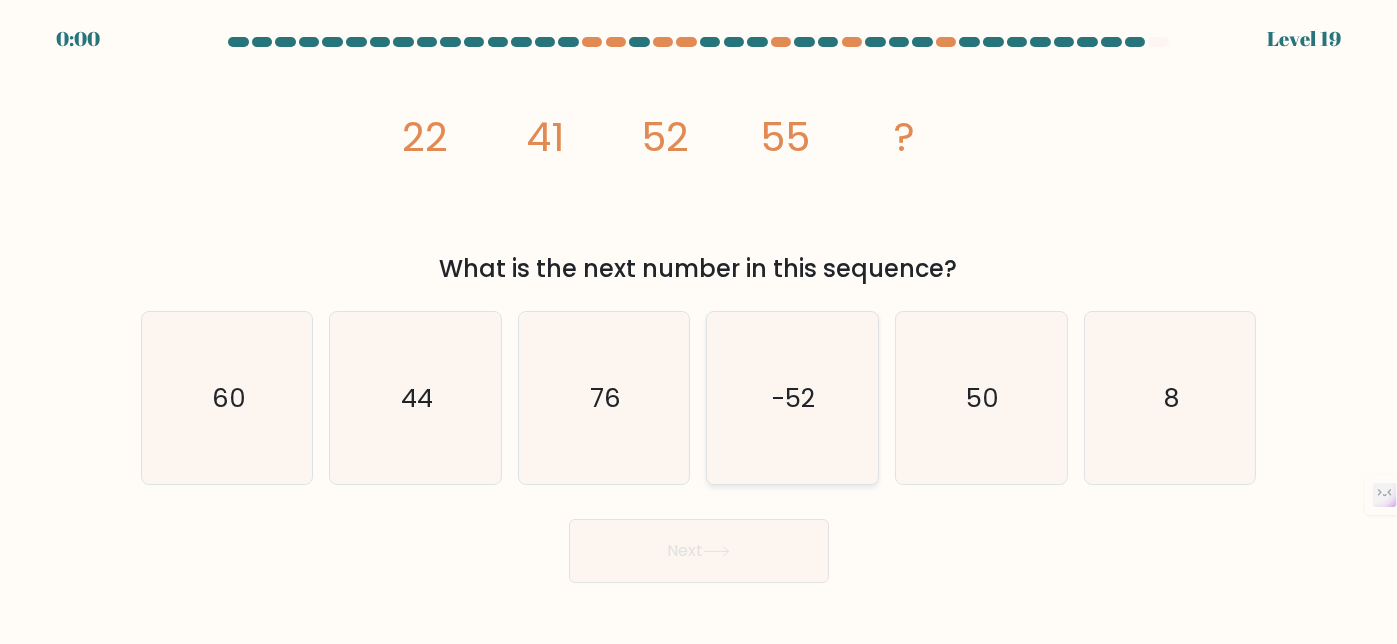 click on "-52" at bounding box center (794, 398) 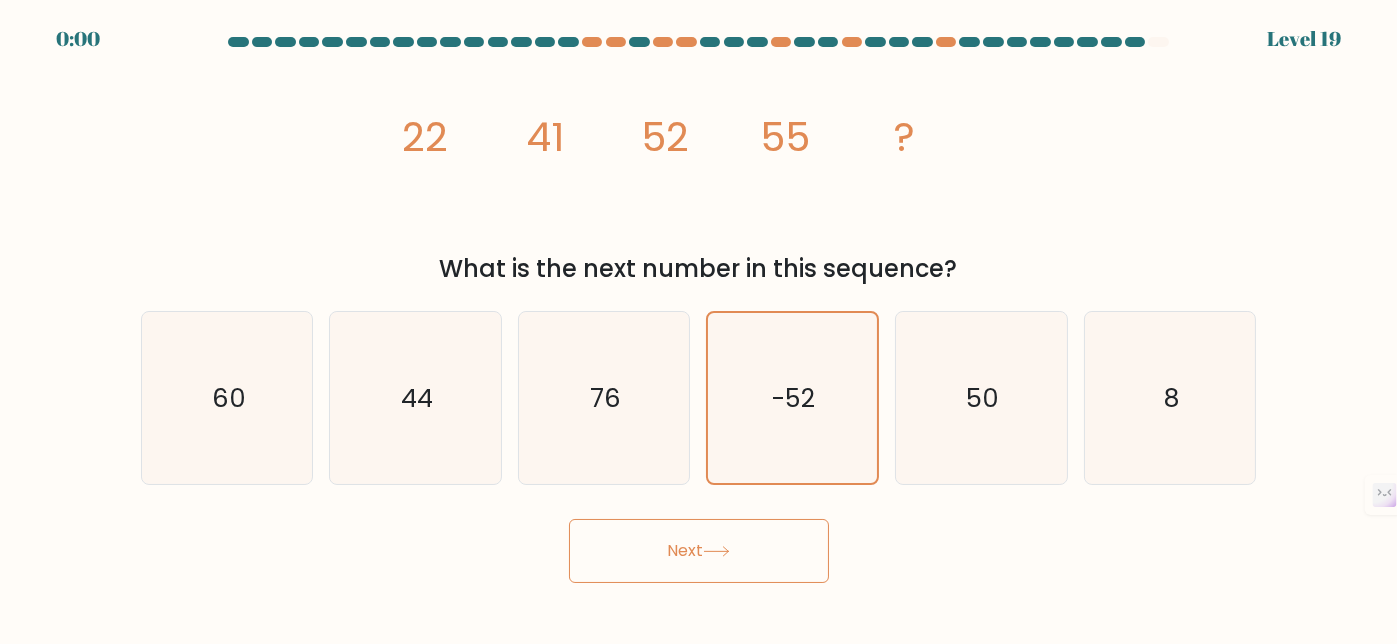 click on "50" at bounding box center (981, 398) 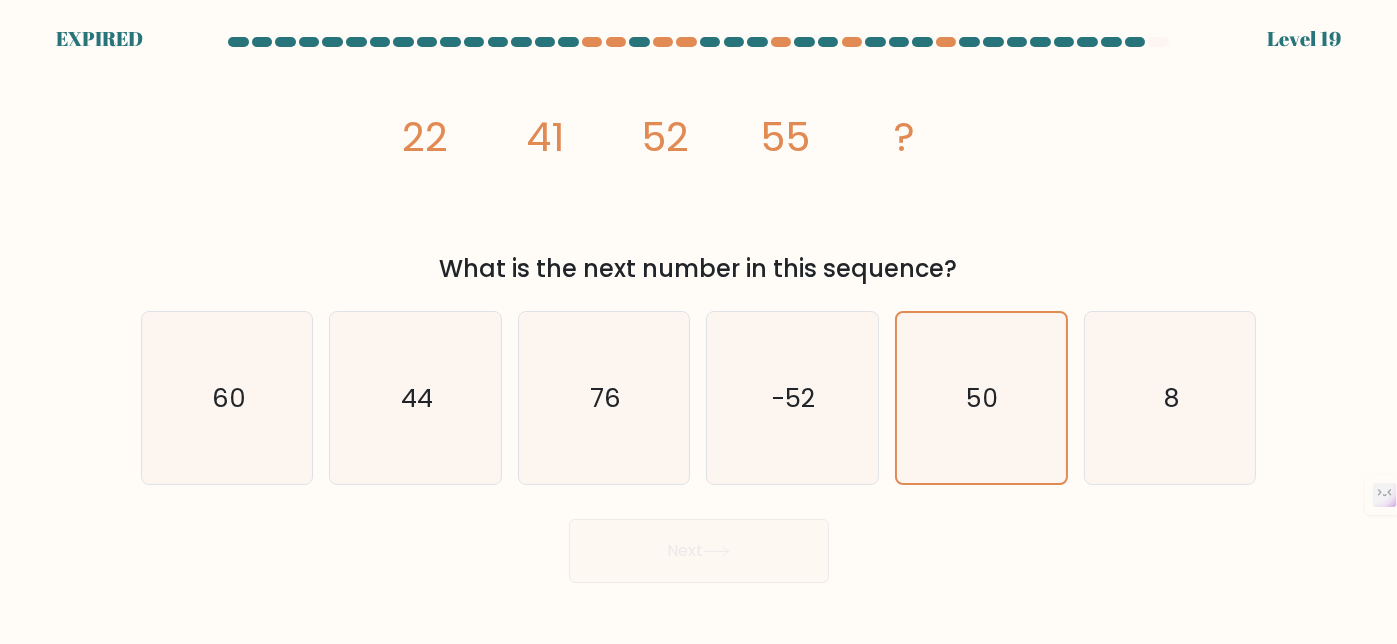 click on "Next" at bounding box center [699, 546] 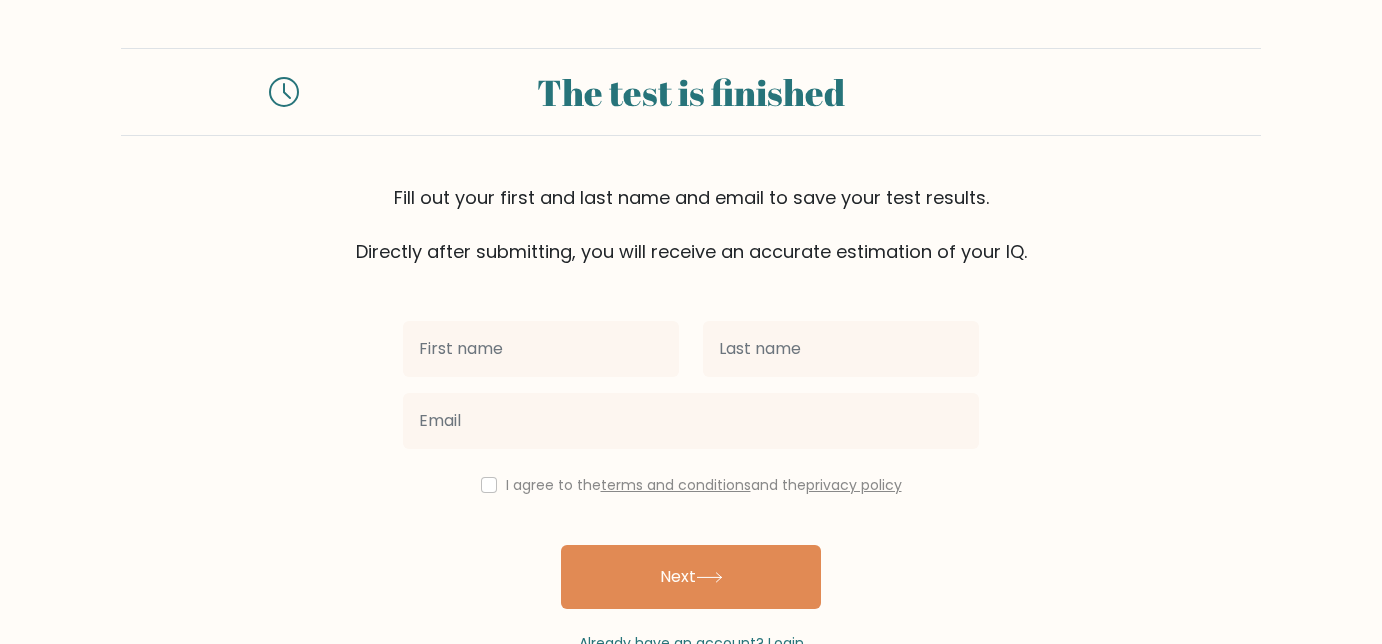 scroll, scrollTop: 0, scrollLeft: 0, axis: both 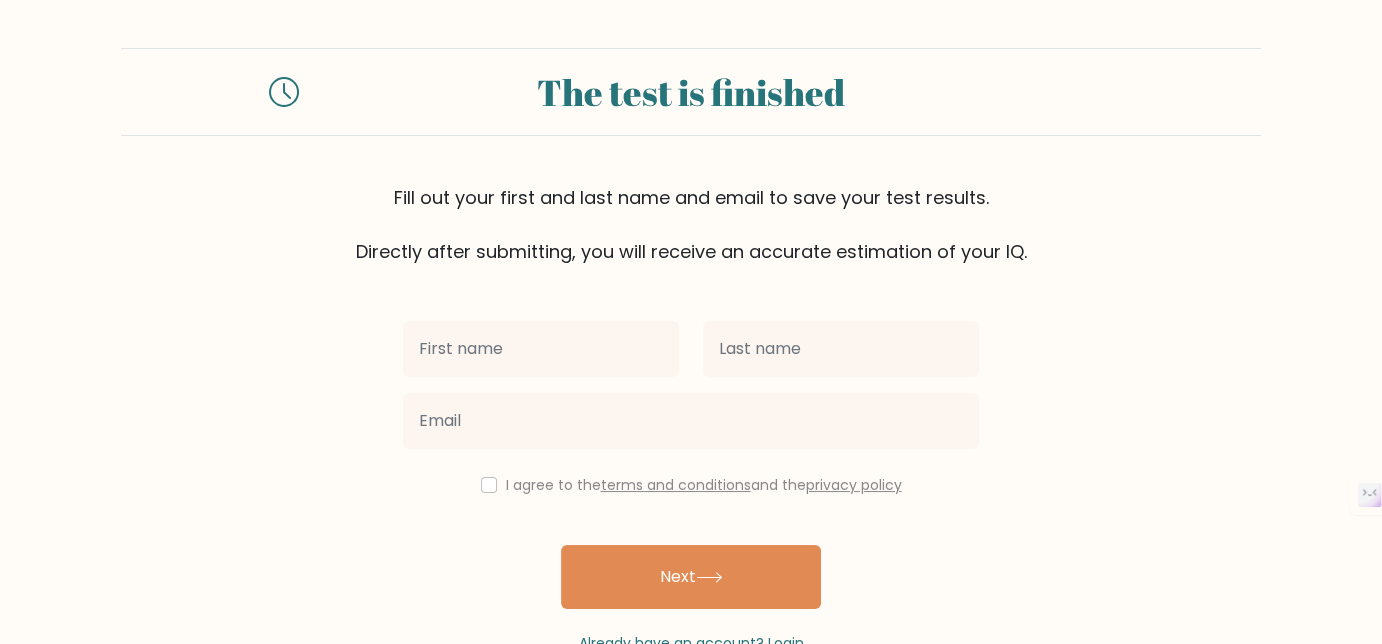 click at bounding box center [541, 349] 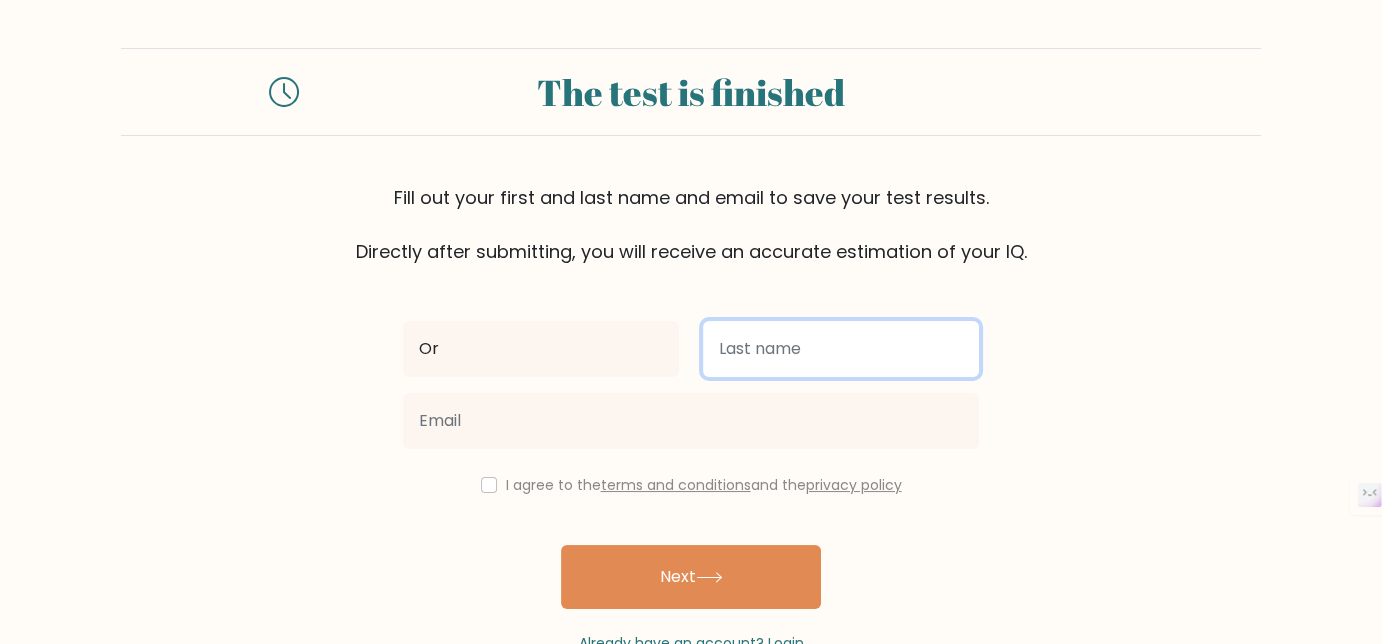 drag, startPoint x: 768, startPoint y: 351, endPoint x: 739, endPoint y: 386, distance: 45.453274 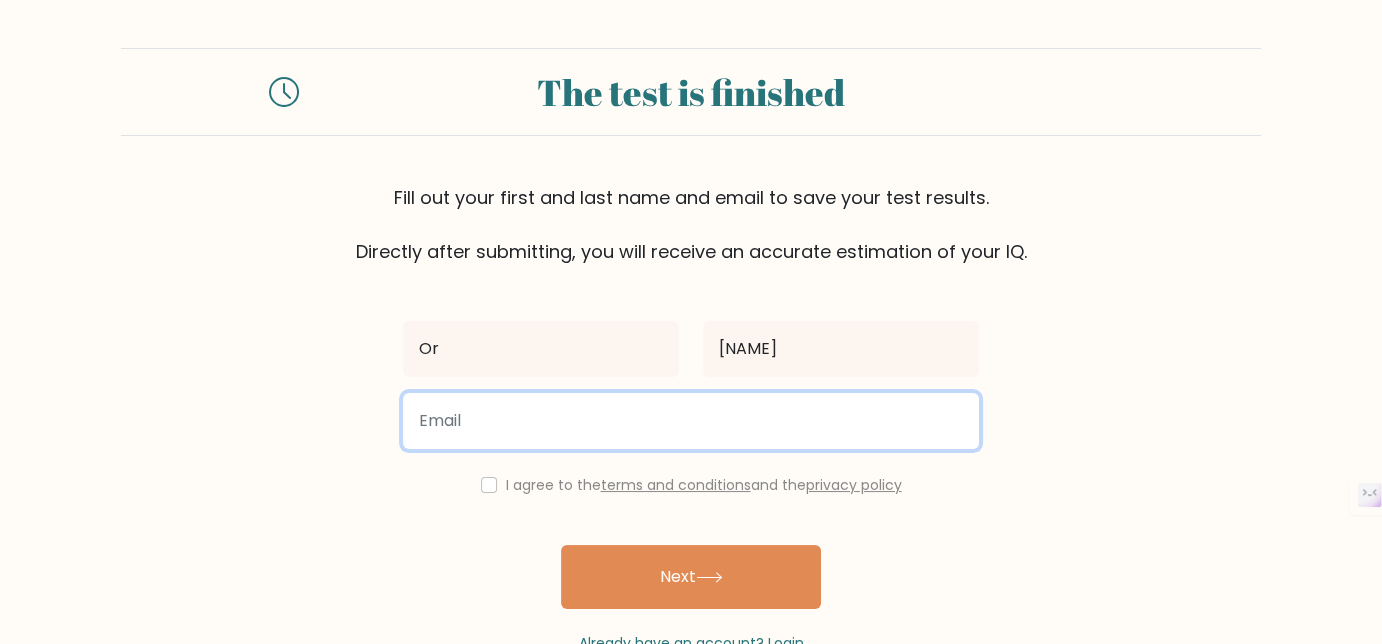 click at bounding box center (691, 421) 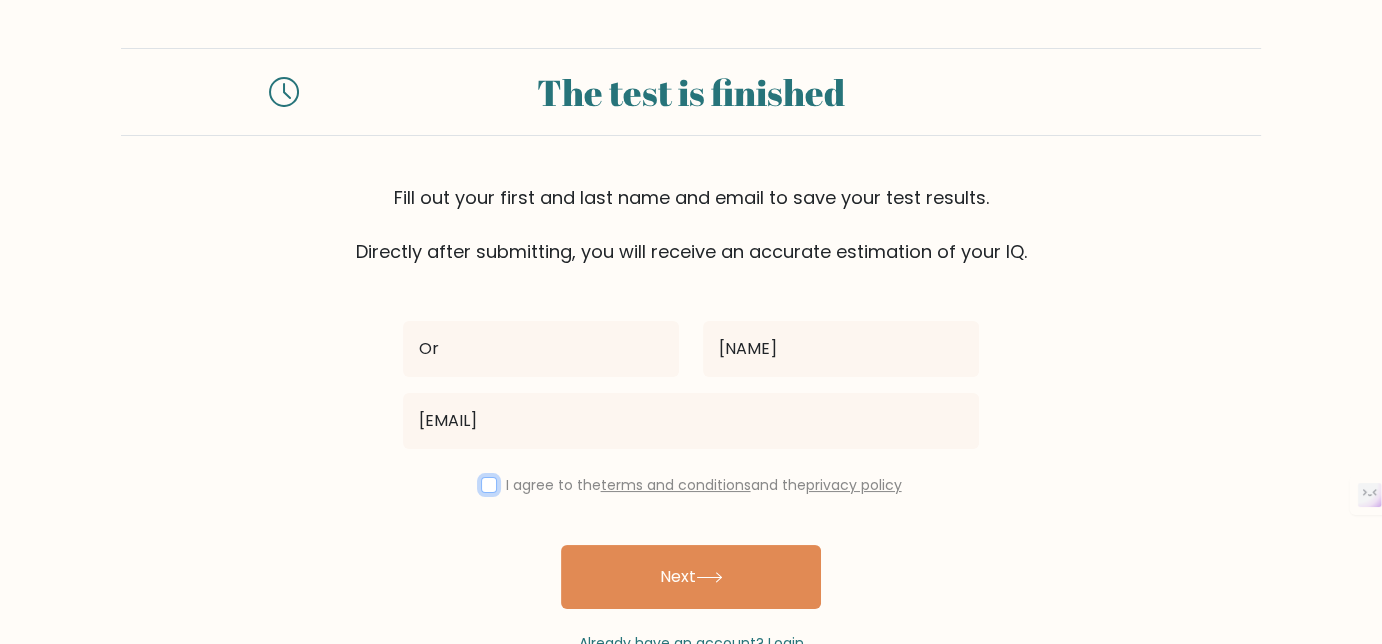 click at bounding box center [489, 485] 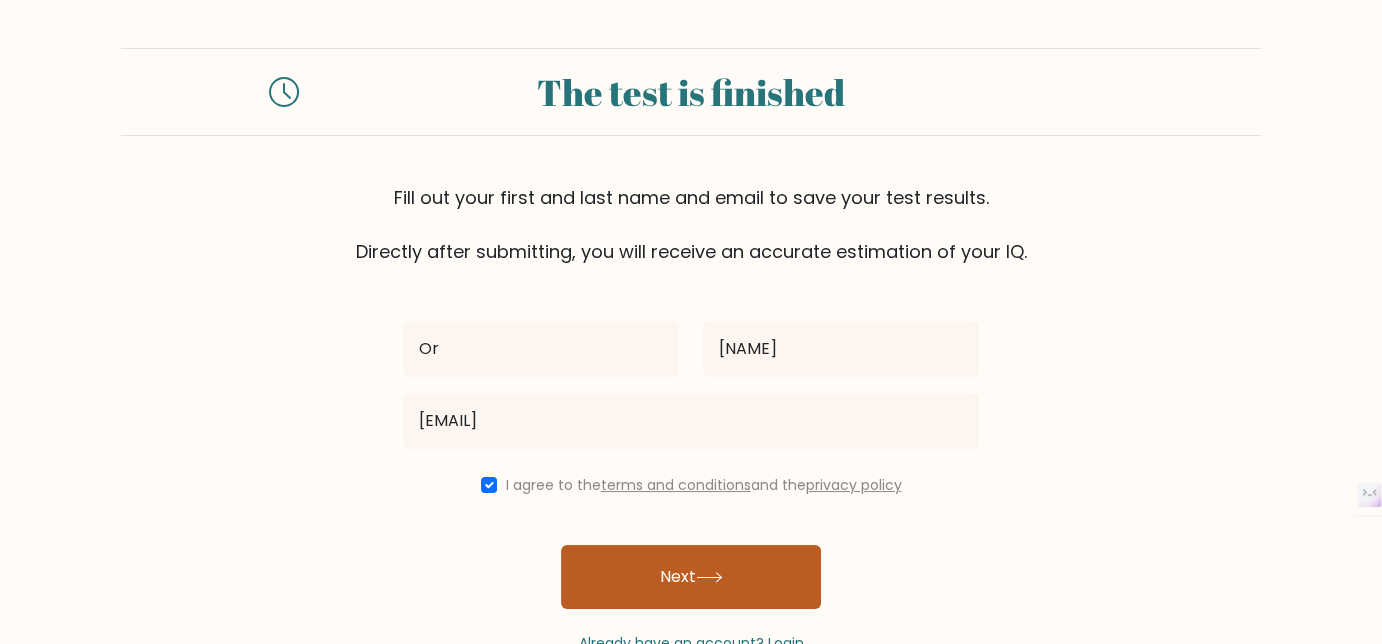 click on "Next" at bounding box center (691, 577) 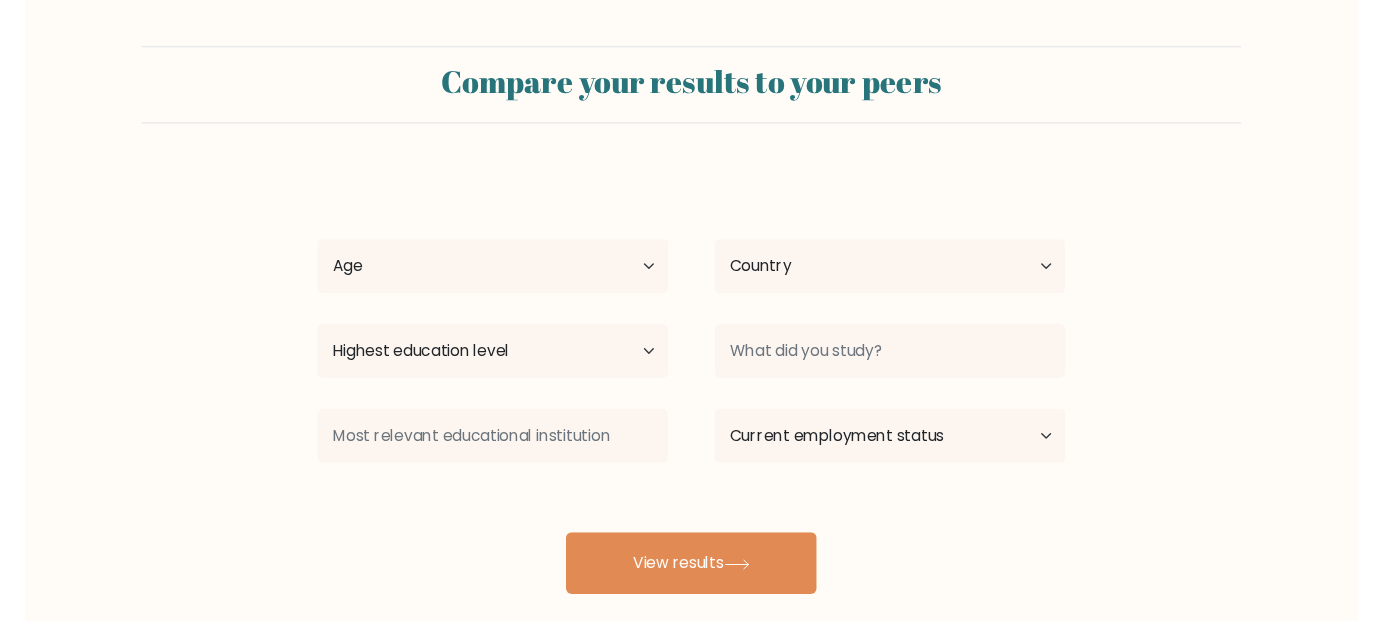 scroll, scrollTop: 100, scrollLeft: 0, axis: vertical 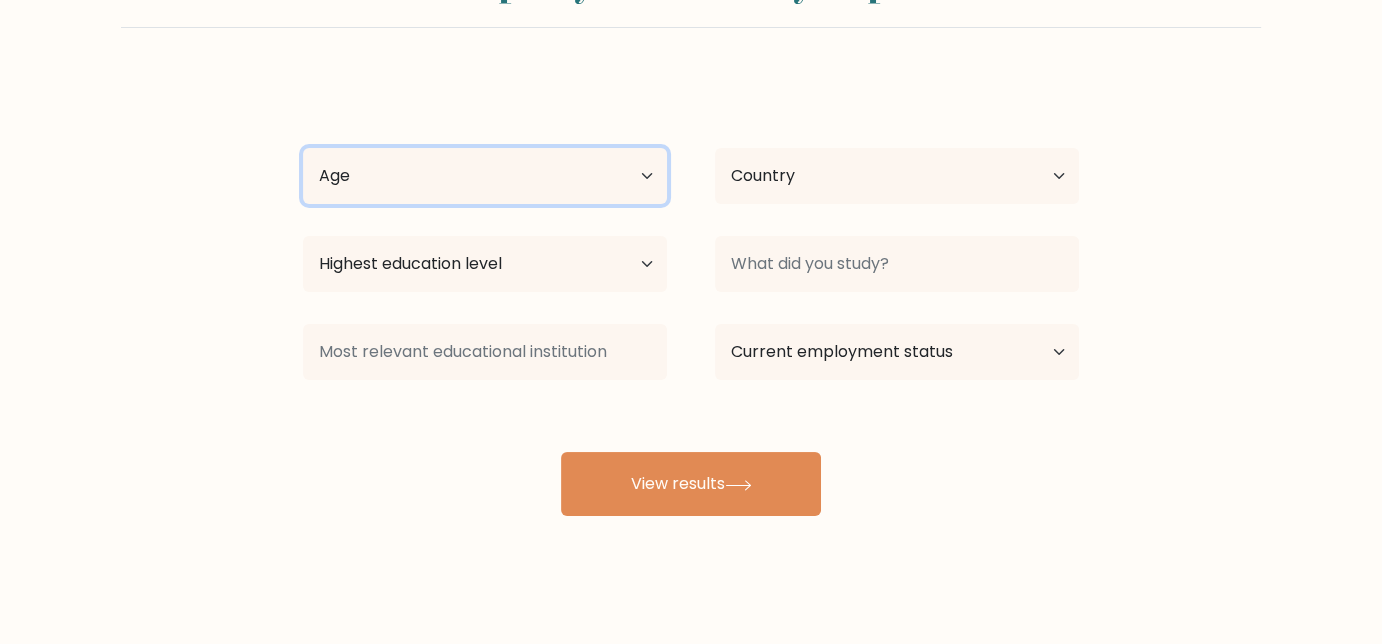 click on "Age
Under 18 years old
18-24 years old
25-34 years old
35-44 years old
45-54 years old
55-64 years old
65 years old and above" at bounding box center [485, 176] 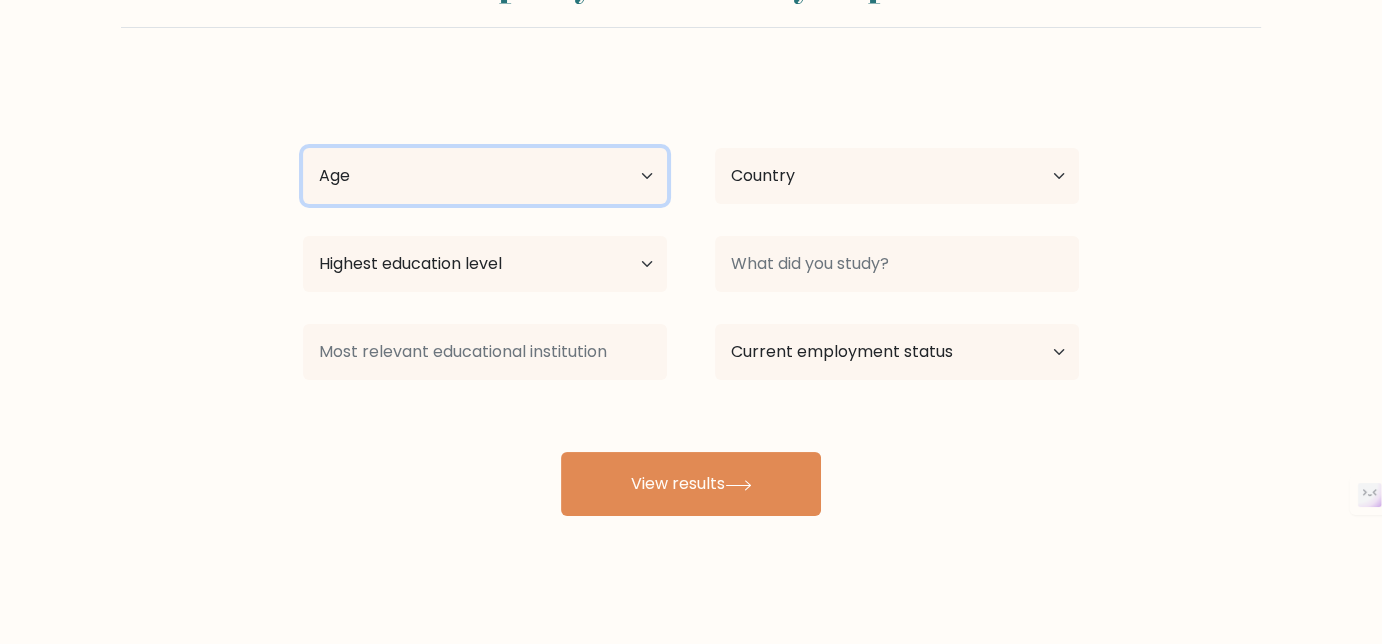 select on "min_18" 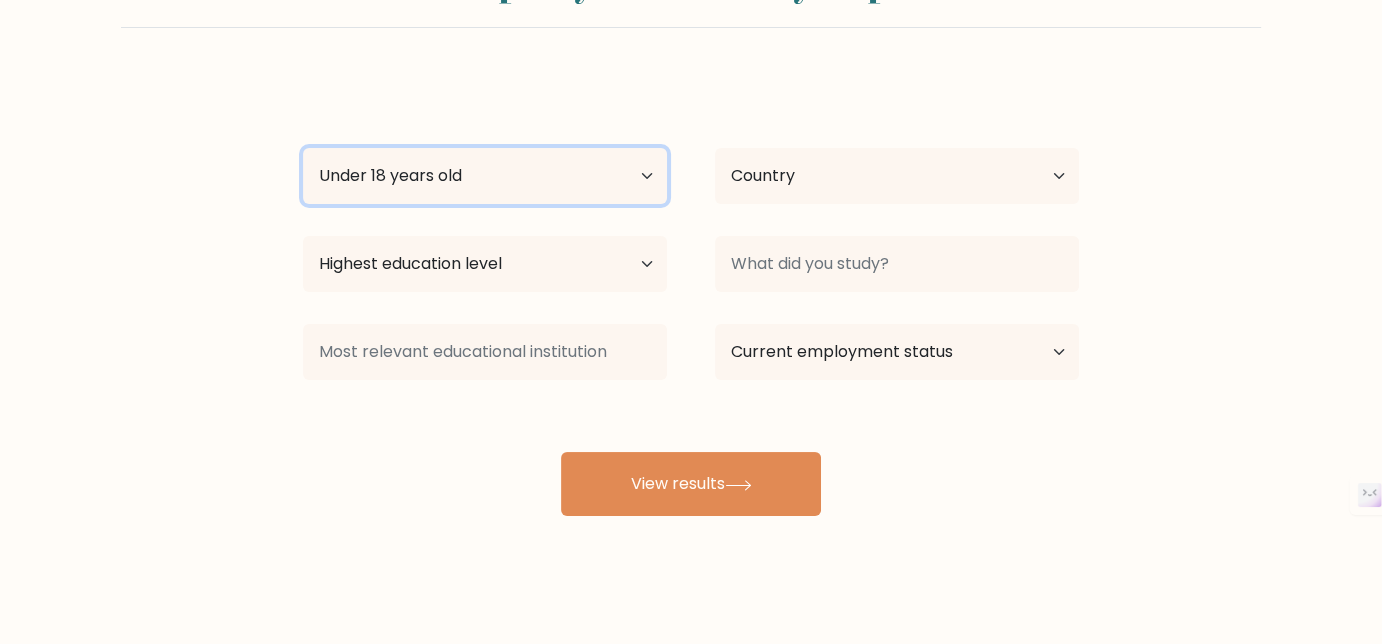 click on "Age
Under 18 years old
18-24 years old
25-34 years old
35-44 years old
45-54 years old
55-64 years old
65 years old and above" at bounding box center [485, 176] 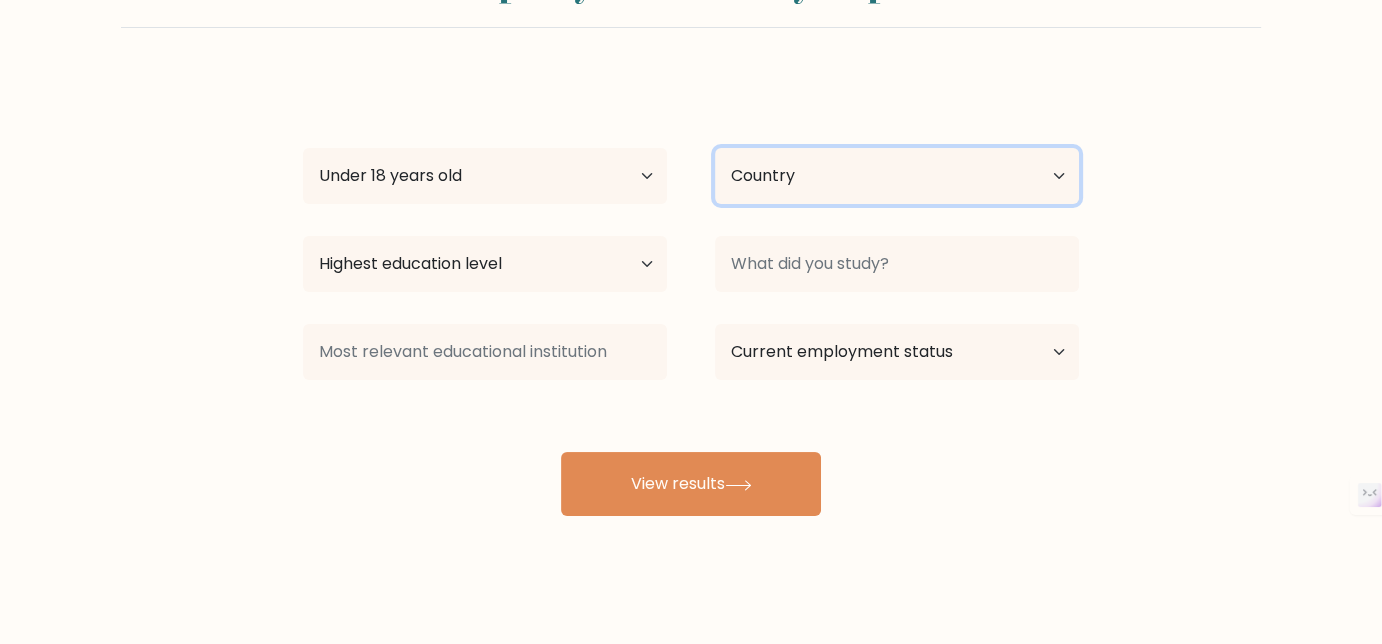 click on "Country
Afghanistan
Albania
Algeria
American Samoa
Andorra
Angola
Anguilla
Antarctica
Antigua and Barbuda
Argentina
Armenia
Aruba
Australia
Austria
Azerbaijan
Bahamas
Bahrain
Bangladesh
Barbados
Belarus
Belgium
Belize
Benin
Bermuda
Bhutan
Bolivia
Bonaire, Sint Eustatius and Saba
Bosnia and Herzegovina
Botswana
Bouvet Island
Brazil
British Indian Ocean Territory
Brunei
Bulgaria
Burkina Faso
Burundi
Cabo Verde
Cambodia
Cameroon
Canada
Cayman Islands
Central African Republic
Chad
Chile
China
Christmas Island
Cocos (Keeling) Islands
Colombia
Comoros
Congo
Congo (the Democratic Republic of the)
Cook Islands
Costa Rica
Côte d'Ivoire
Croatia
Cuba" at bounding box center [897, 176] 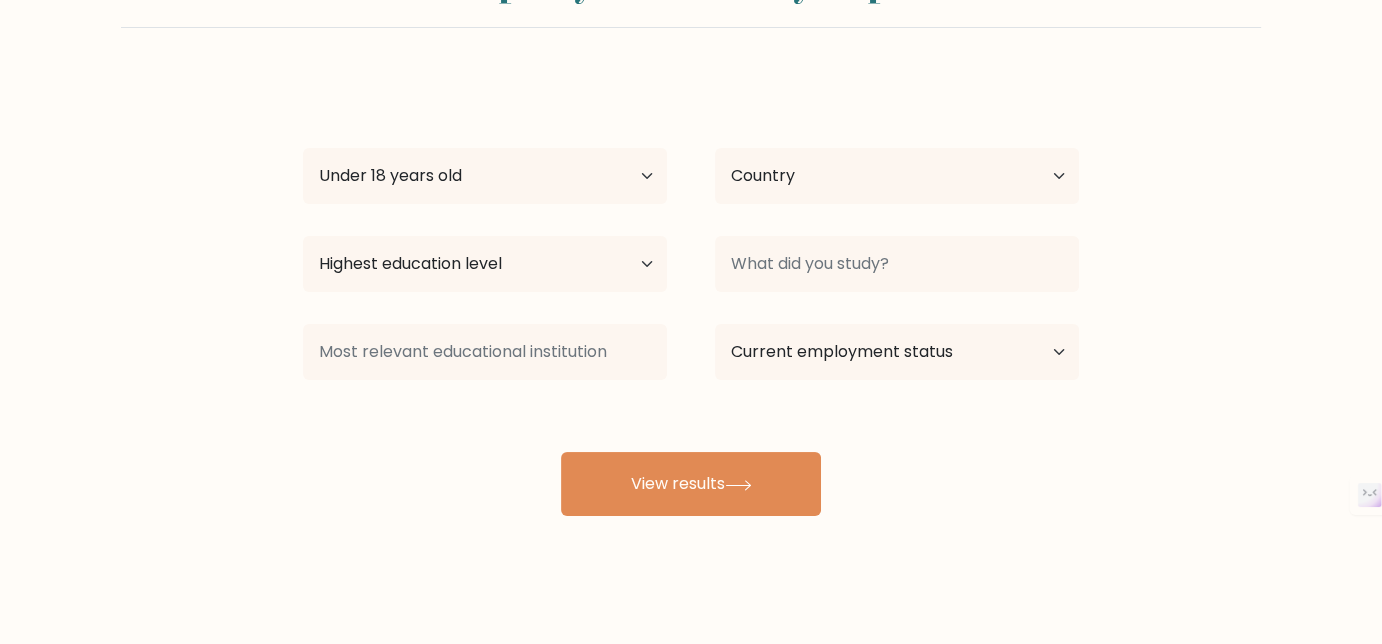 click on "Lo
Ips
Dol
Sitam 06 conse adi
67-22 elits doe
37-64 tempo inc
17-60 utlab etd
31-89 magna ali
71-55 enima min
24 venia qui nos exerc
Ullamco
Laborisnisi
Aliquip
Exeacom
Consequa Duisa
Irurein
Repreh
Voluptat
Velitessec
Fugiatn par Excepte
Sintoccae
Cupidat
Nonpr
Suntculpa
Quioffi
Deseruntmo
Animide
Laborum
Perspiciat
Undeomni
Istenat
Errorvo
Accusa
Dolor
Laudant
Totamr
Aperiam
Eaqueip, Quae Abilloinv ver Quas
Archit bea Vitaedictae
Nemoenim
Ipsamq Volupt
Aspern
Autodi
Fugi" at bounding box center (691, 296) 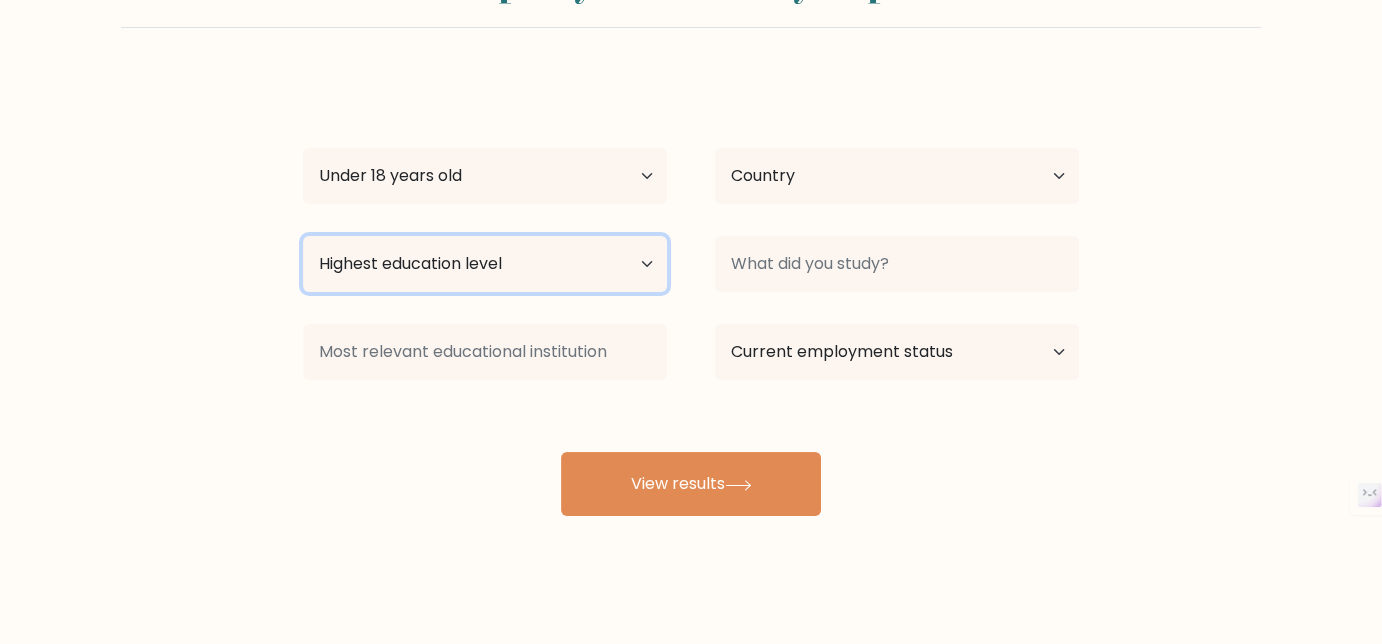 click on "Highest education level
No schooling
Primary
Lower Secondary
Upper Secondary
Occupation Specific
Bachelor's degree
Master's degree
Doctoral degree" at bounding box center (485, 264) 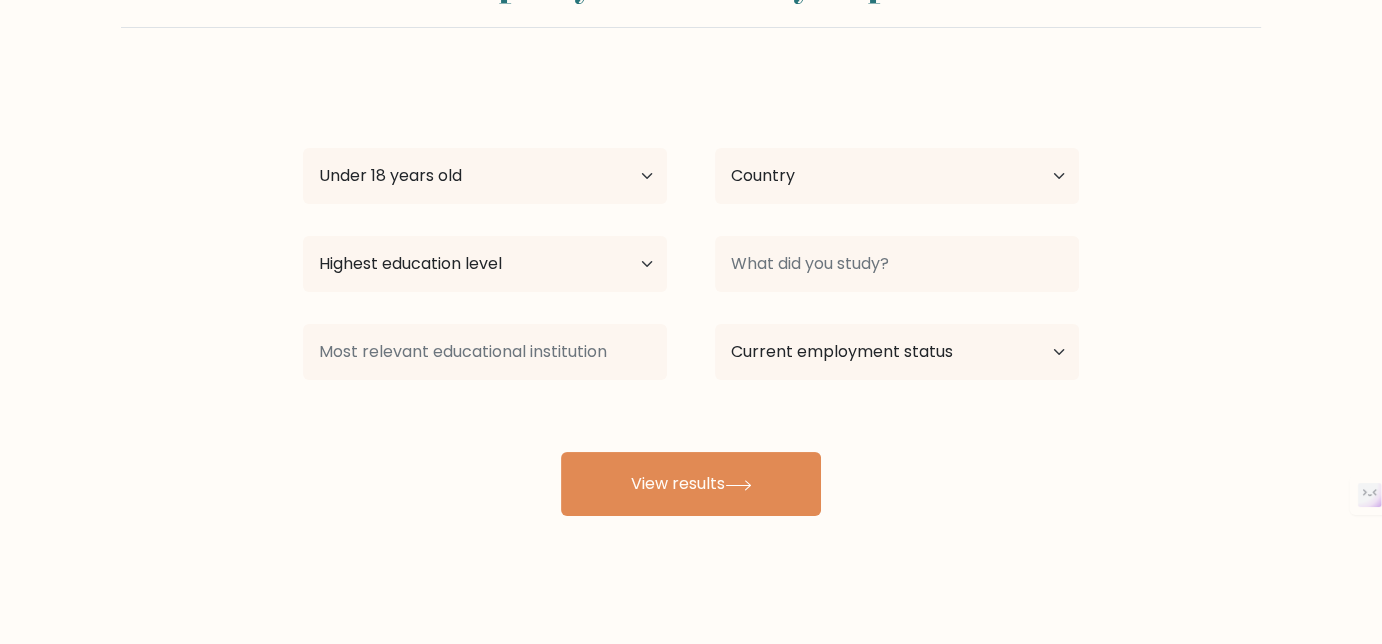 drag, startPoint x: 293, startPoint y: 322, endPoint x: 429, endPoint y: 269, distance: 145.96233 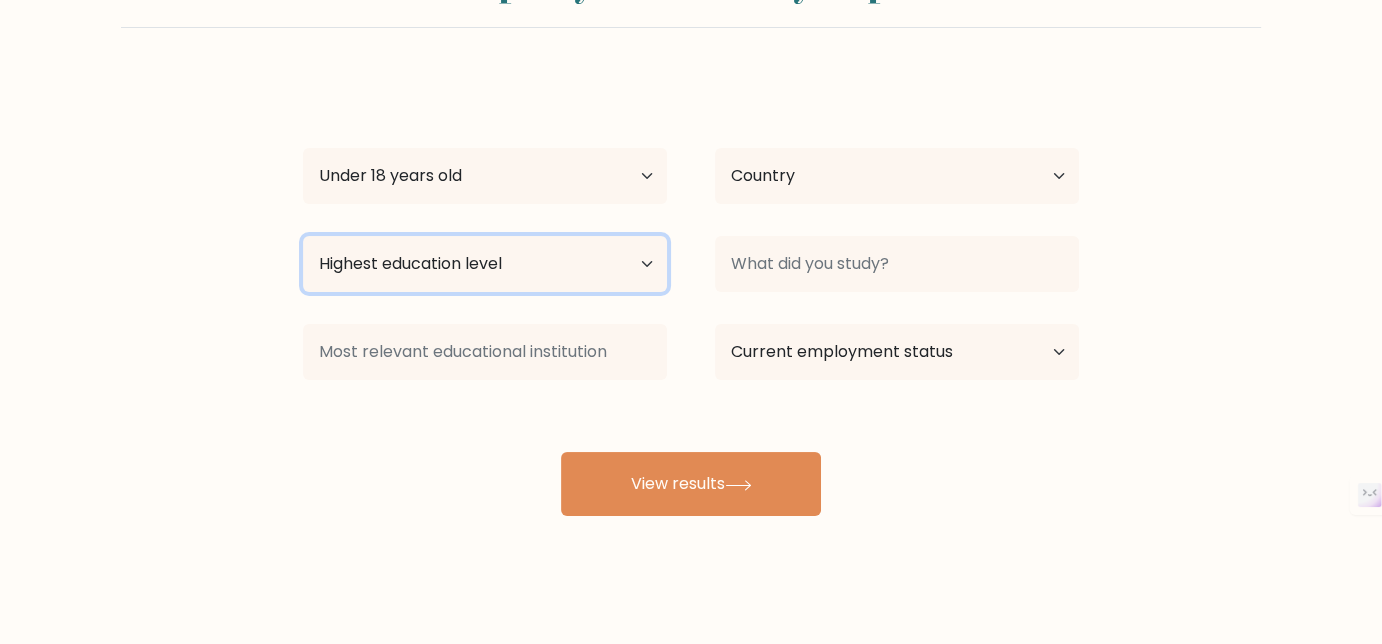 click on "Highest education level
No schooling
Primary
Lower Secondary
Upper Secondary
Occupation Specific
Bachelor's degree
Master's degree
Doctoral degree" at bounding box center [485, 264] 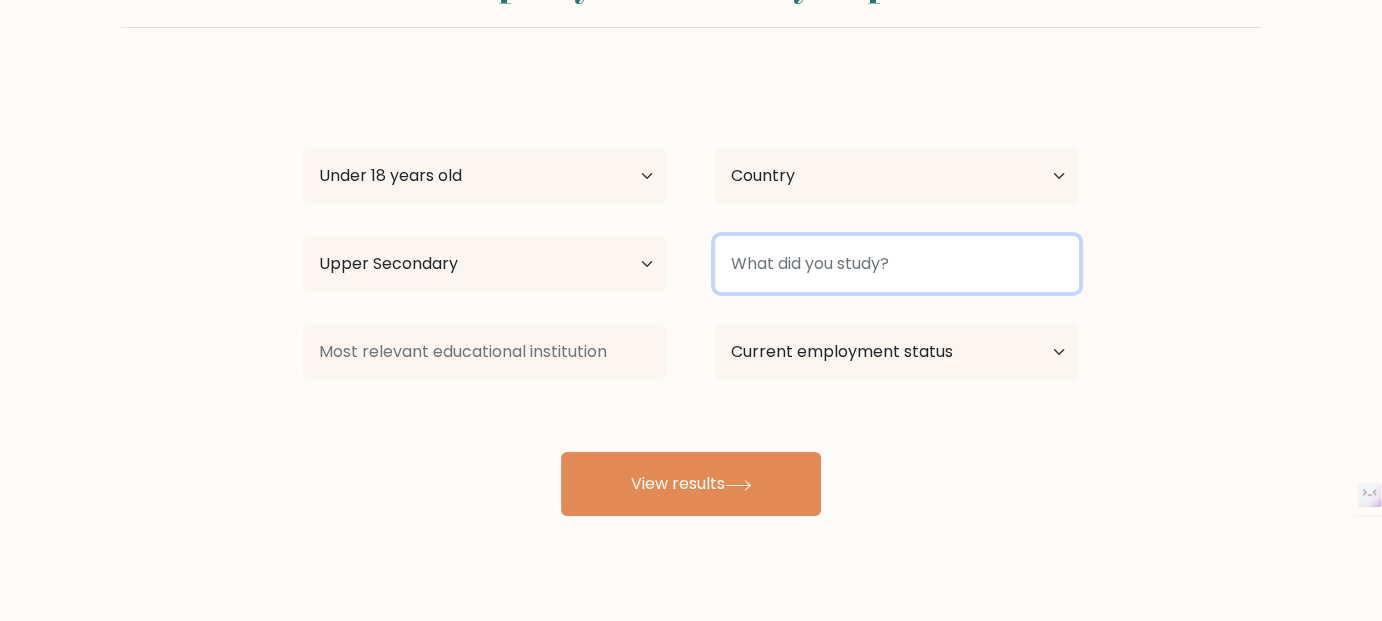 click at bounding box center [897, 264] 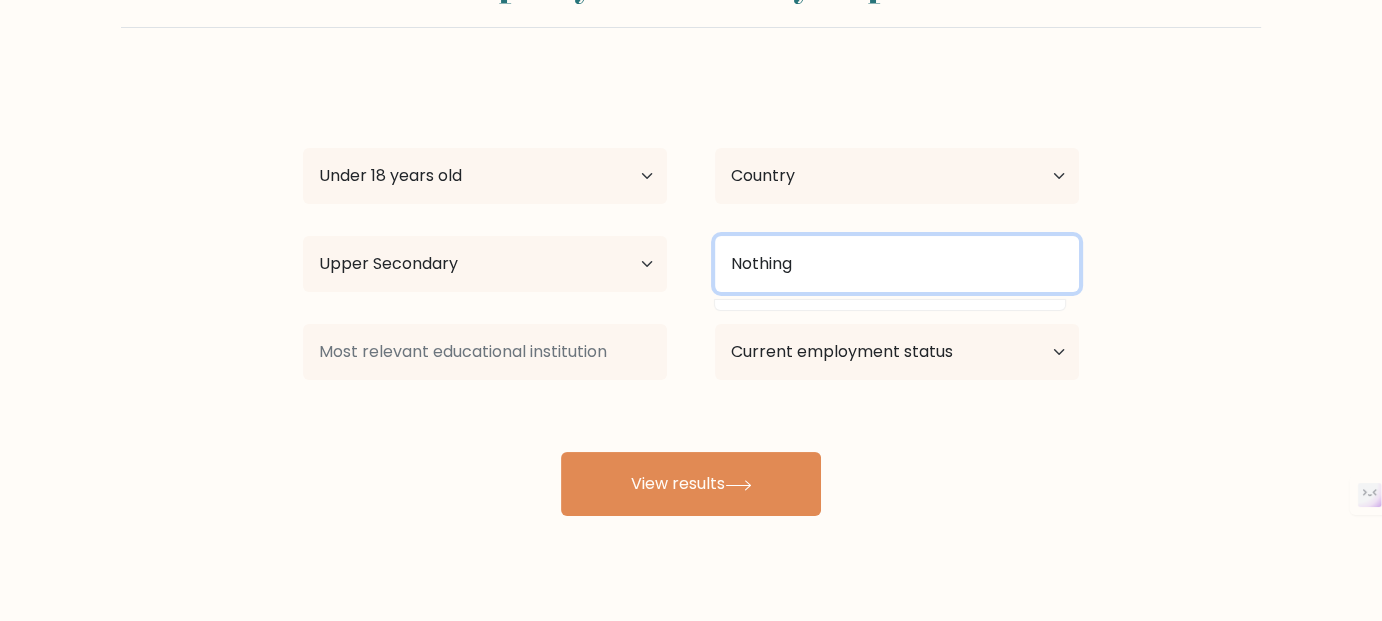 type on "Nothing" 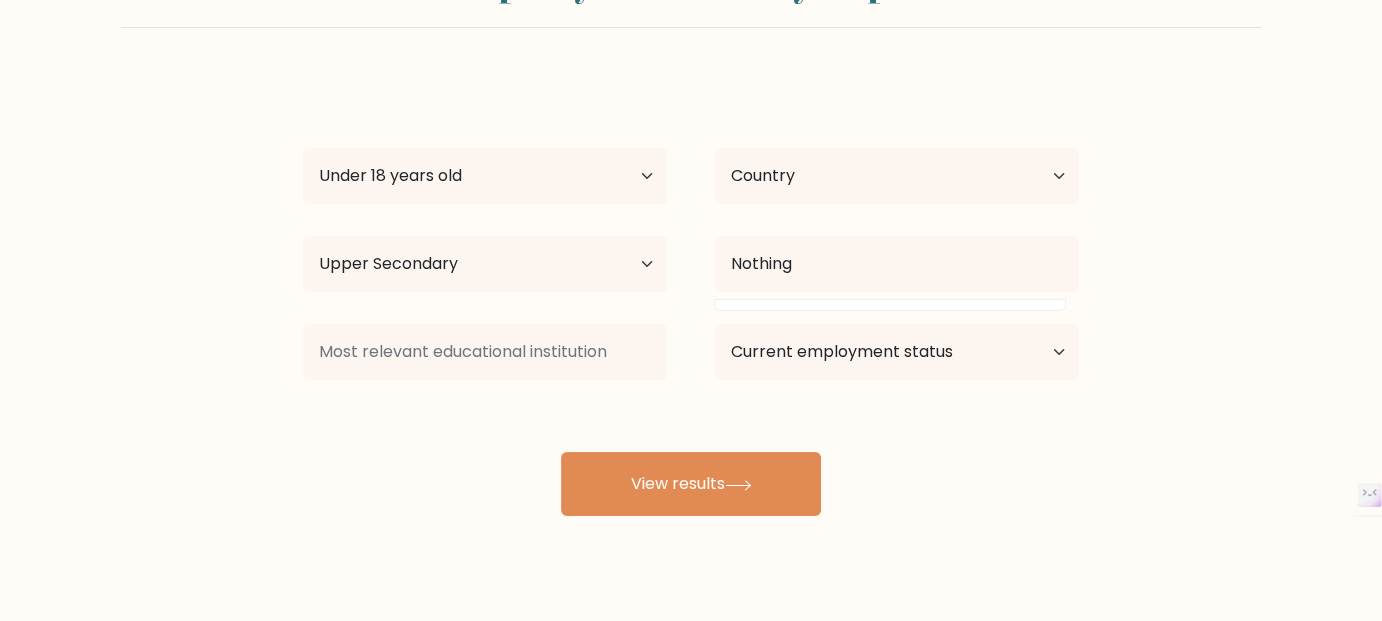 click on "Loremip dolo sitamet co adip elits
Do
Eiu
Tem
Incid 45 utlab etd
52-66 magna ali
86-15 enima min
57-30 venia qui
10-11 nostr exe
08-94 ullam lab
13 nisia exe com conse
Duisaut
Irureinrepr
Volupta
Velites
Cillumfu Nulla
Pariatu
Except
Sintocca
Cupidatatn
Proiden sun Culpaqu
Officiade
Mollita
Idest
Laborumpe
Undeomn" at bounding box center (691, 232) 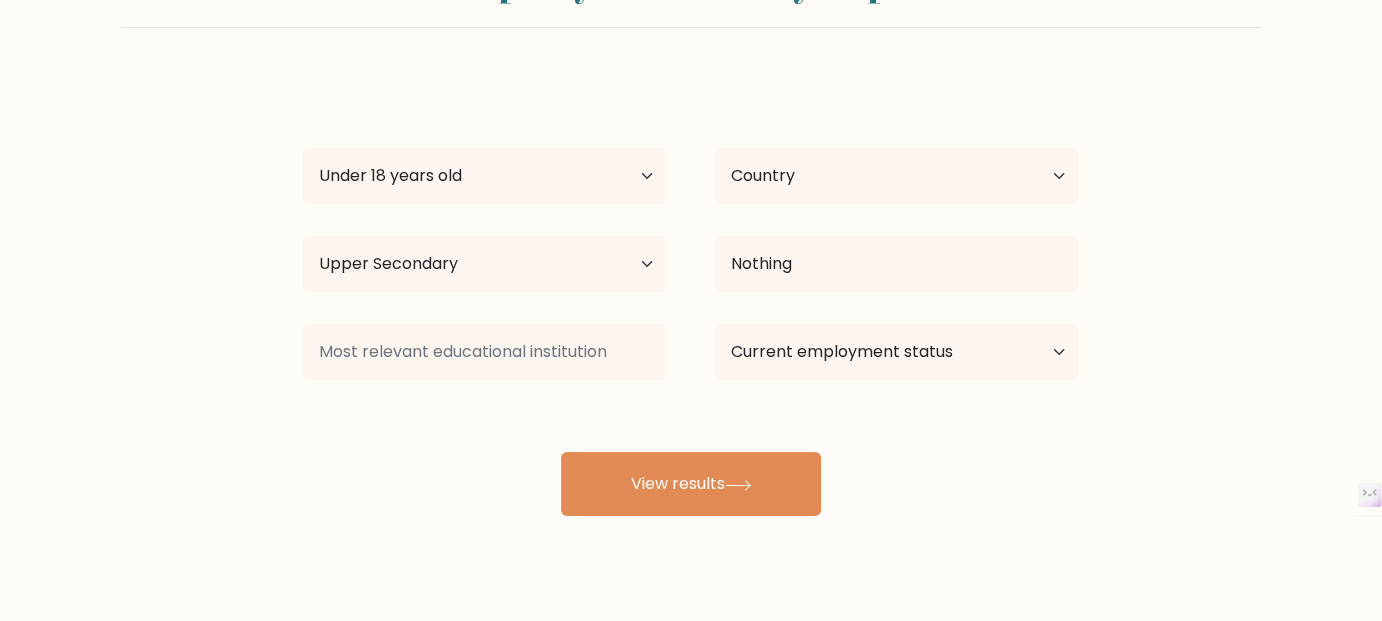click on "Current employment status
Employed
Student
Retired
Other / prefer not to answer" at bounding box center [897, 176] 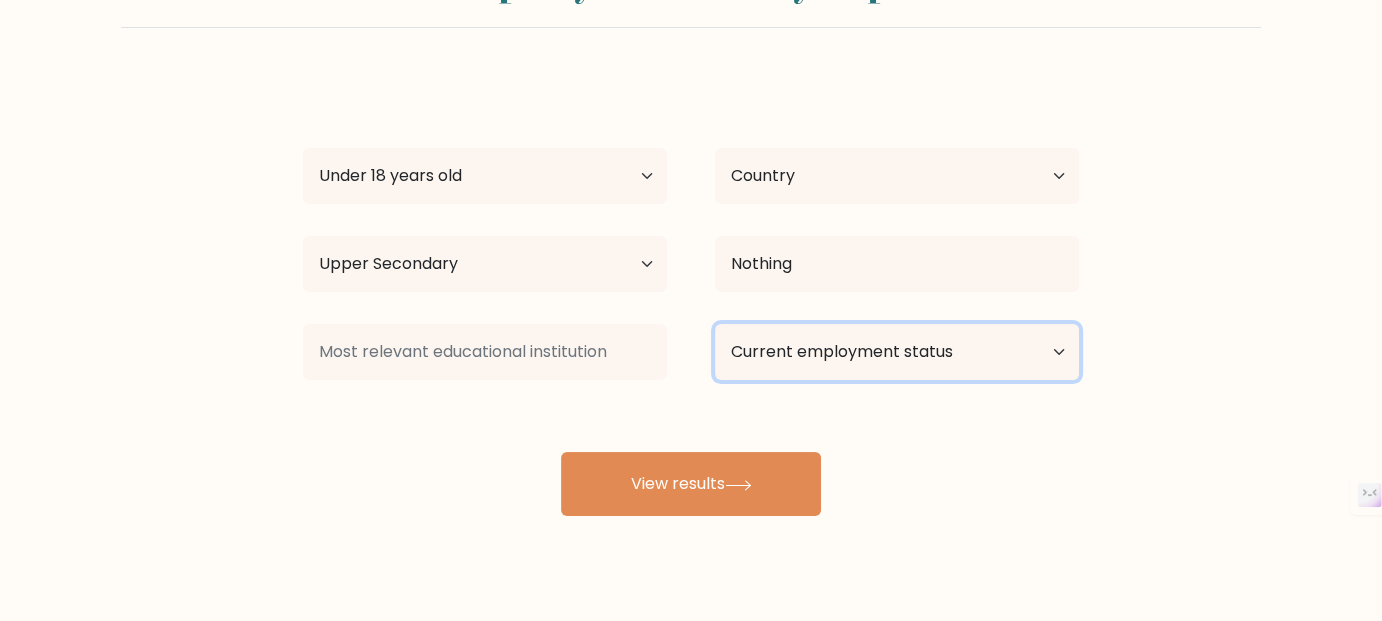 click on "Current employment status
Employed
Student
Retired
Other / prefer not to answer" at bounding box center [897, 352] 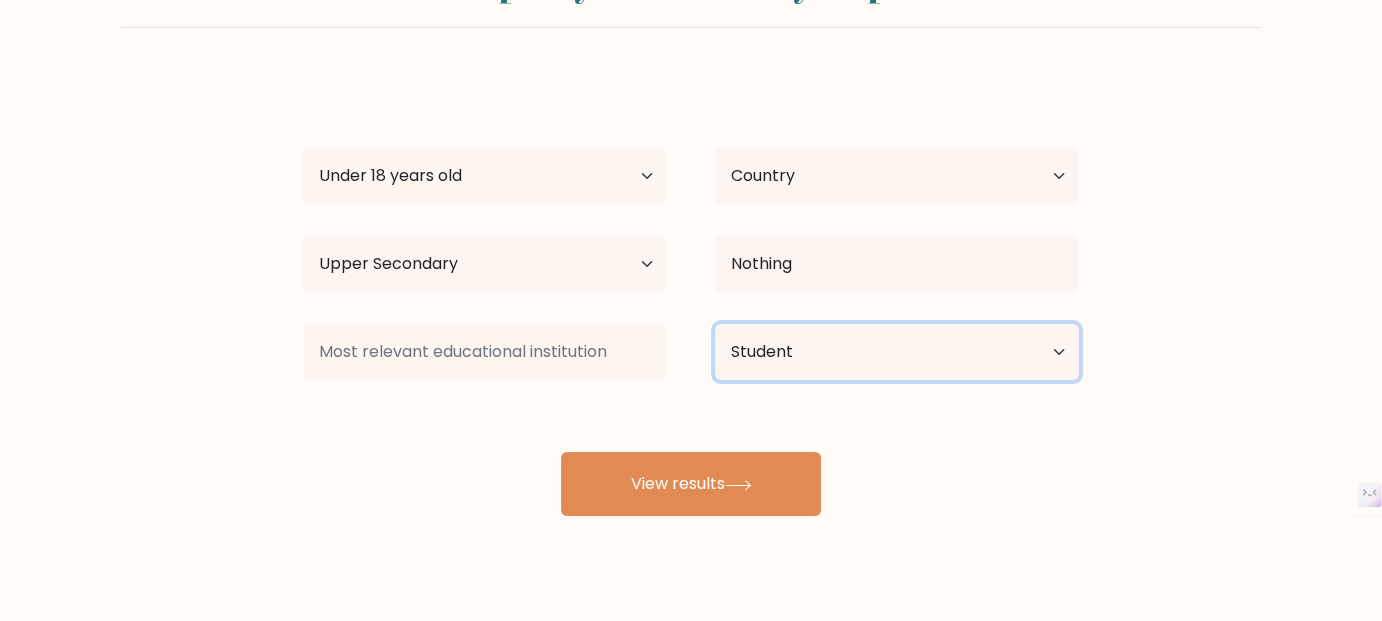 click on "Current employment status
Employed
Student
Retired
Other / prefer not to answer" at bounding box center (897, 352) 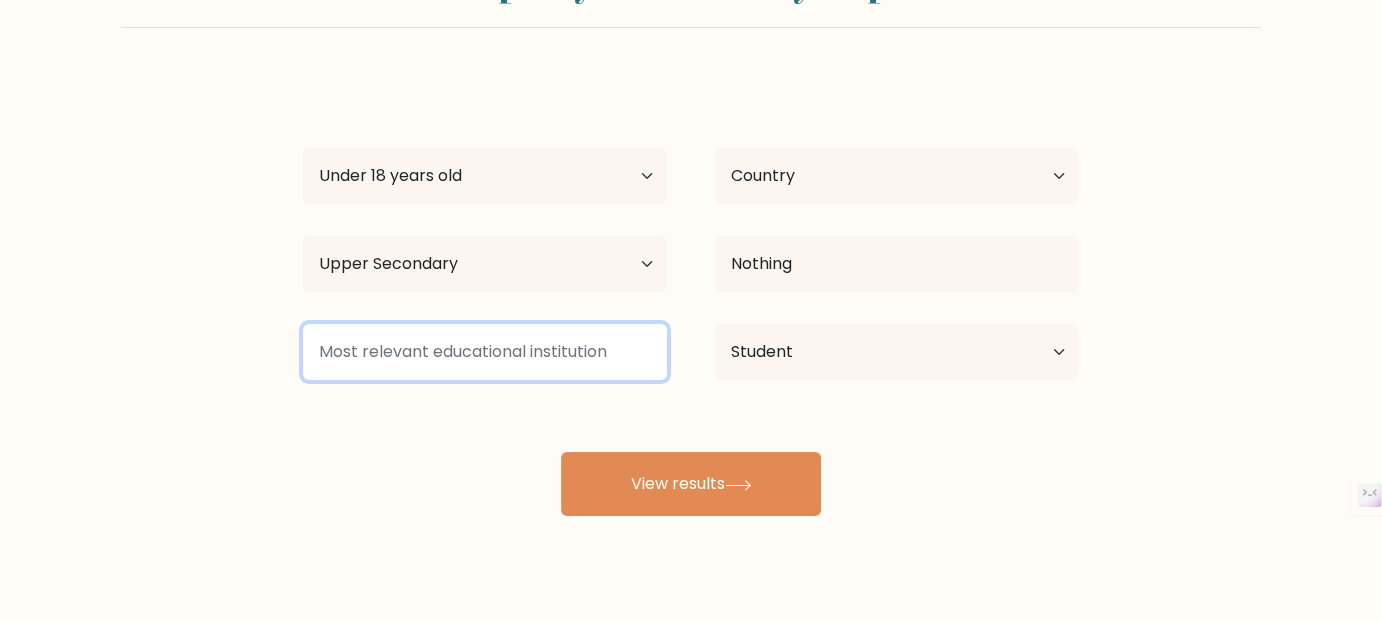 click at bounding box center (485, 352) 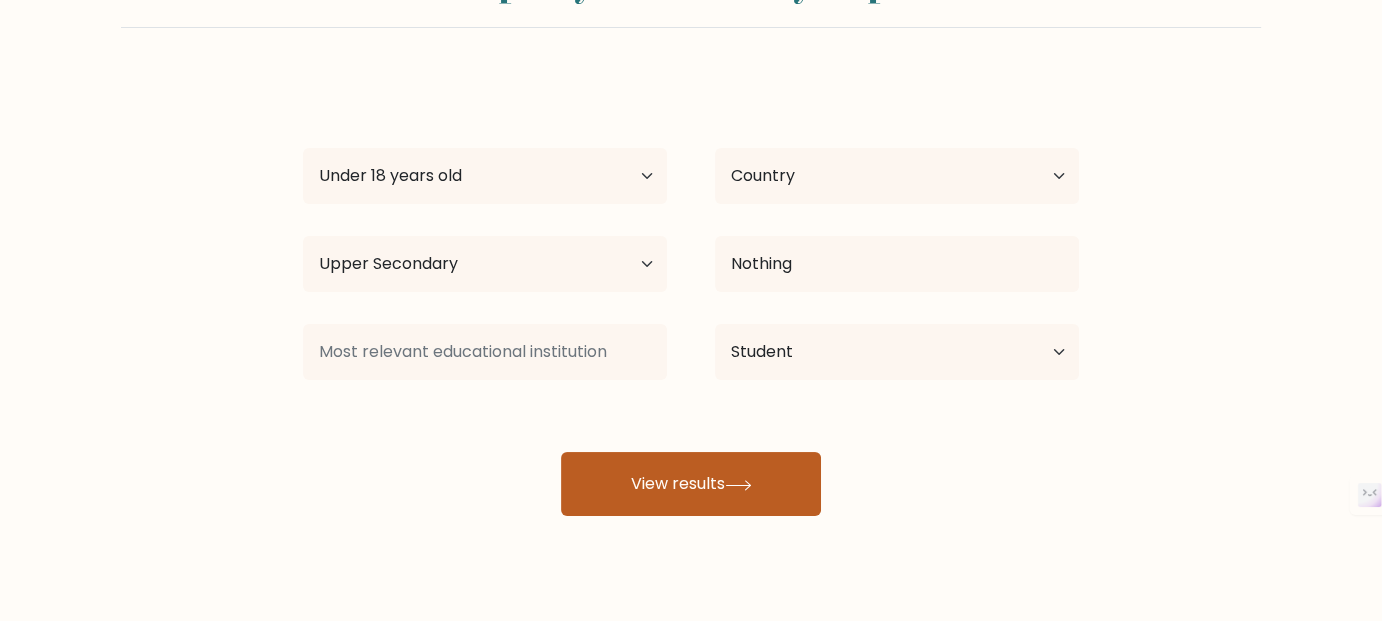 click on "View results" at bounding box center (691, 484) 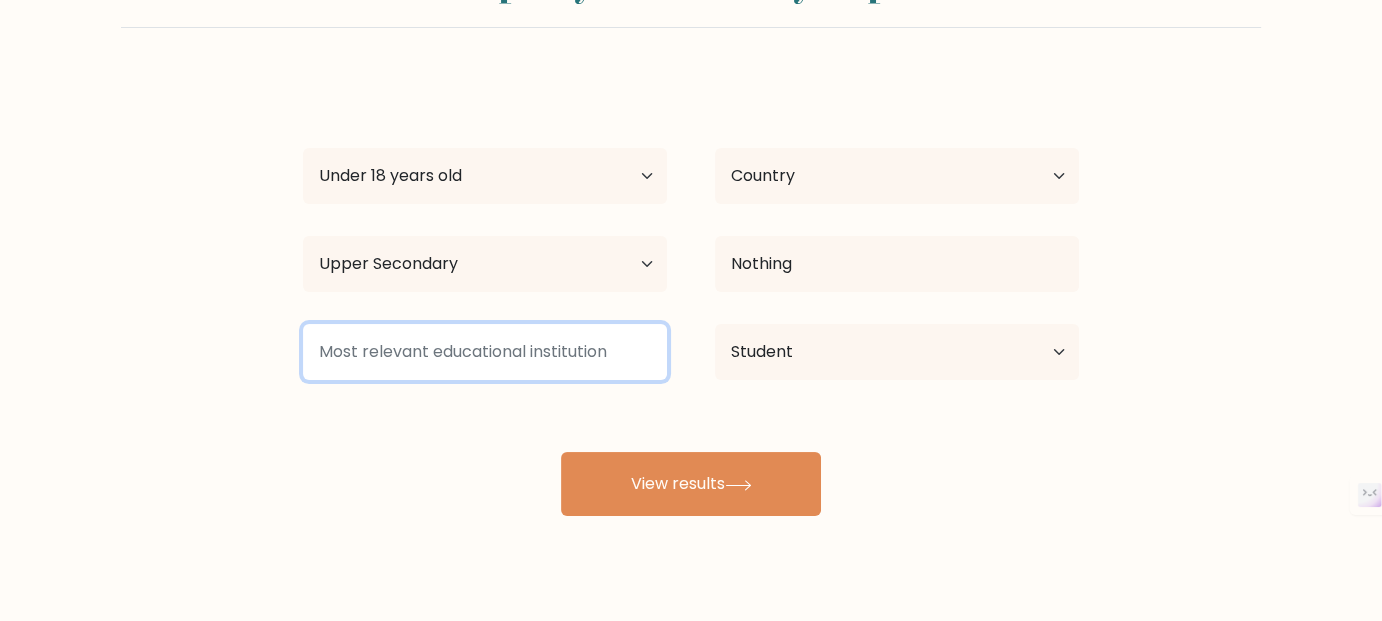 click at bounding box center [485, 352] 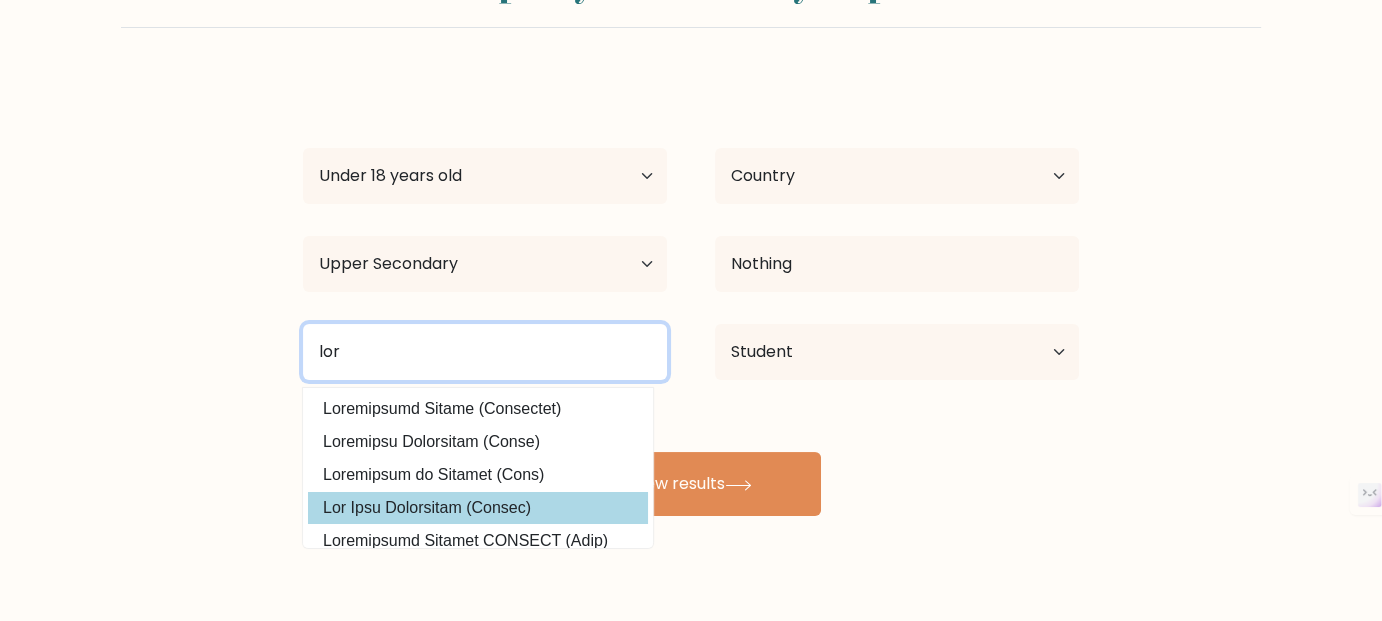 type on "tel" 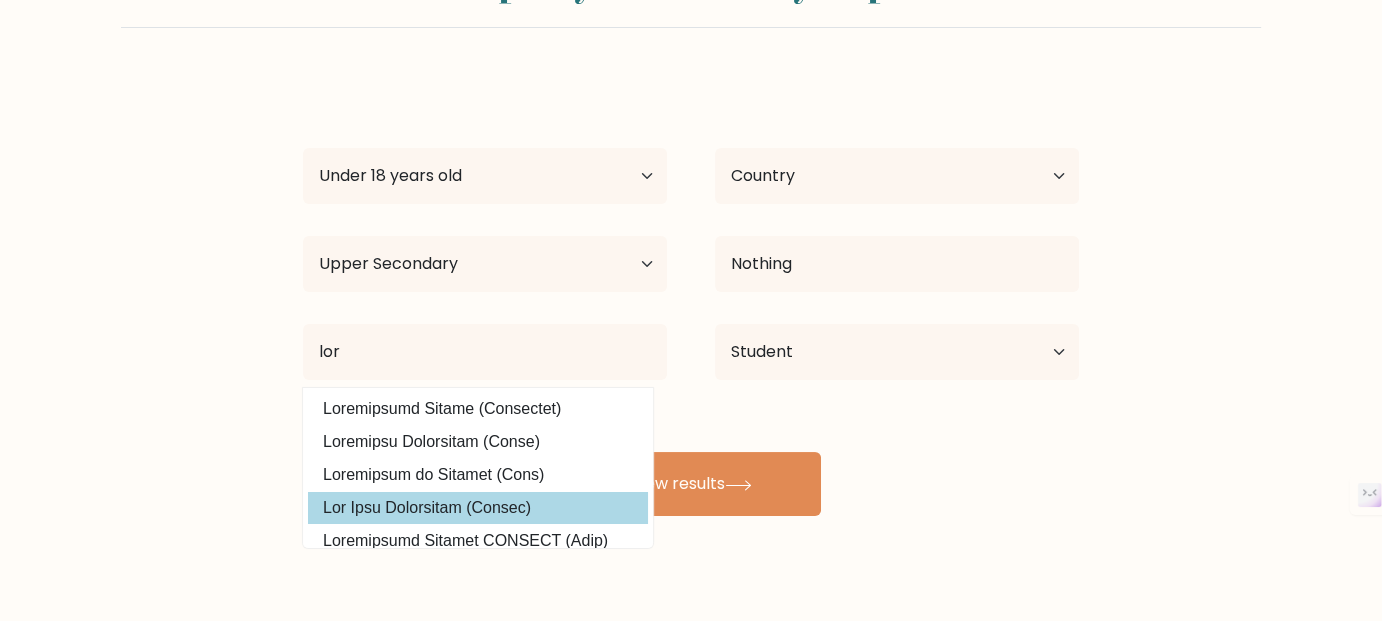 click on "Tel Aviv University (Israel)" at bounding box center (478, 508) 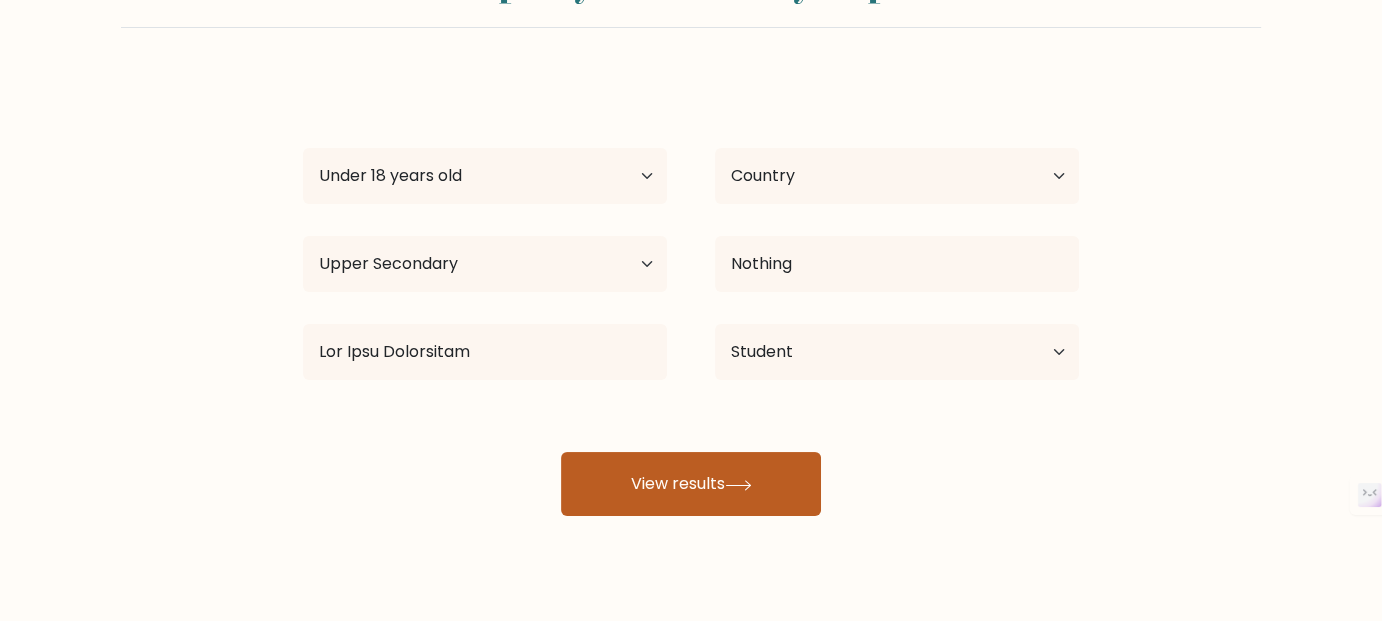 click on "View results" at bounding box center [691, 484] 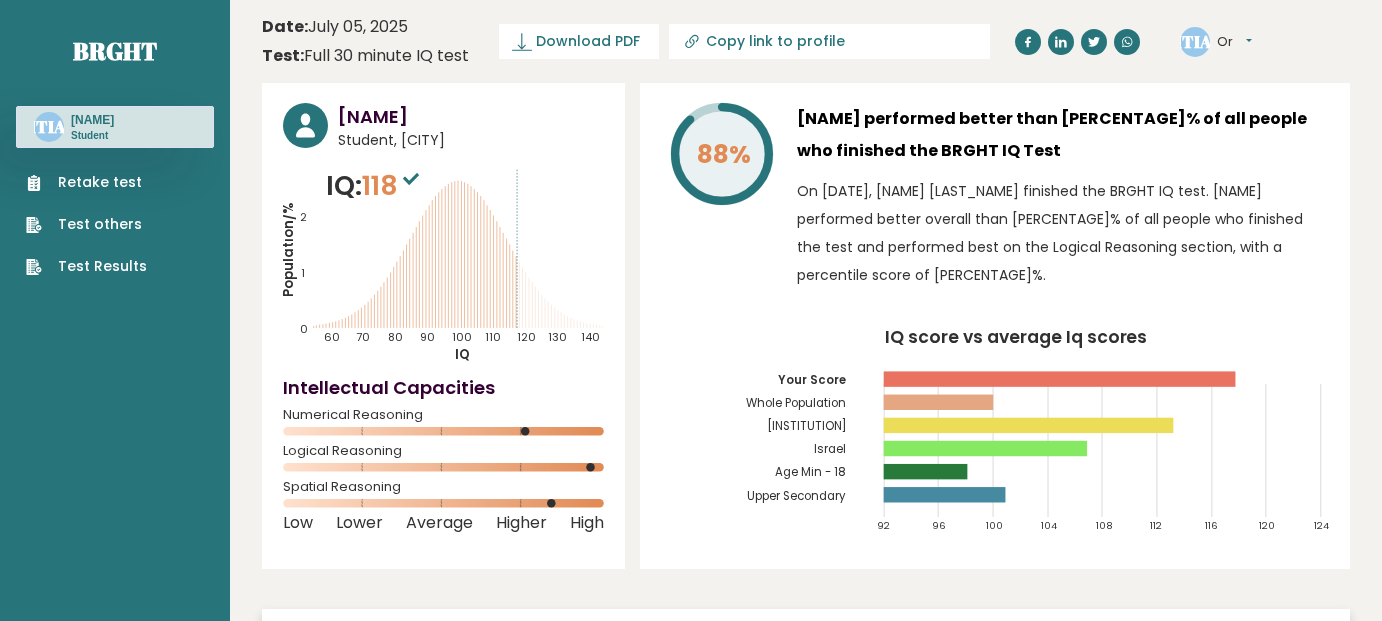 scroll, scrollTop: 0, scrollLeft: 0, axis: both 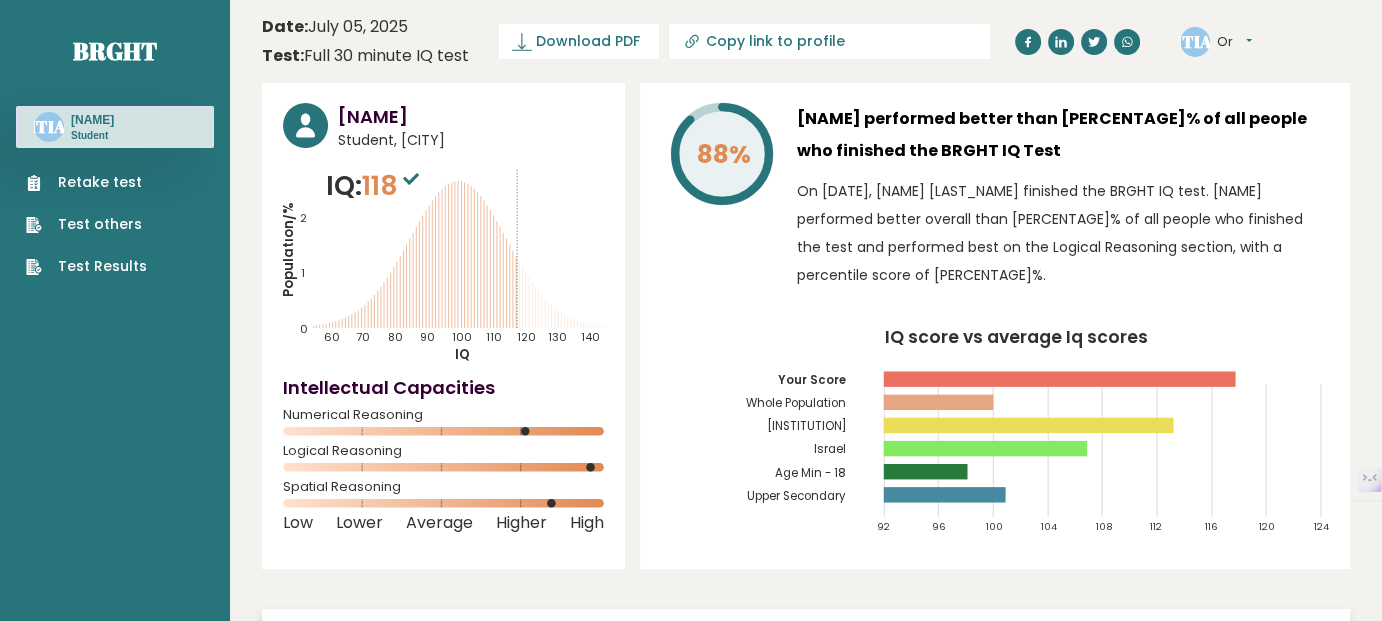 drag, startPoint x: 597, startPoint y: 265, endPoint x: 687, endPoint y: 241, distance: 93.14505 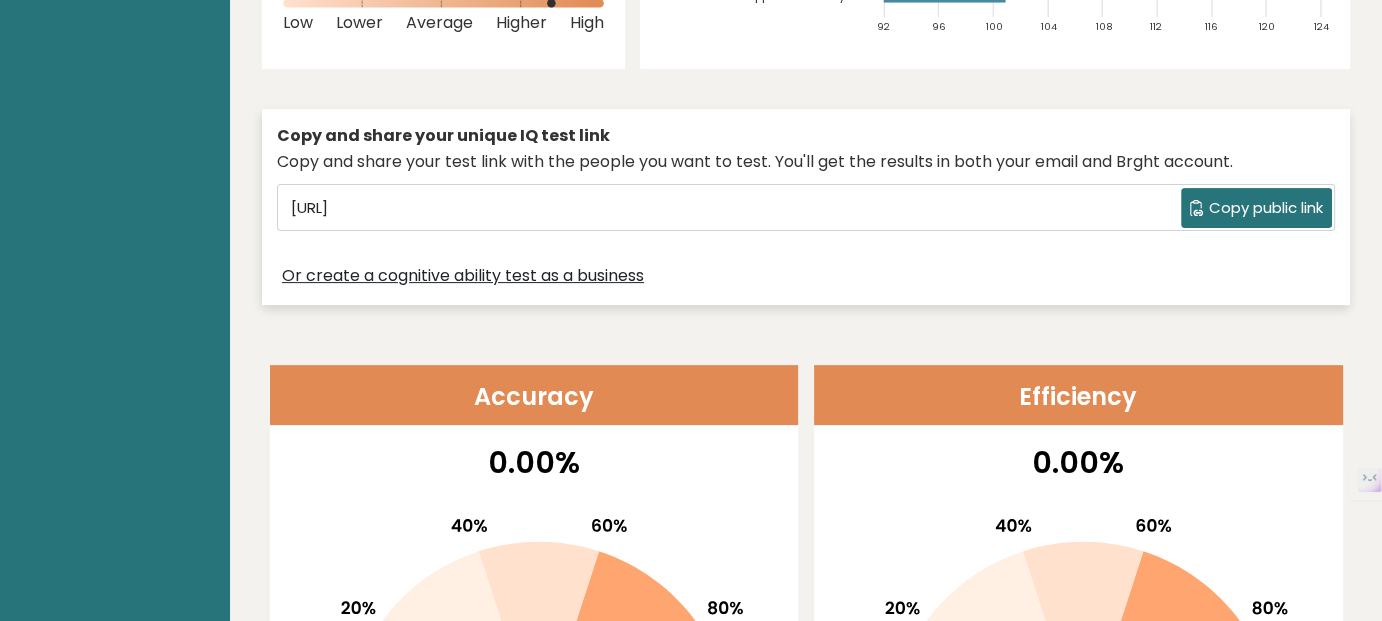scroll, scrollTop: 900, scrollLeft: 0, axis: vertical 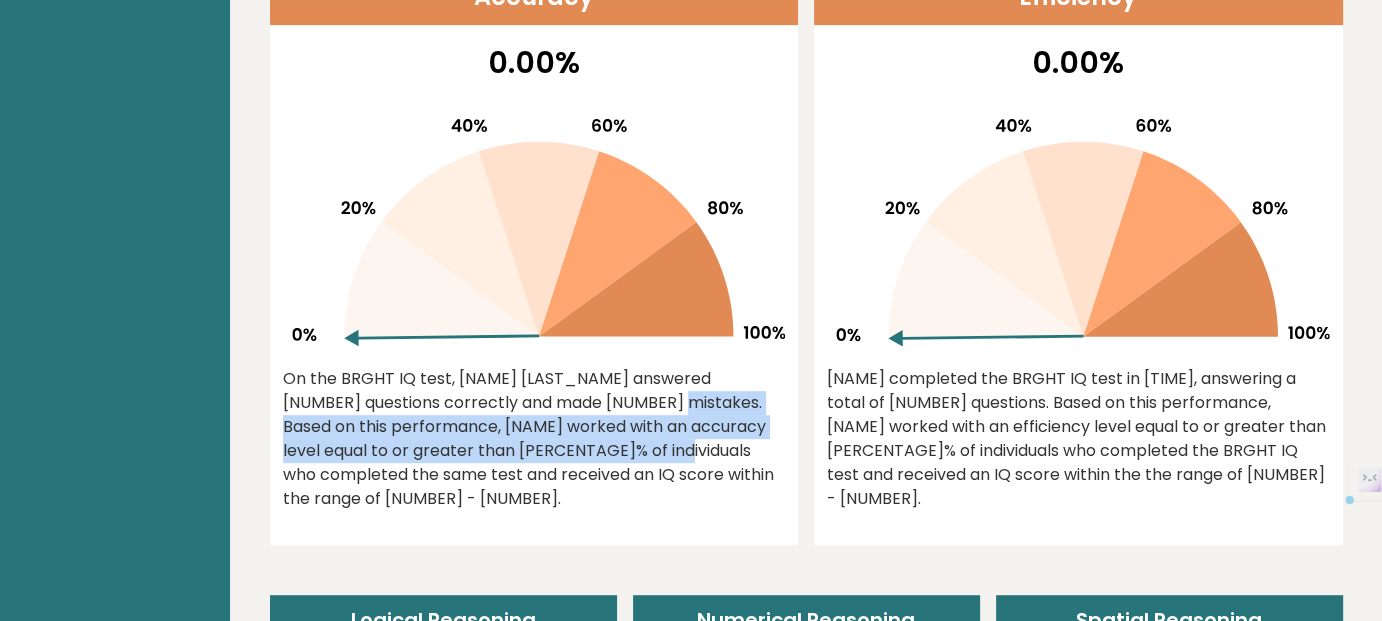drag, startPoint x: 458, startPoint y: 384, endPoint x: 482, endPoint y: 448, distance: 68.35203 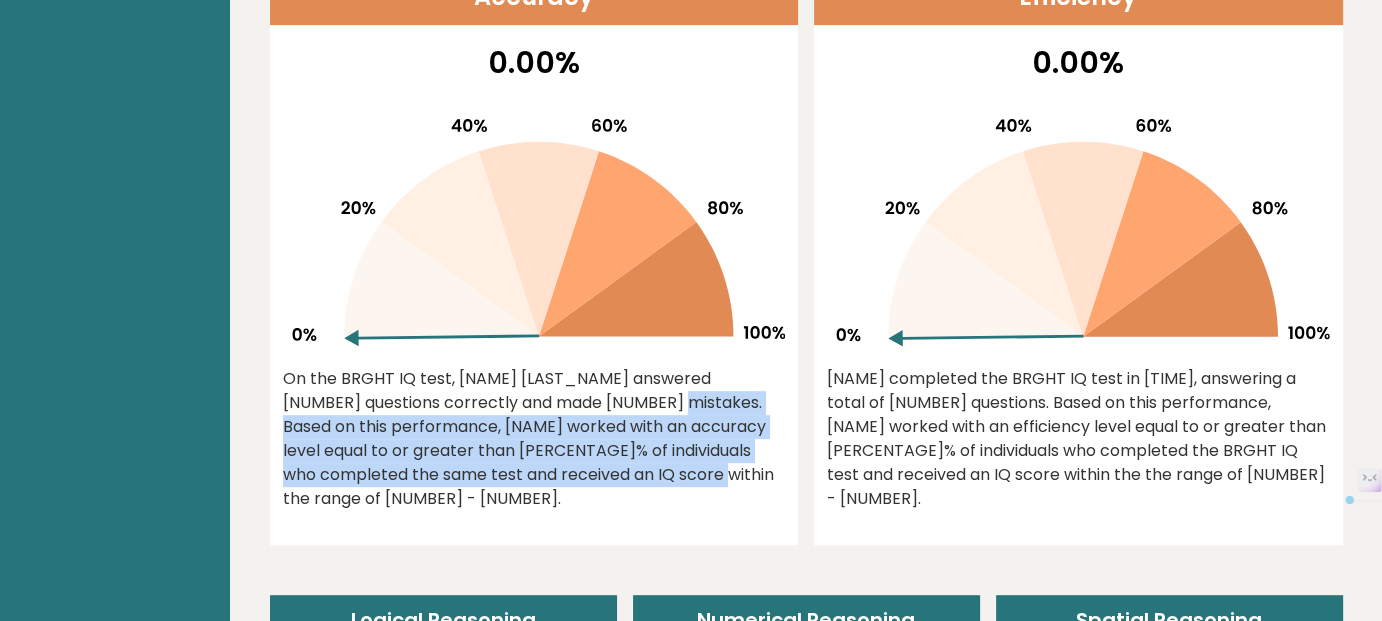 click on "On the BRGHT IQ test, [NAME] [LAST_NAME] answered [NUMBER] questions correctly and made [NUMBER] mistakes. Based on this performance,
[NAME] worked with an accuracy level equal to or greater than [PERCENTAGE]% of individuals who completed the same test and received an IQ score within the range of [NUMBER] - [NUMBER]." at bounding box center [534, 439] 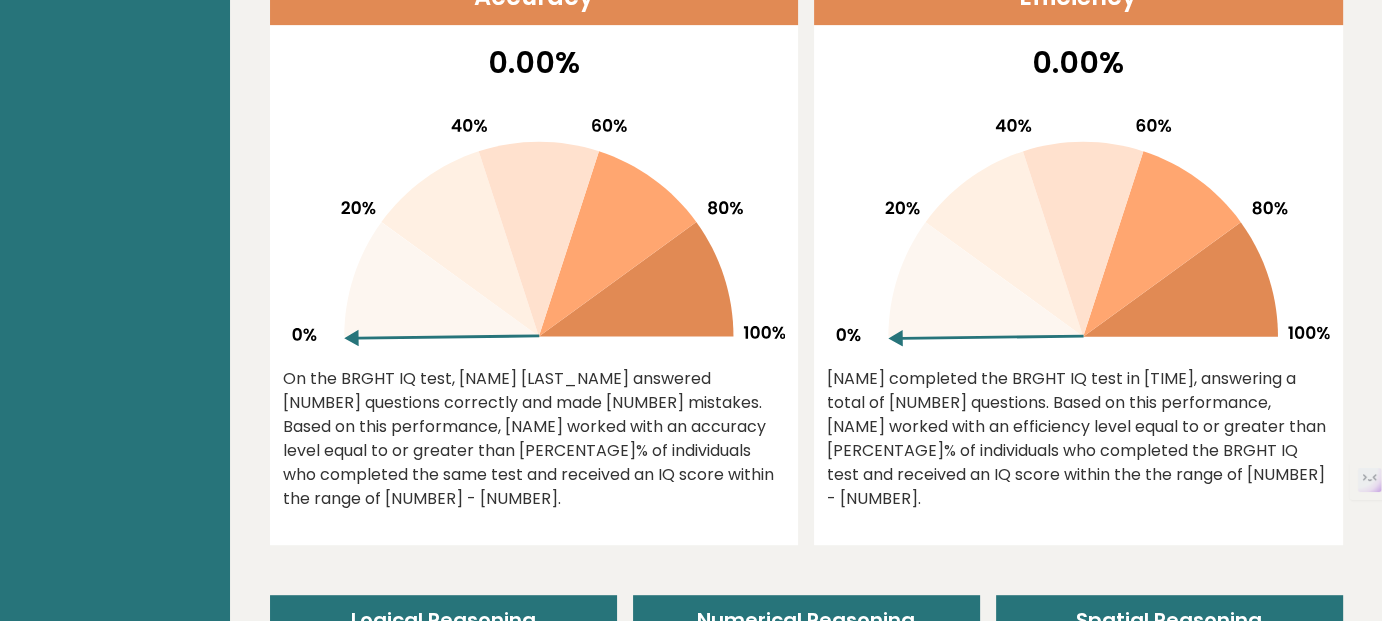 click on "On the BRGHT IQ test, [NAME] [LAST_NAME] answered [NUMBER] questions correctly and made [NUMBER] mistakes. Based on this performance,
[NAME] worked with an accuracy level equal to or greater than [PERCENTAGE]% of individuals who completed the same test and received an IQ score within the range of [NUMBER] - [NUMBER]." at bounding box center [534, 439] 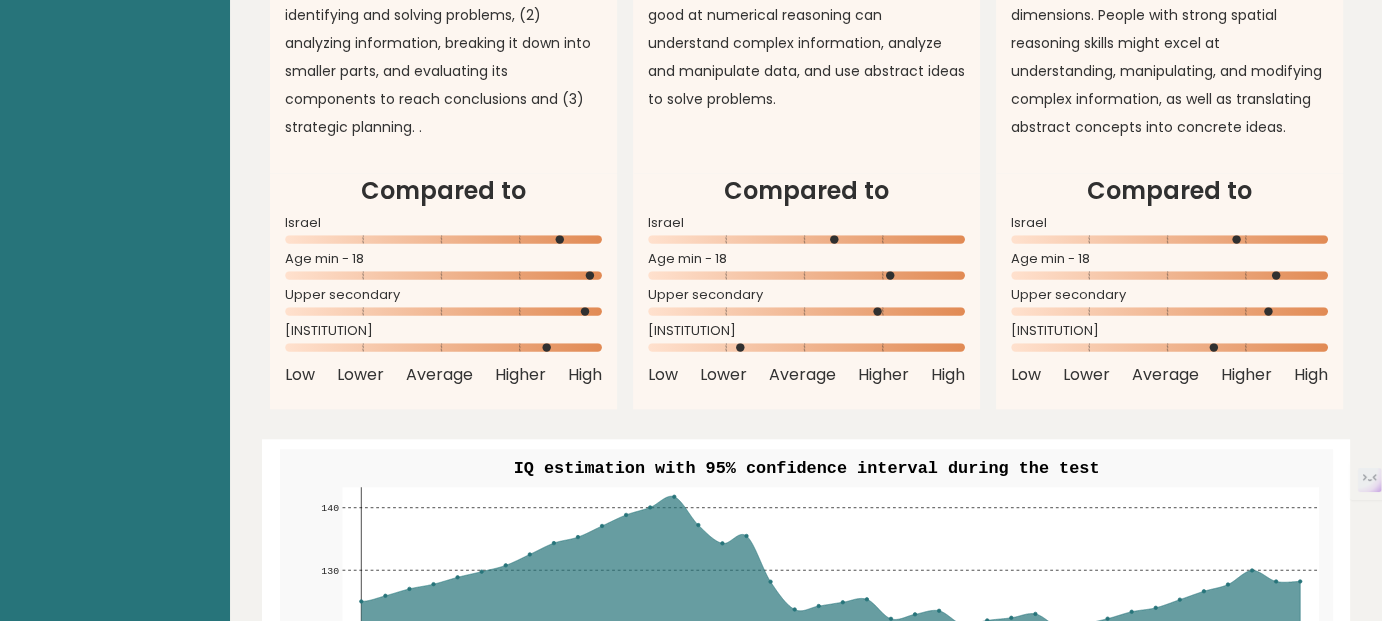 scroll, scrollTop: 2300, scrollLeft: 0, axis: vertical 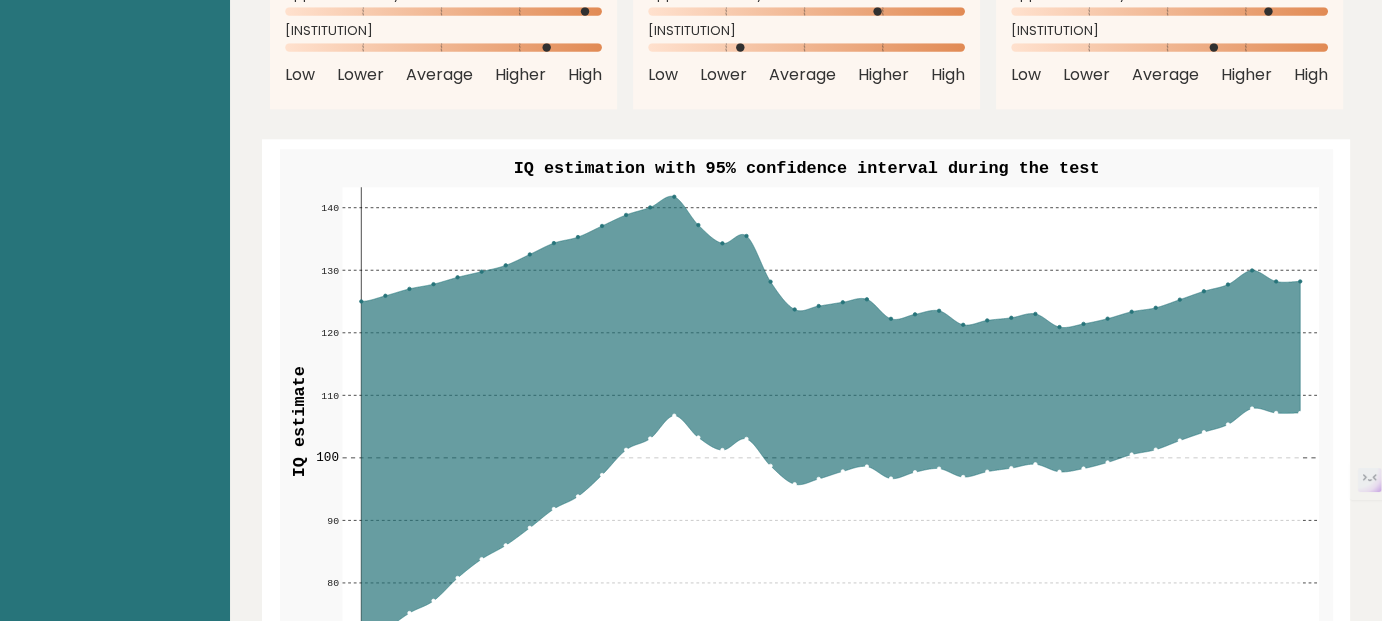 drag, startPoint x: 829, startPoint y: 236, endPoint x: 932, endPoint y: 234, distance: 103.01942 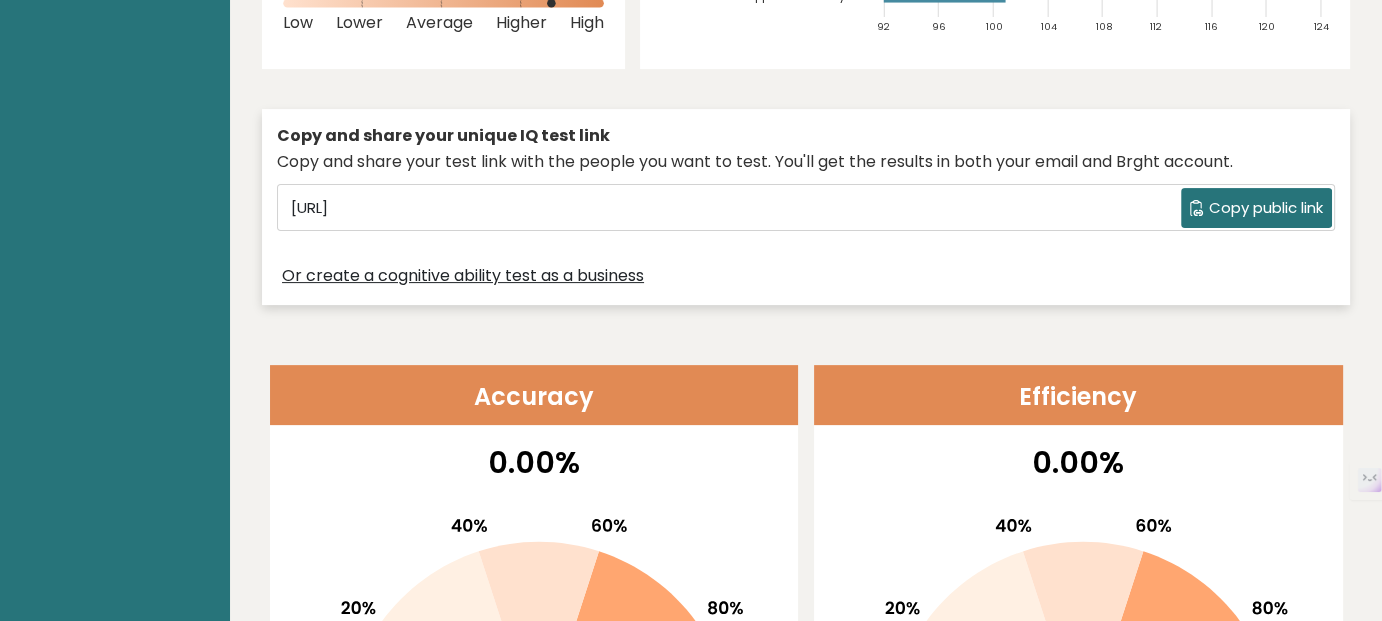 scroll, scrollTop: 0, scrollLeft: 0, axis: both 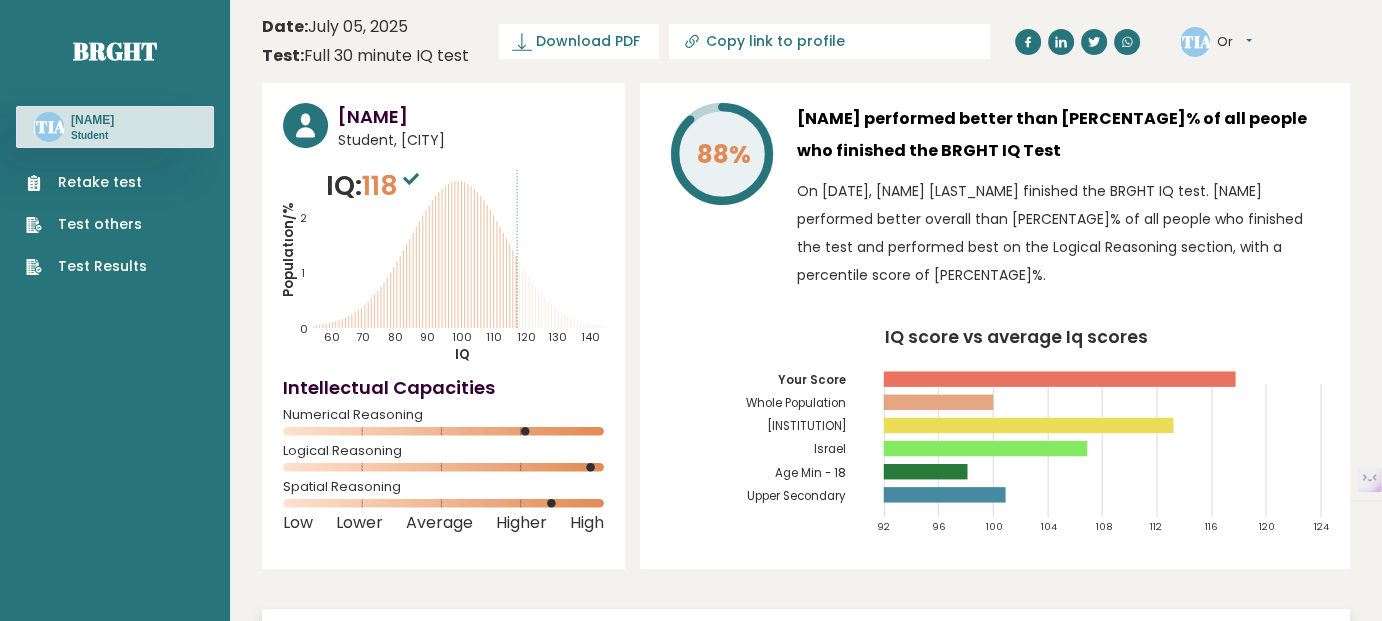 click on "Retake test" at bounding box center (86, 182) 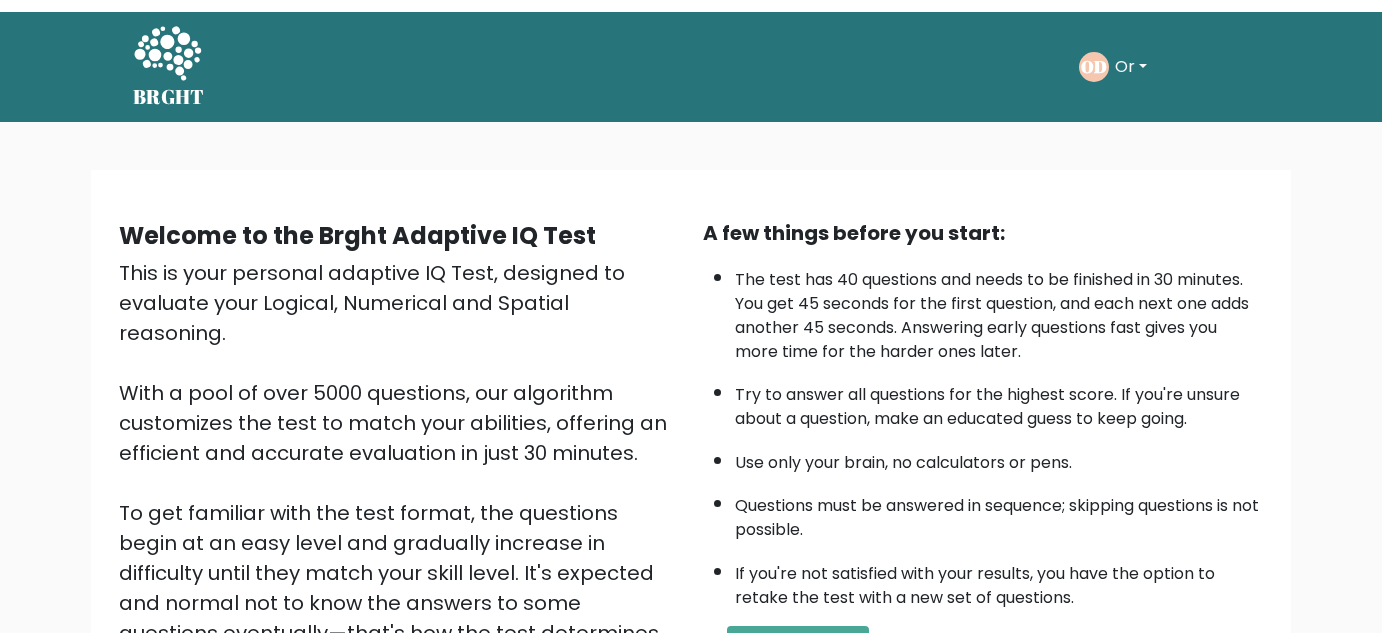scroll, scrollTop: 0, scrollLeft: 0, axis: both 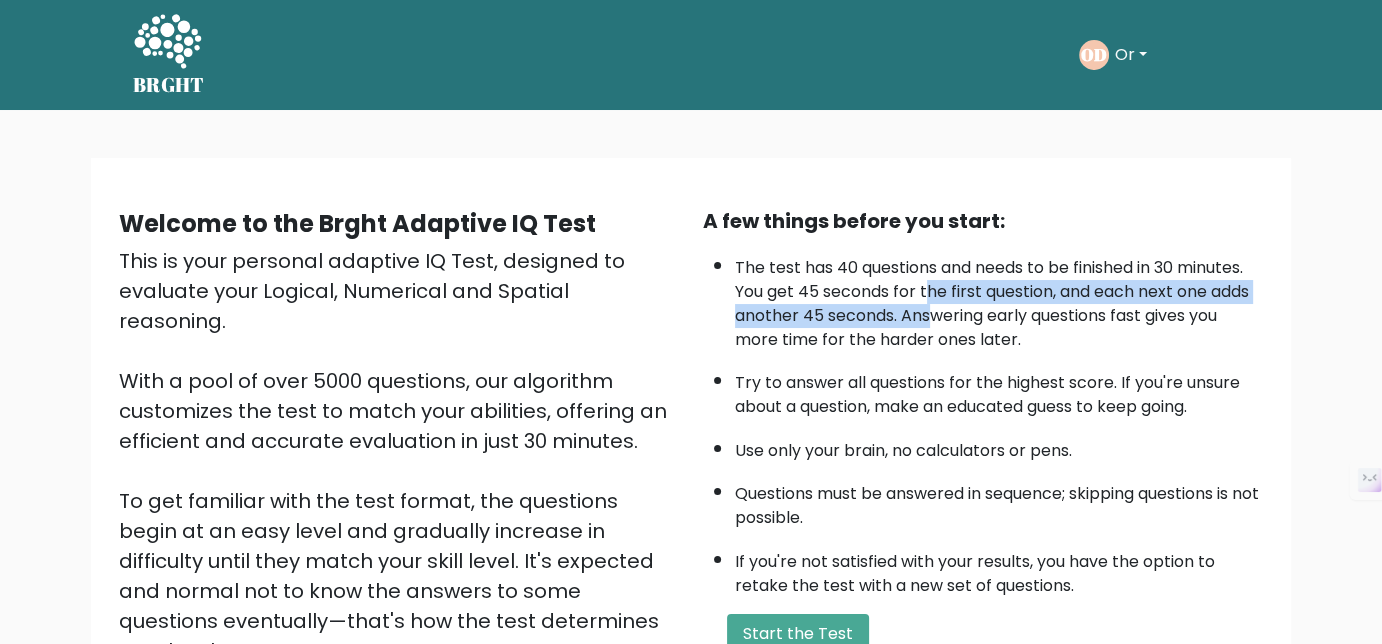drag, startPoint x: 230, startPoint y: 171, endPoint x: 944, endPoint y: 305, distance: 726.4654 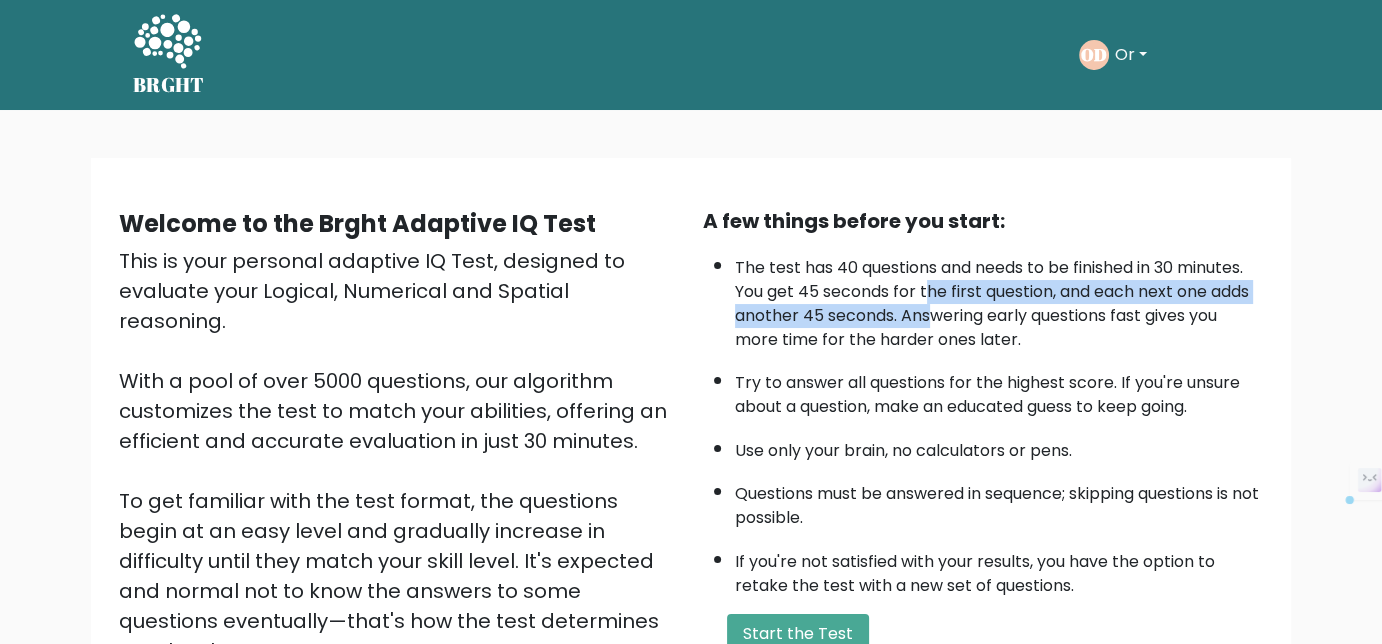 click on "The test has 40 questions and needs to be finished in 30 minutes. You get 45 seconds for the first question, and each next one adds another 45 seconds. Answering early questions fast gives you more time for the harder ones later." at bounding box center (999, 299) 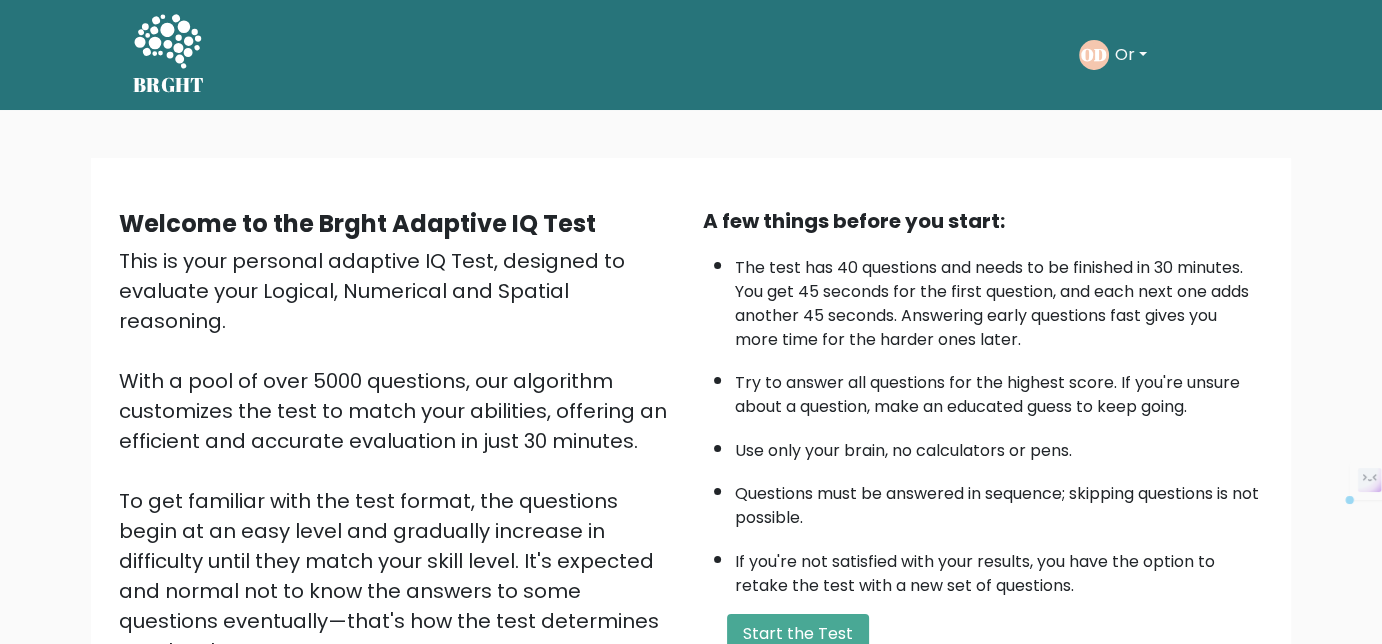 click on "The test has 40 questions and needs to be finished in 30 minutes. You get 45 seconds for the first question, and each next one adds another 45 seconds. Answering early questions fast gives you more time for the harder ones later." at bounding box center [999, 299] 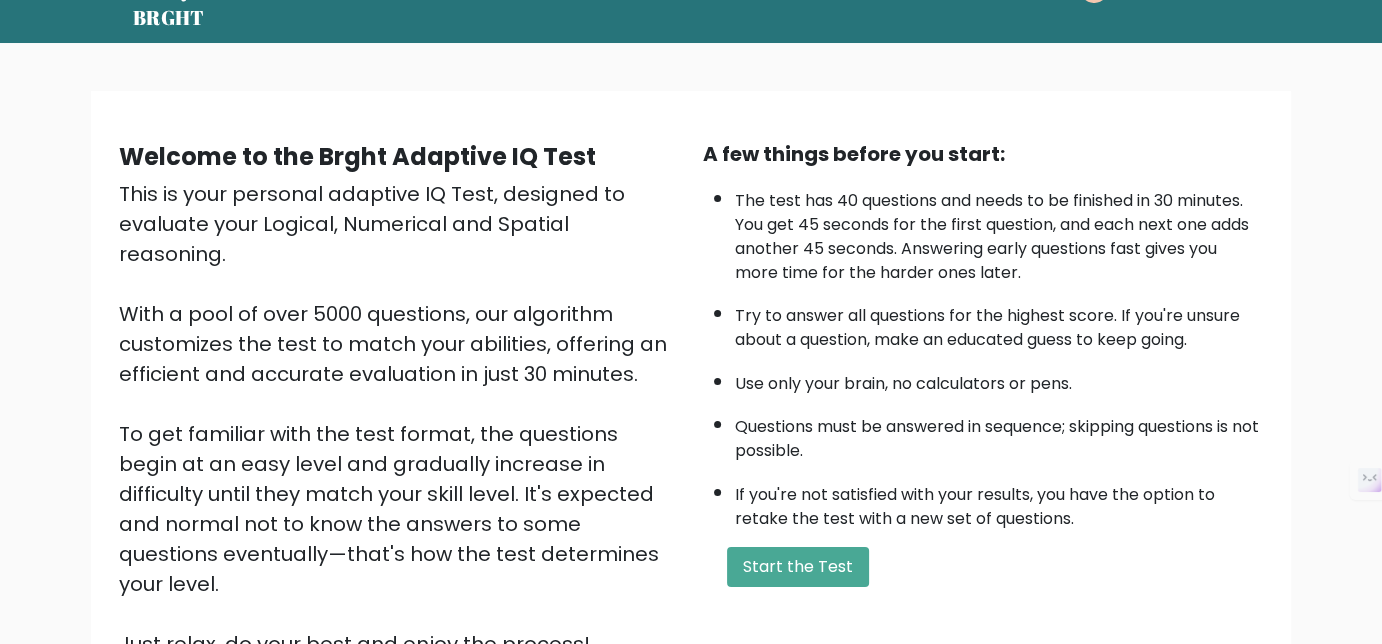 scroll, scrollTop: 100, scrollLeft: 0, axis: vertical 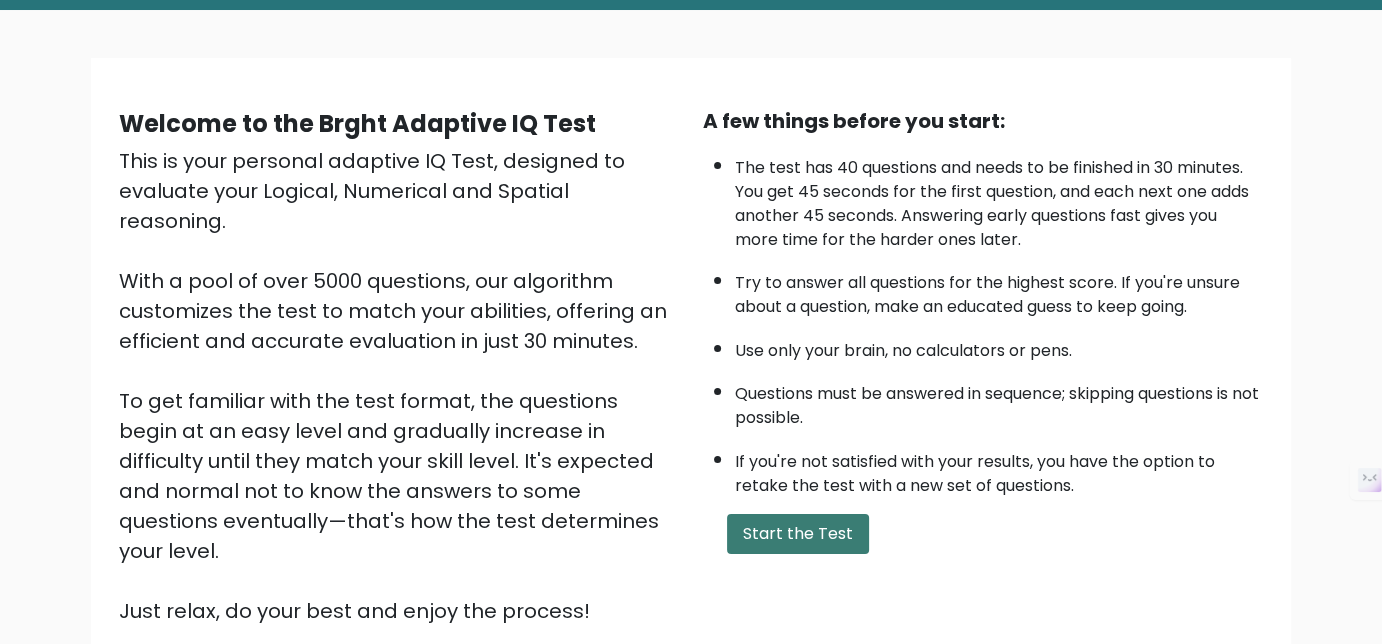 click on "Start the Test" at bounding box center [798, 534] 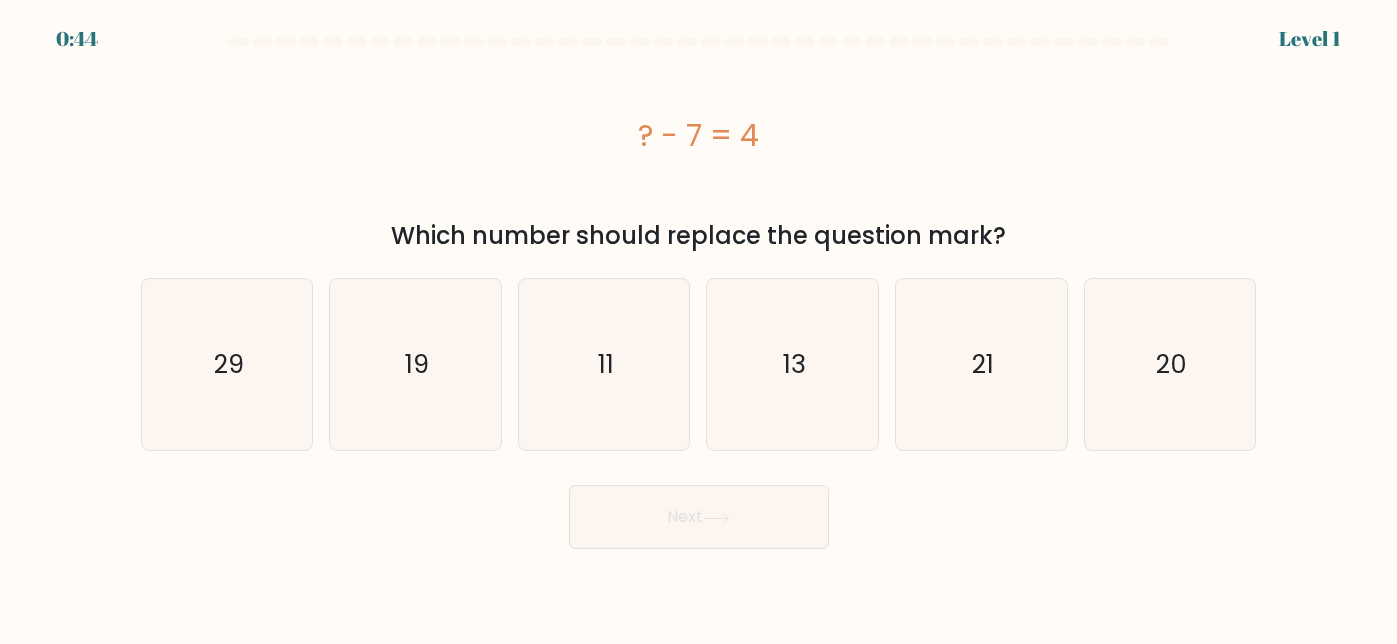scroll, scrollTop: 0, scrollLeft: 0, axis: both 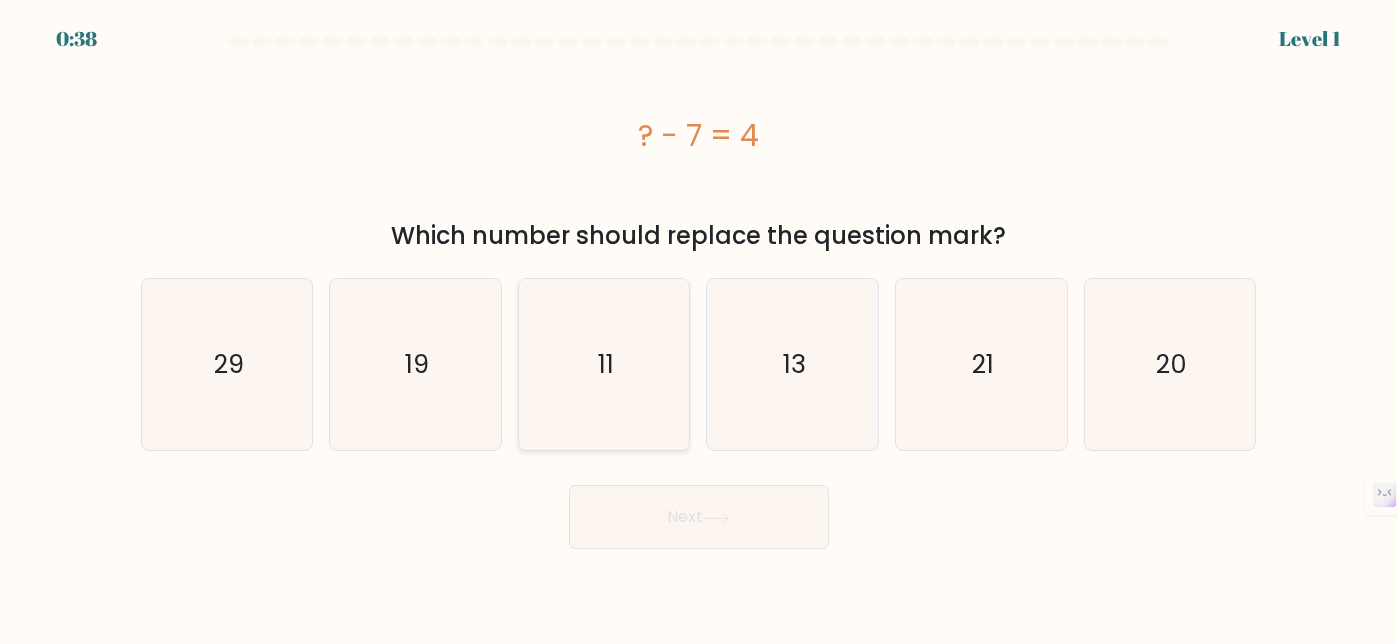 click on "11" at bounding box center (606, 364) 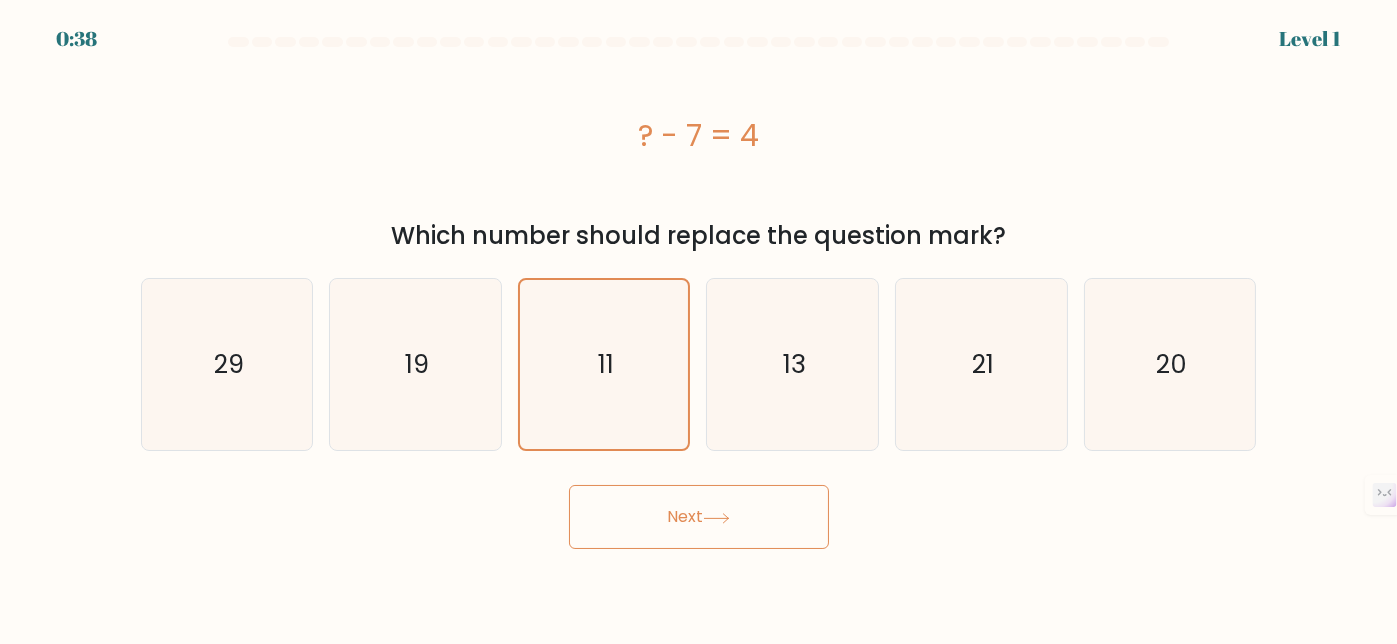 click at bounding box center (716, 518) 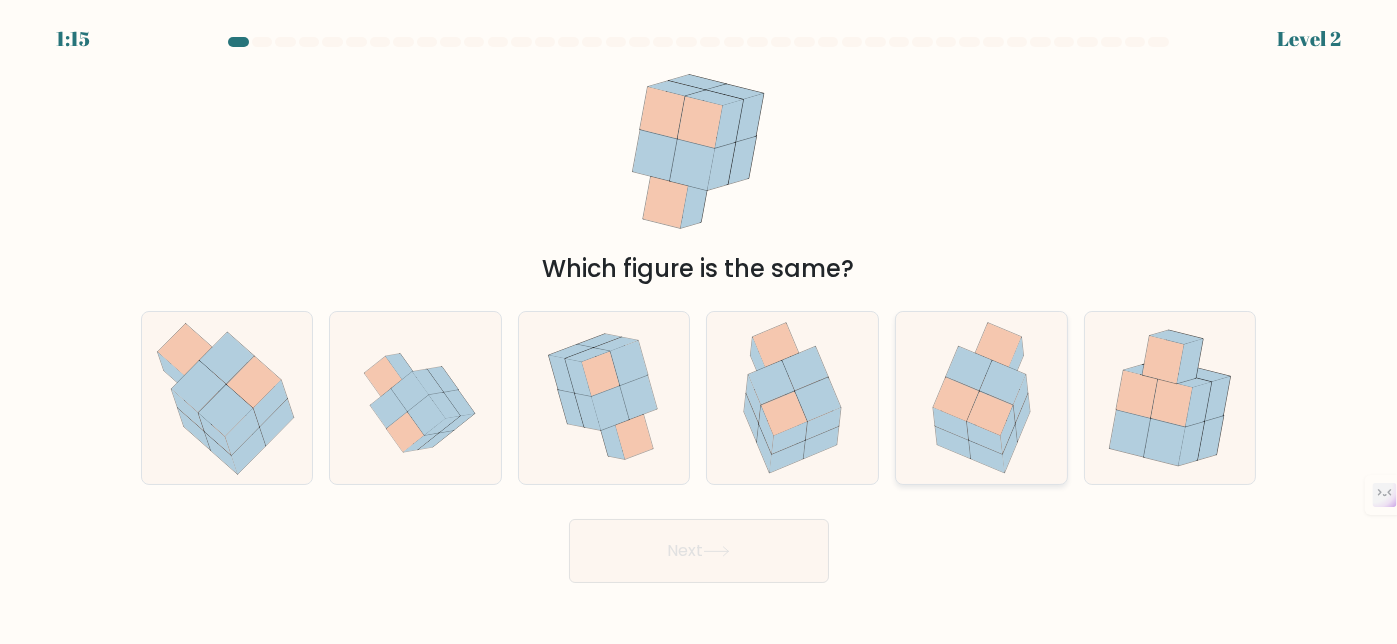 click at bounding box center [990, 414] 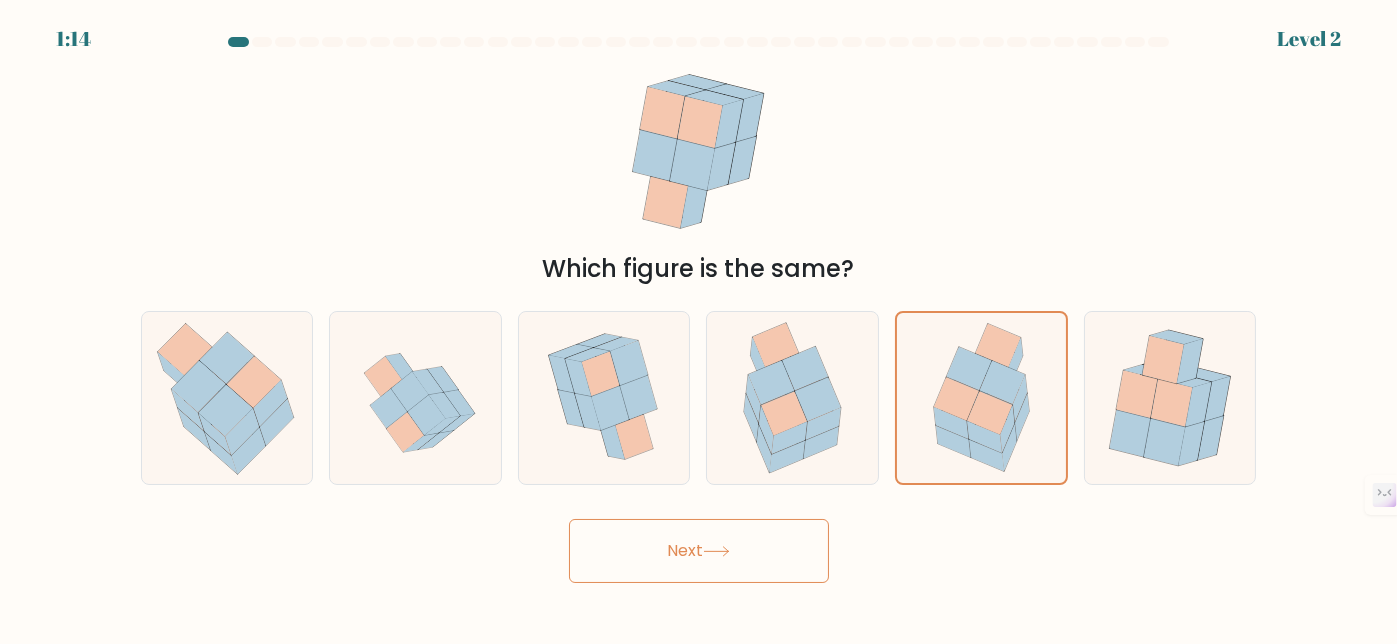 click on "Next" at bounding box center (699, 551) 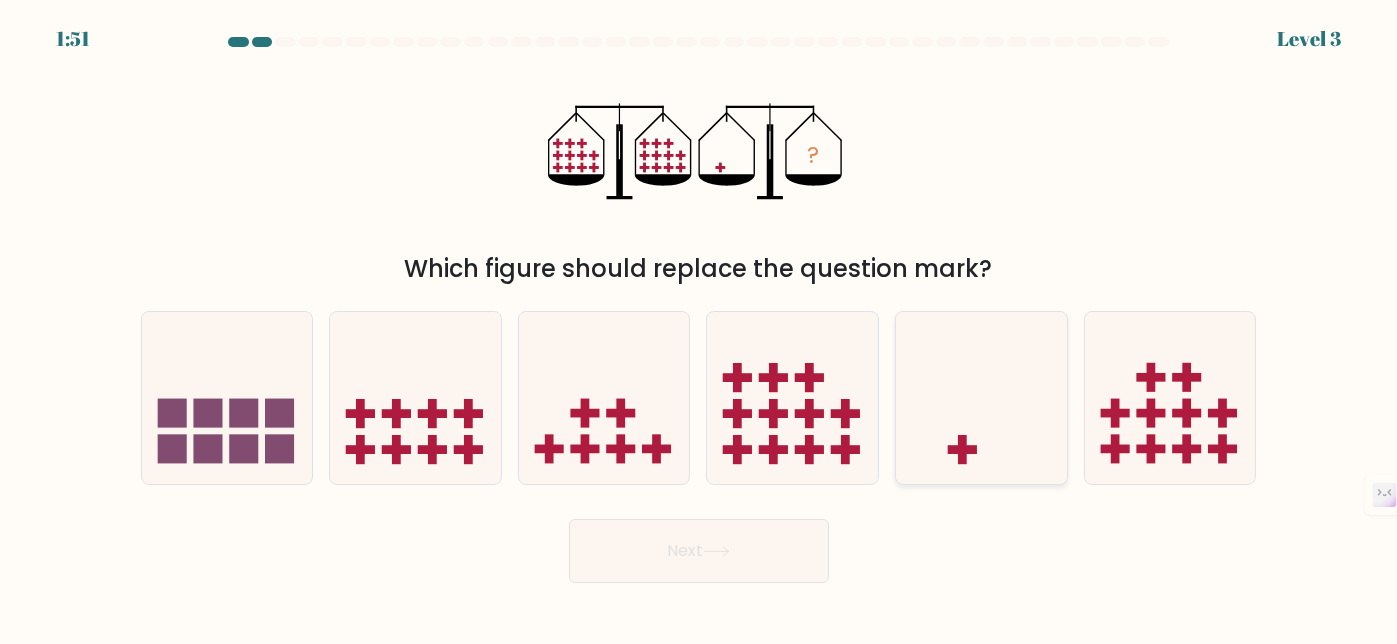click at bounding box center [981, 397] 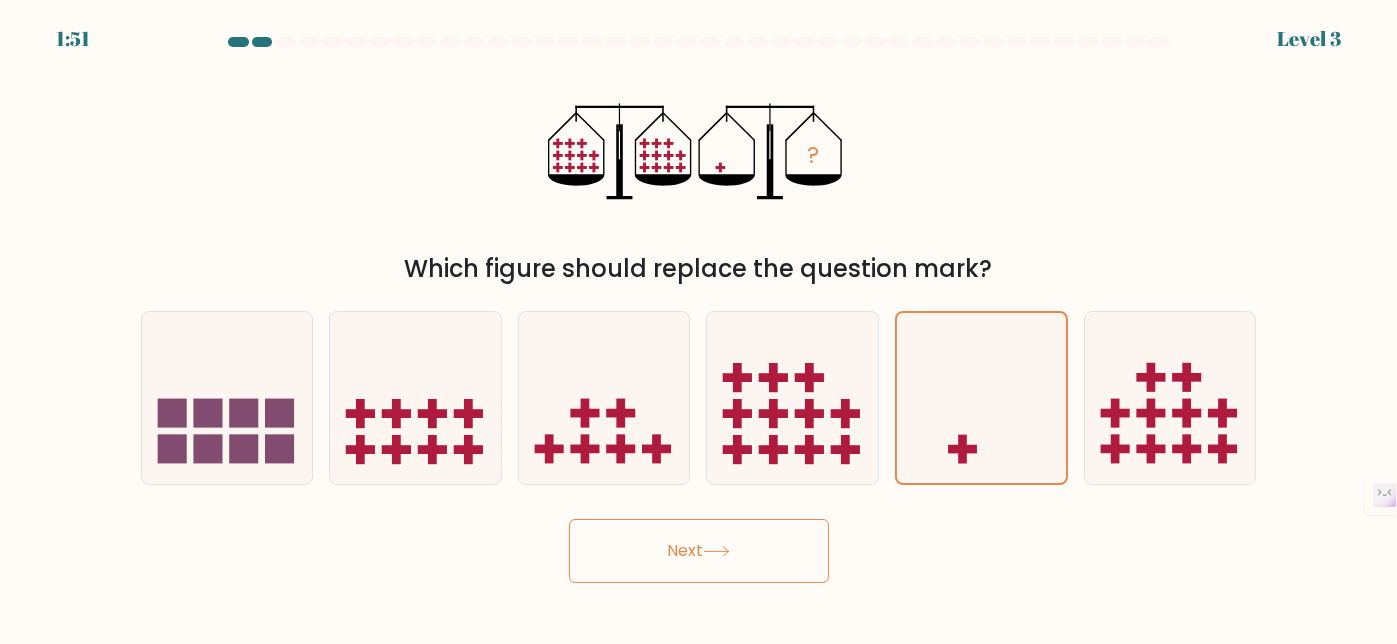 click at bounding box center [716, 551] 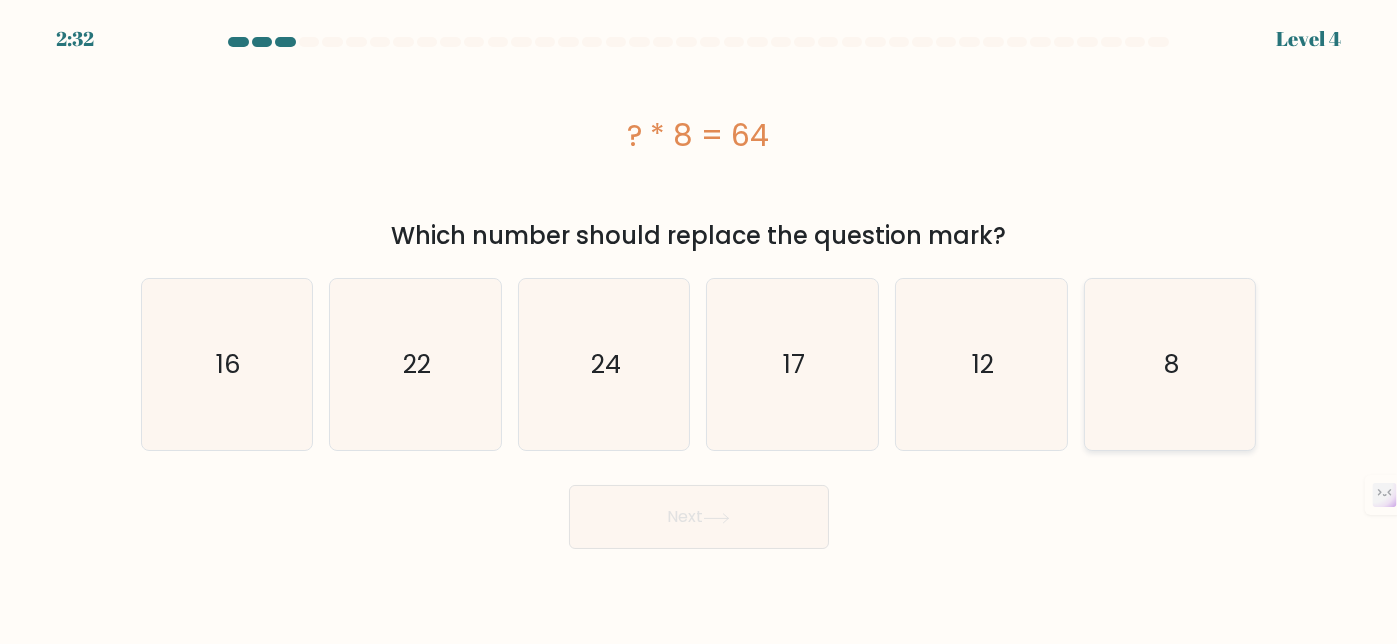 click on "8" at bounding box center [1170, 364] 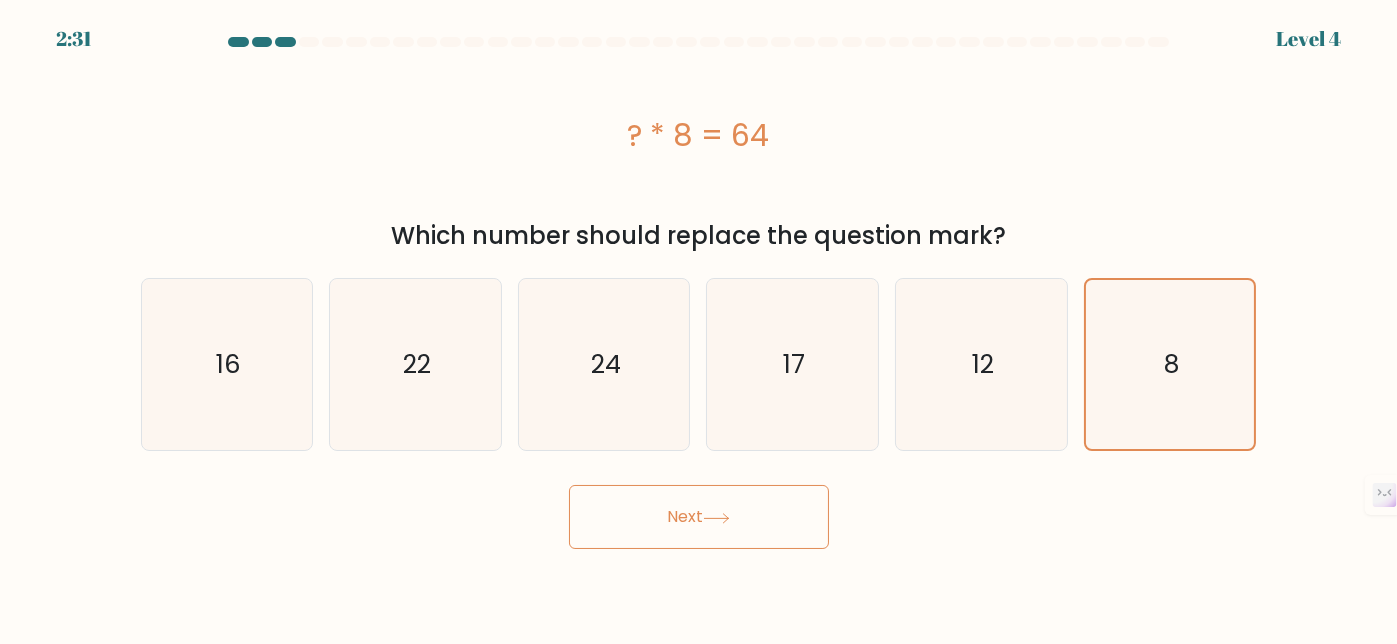 click on "Next" at bounding box center (699, 517) 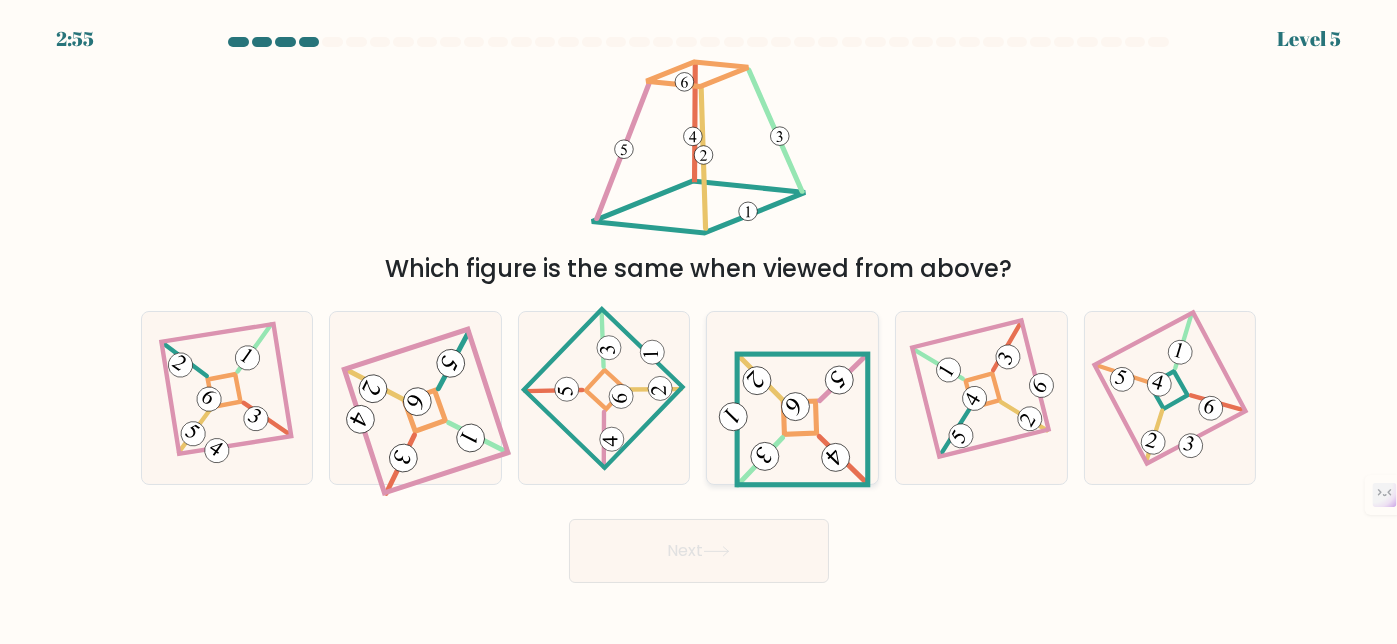 click at bounding box center (800, 417) 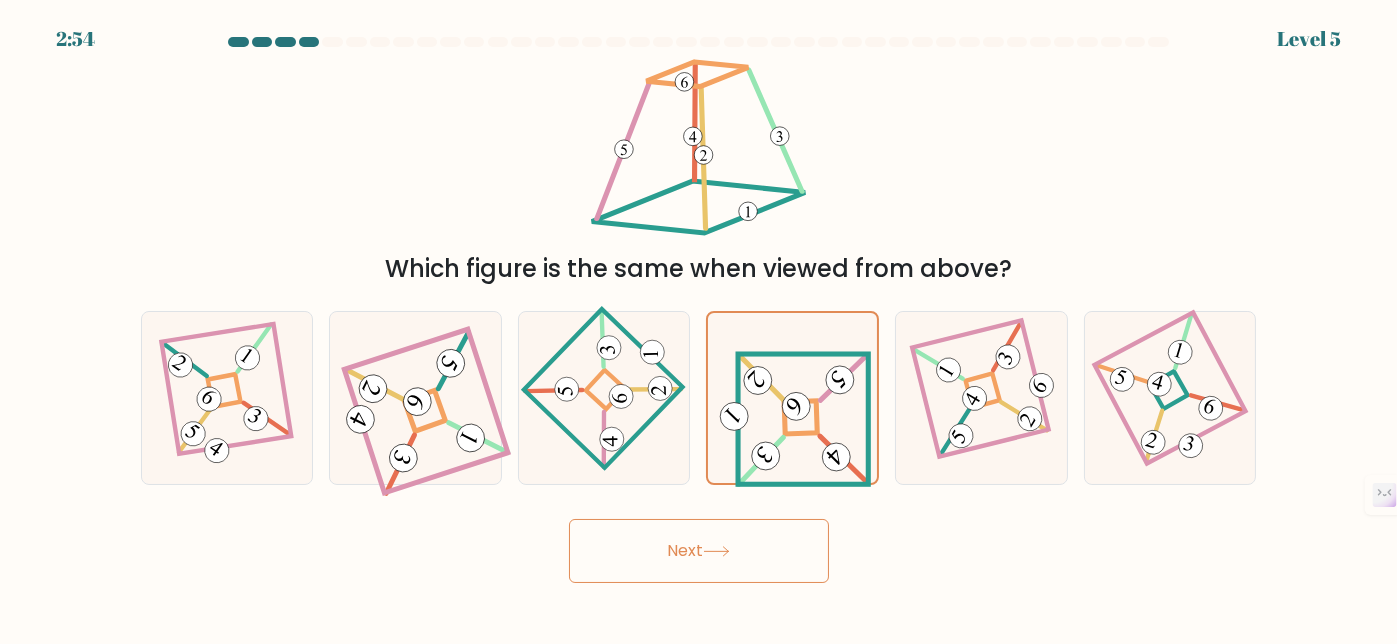 click on "Next" at bounding box center (699, 551) 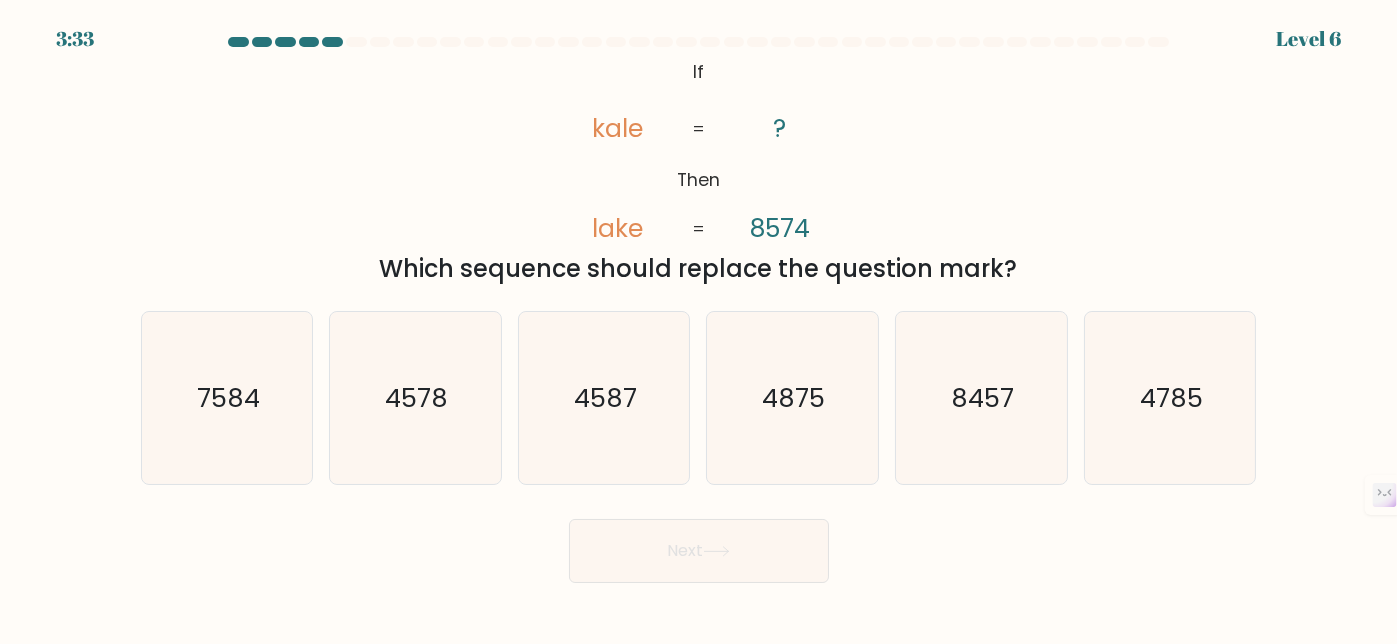 click on "Which sequence should replace the question mark?" at bounding box center (699, 269) 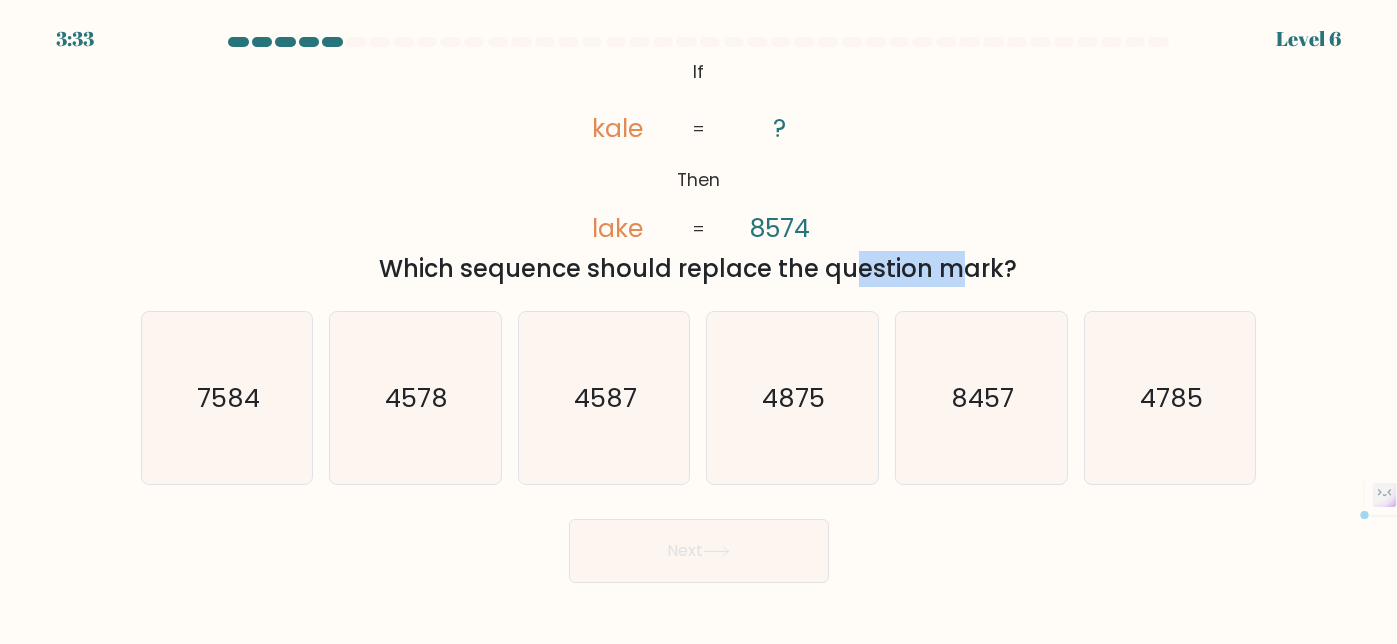 click on "Which sequence should replace the question mark?" at bounding box center (699, 269) 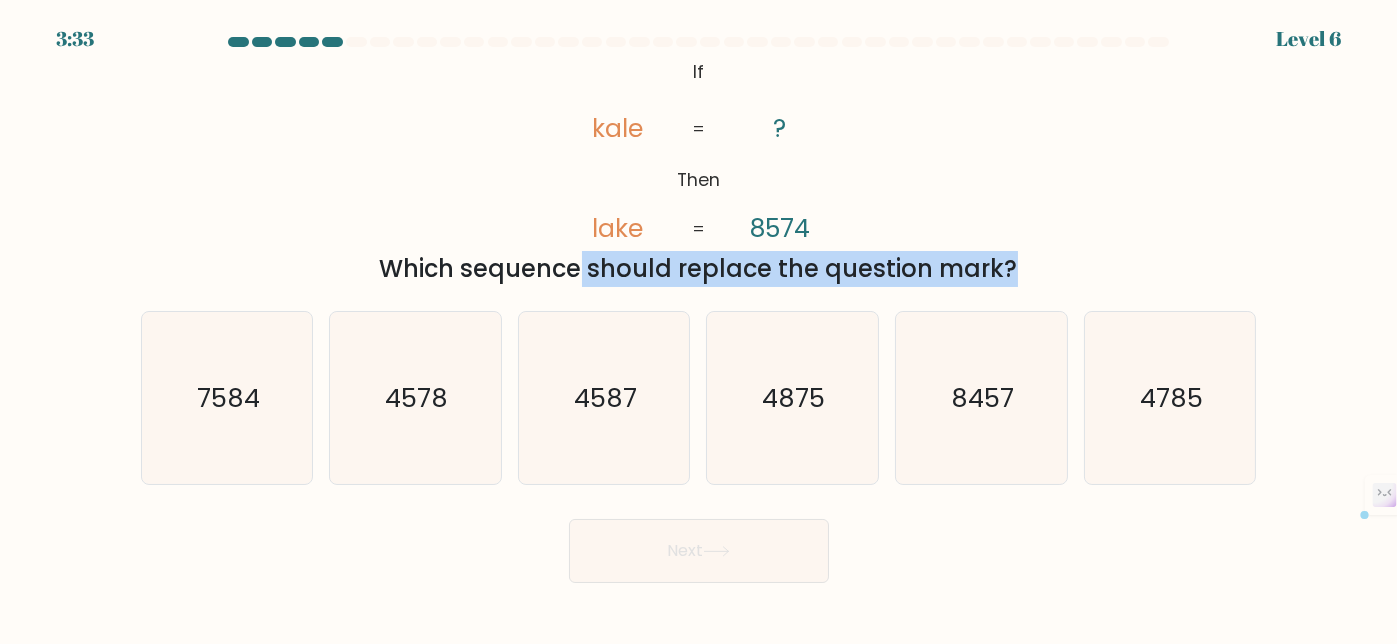 click on "Which sequence should replace the question mark?" at bounding box center (699, 269) 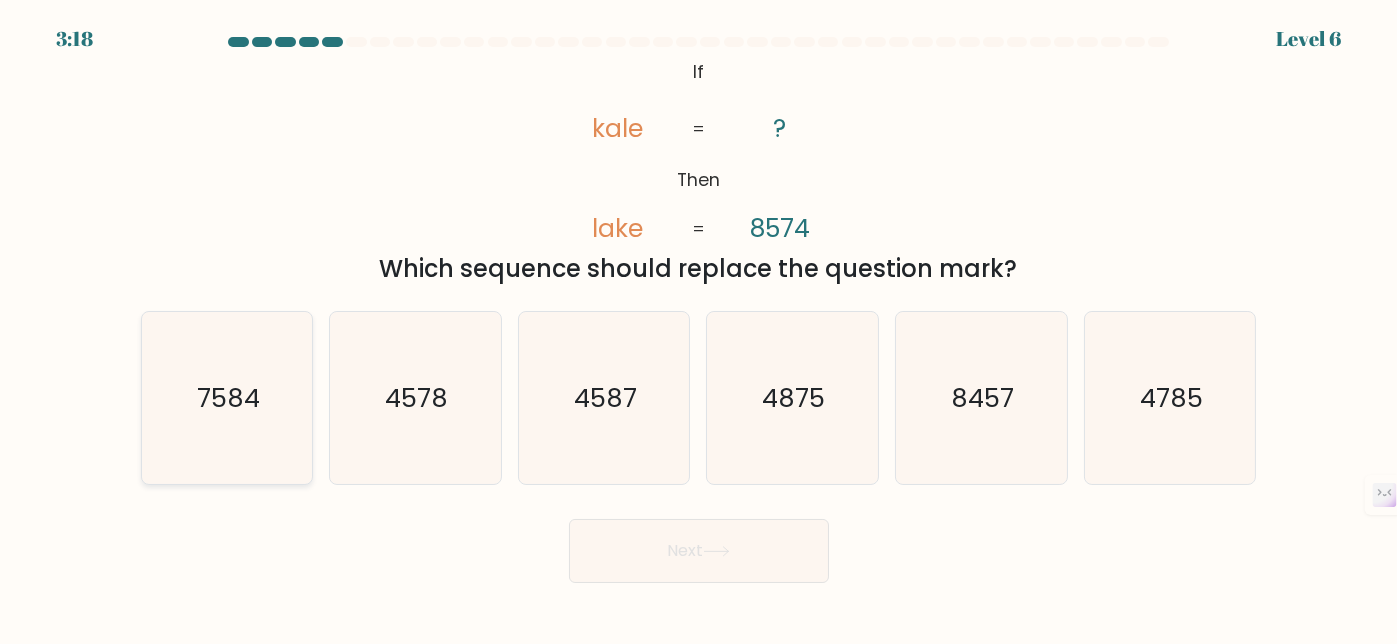 click on "7584" at bounding box center [228, 398] 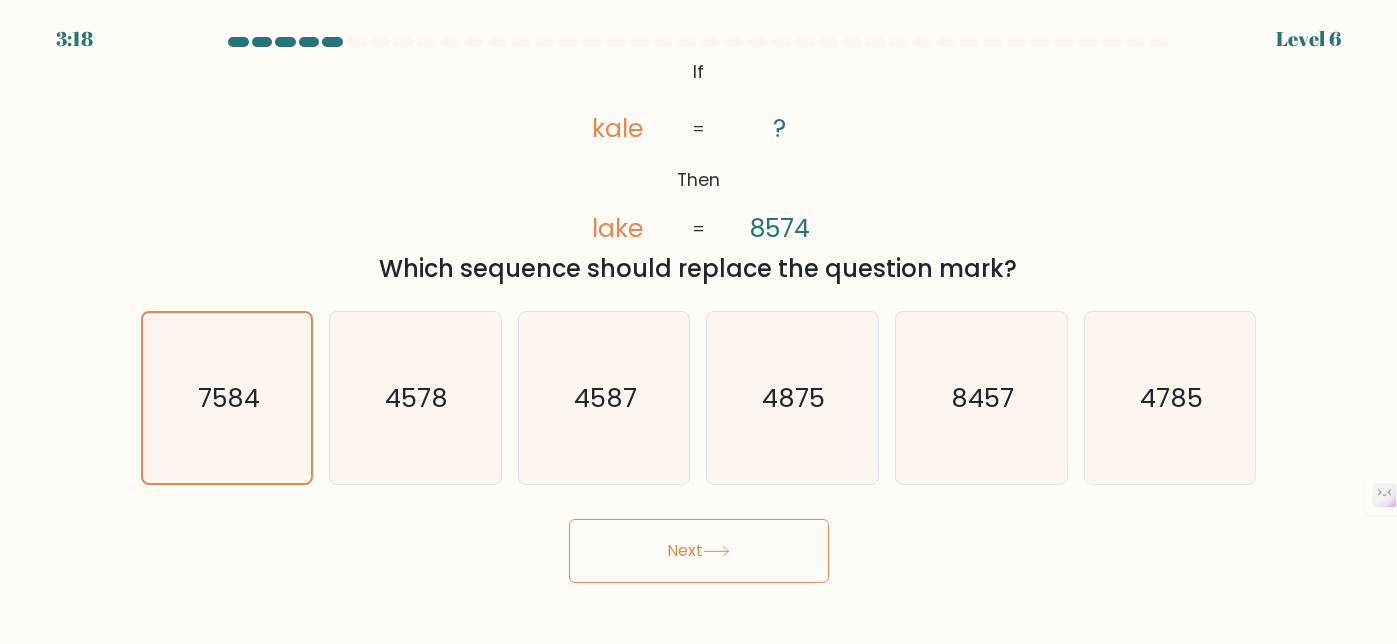 click on "Next" at bounding box center (699, 551) 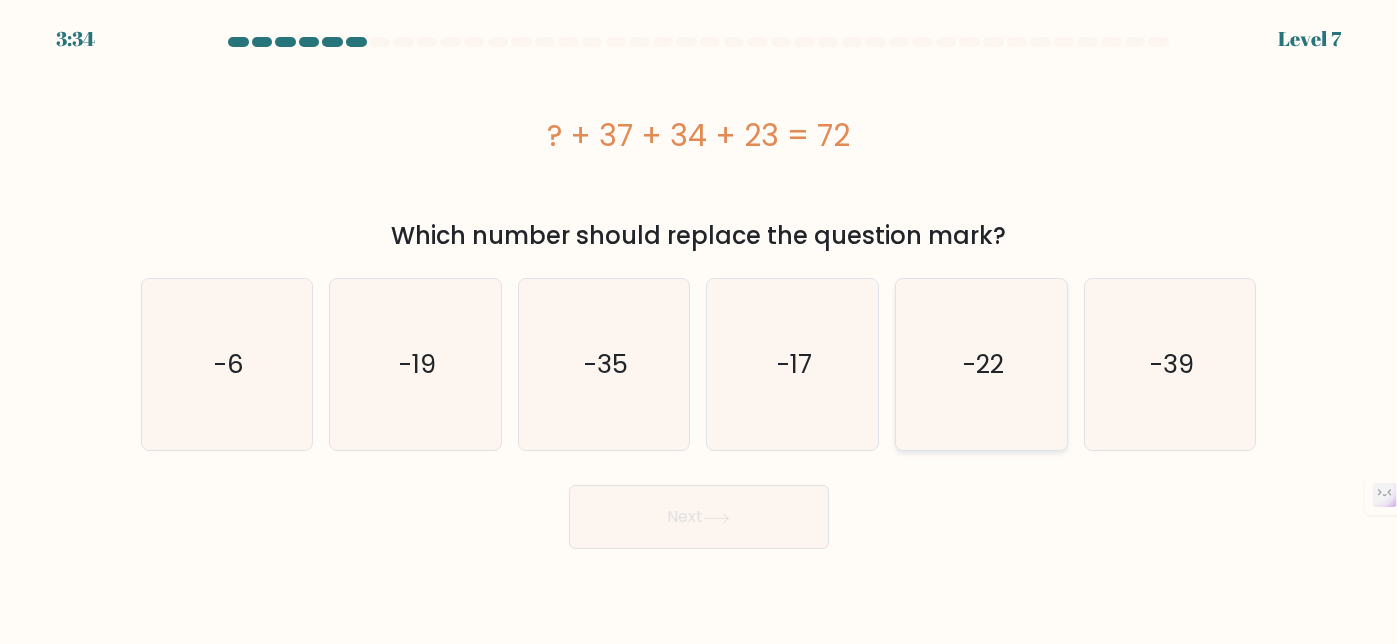 click on "-22" at bounding box center [983, 364] 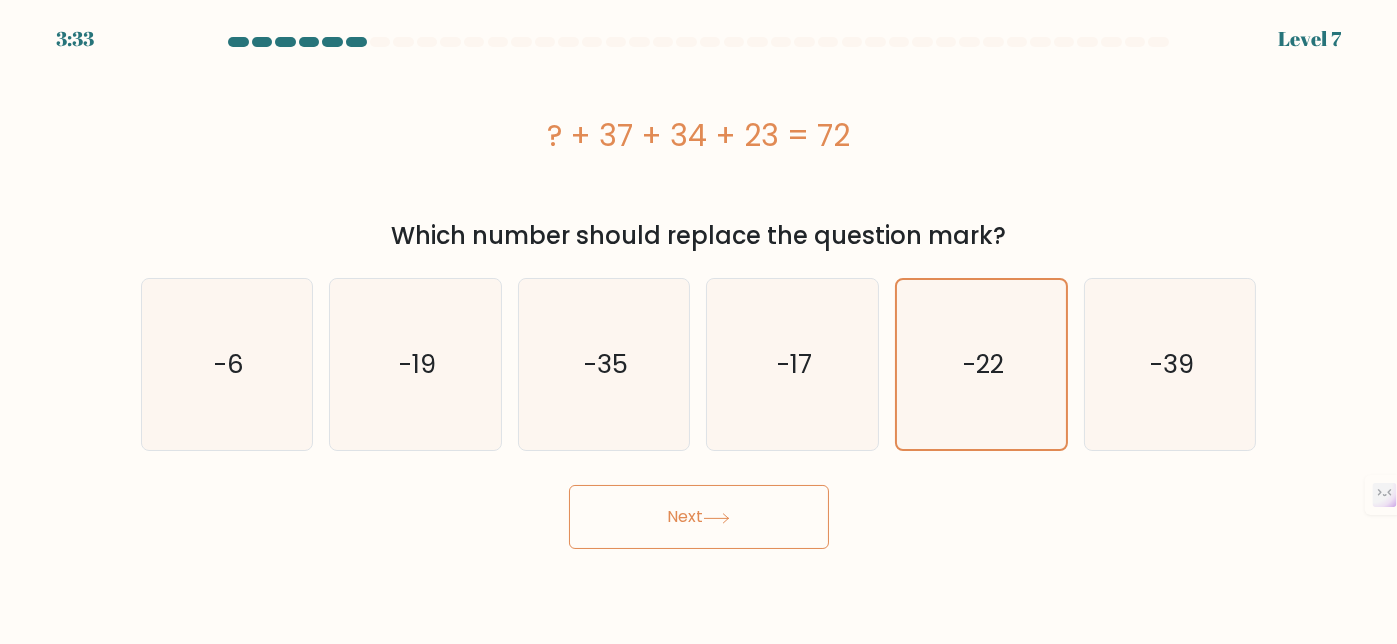 click at bounding box center [716, 518] 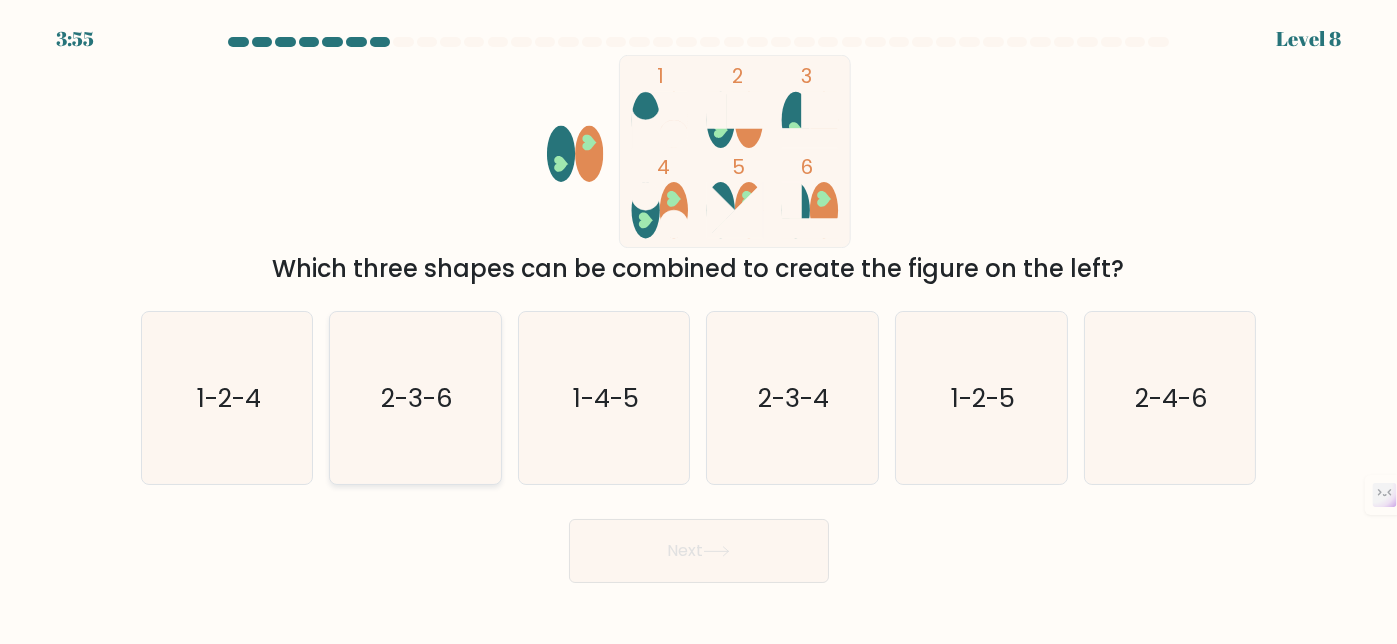 click on "2-3-6" at bounding box center (417, 398) 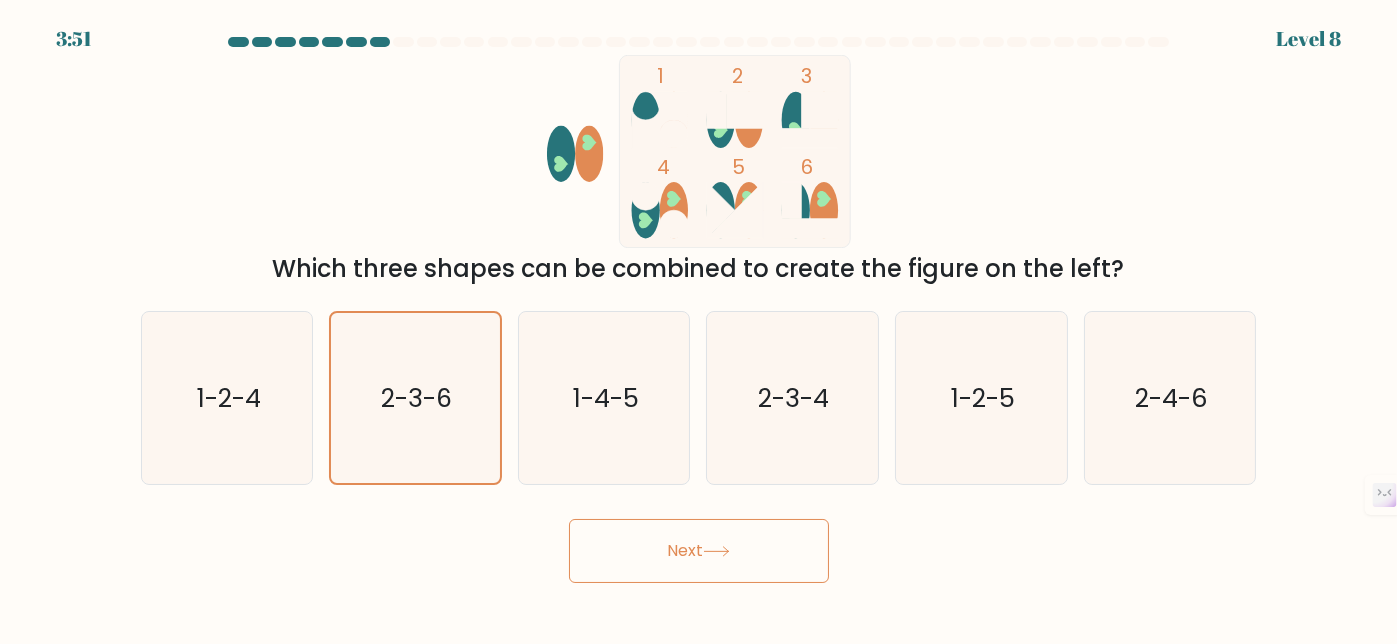 click on "Next" at bounding box center (699, 551) 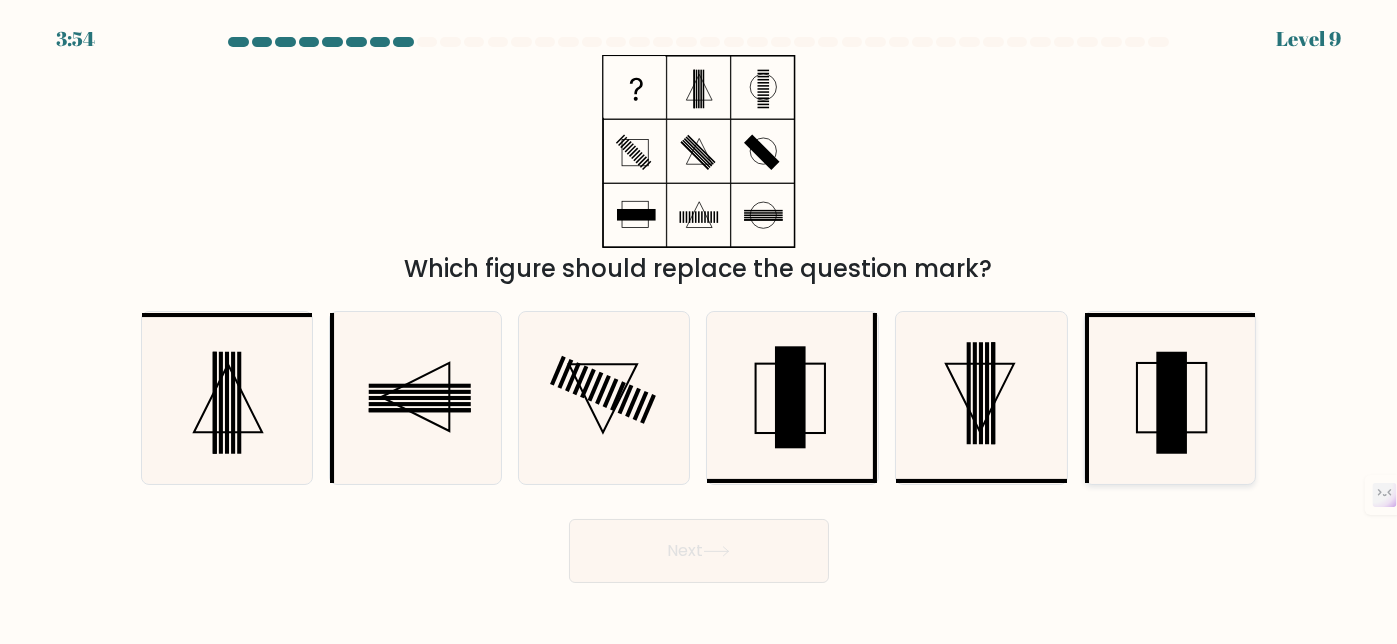 click at bounding box center (1171, 403) 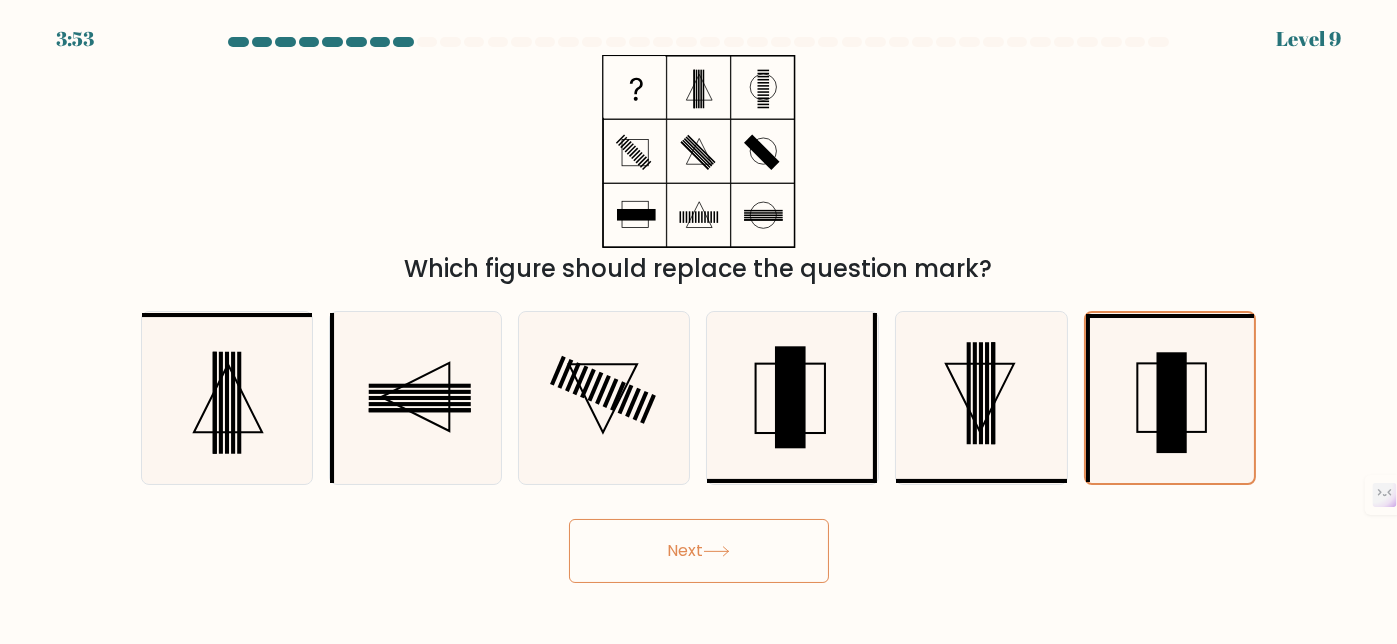 click on "Next" at bounding box center (699, 551) 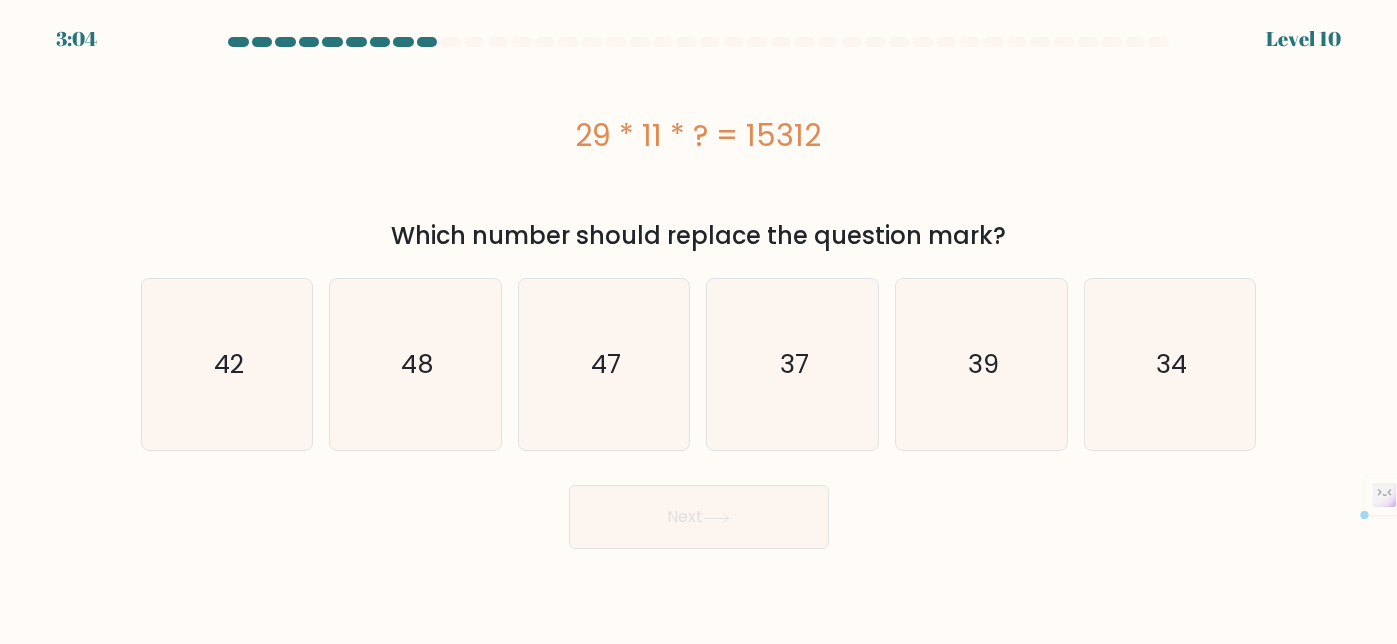 drag, startPoint x: 746, startPoint y: 139, endPoint x: 818, endPoint y: 143, distance: 72.11102 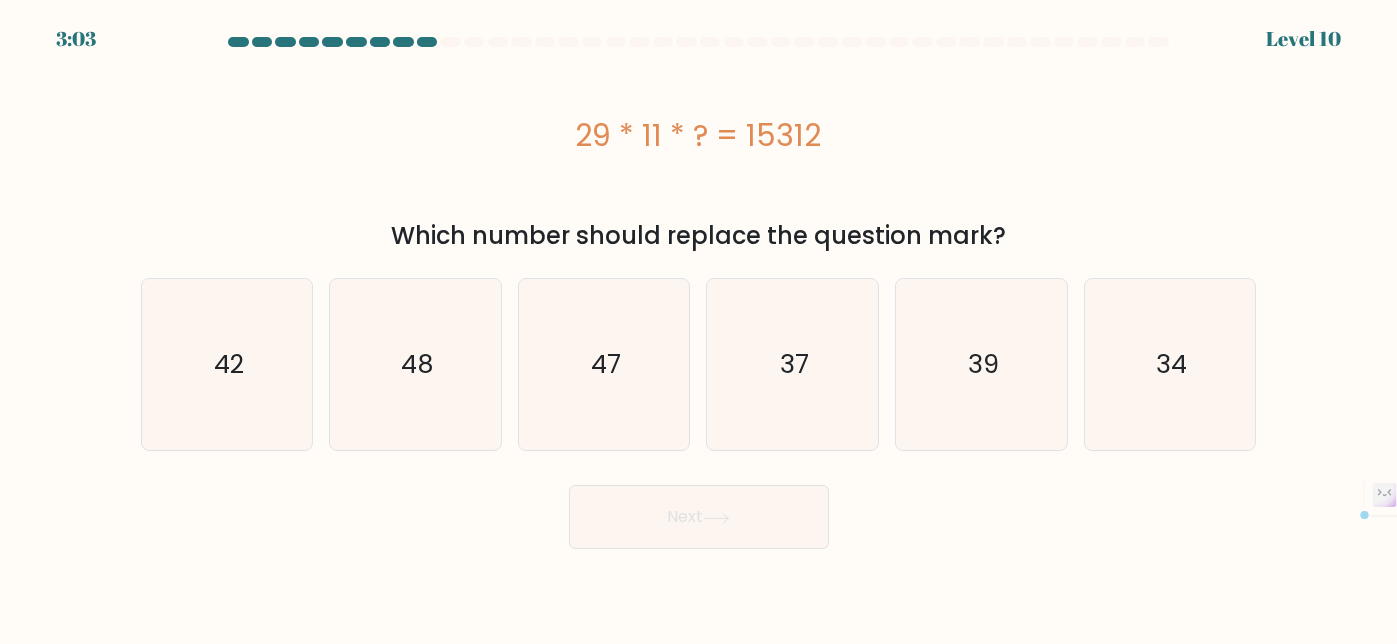 click on "29 * 11 * ? = 15312" at bounding box center (699, 135) 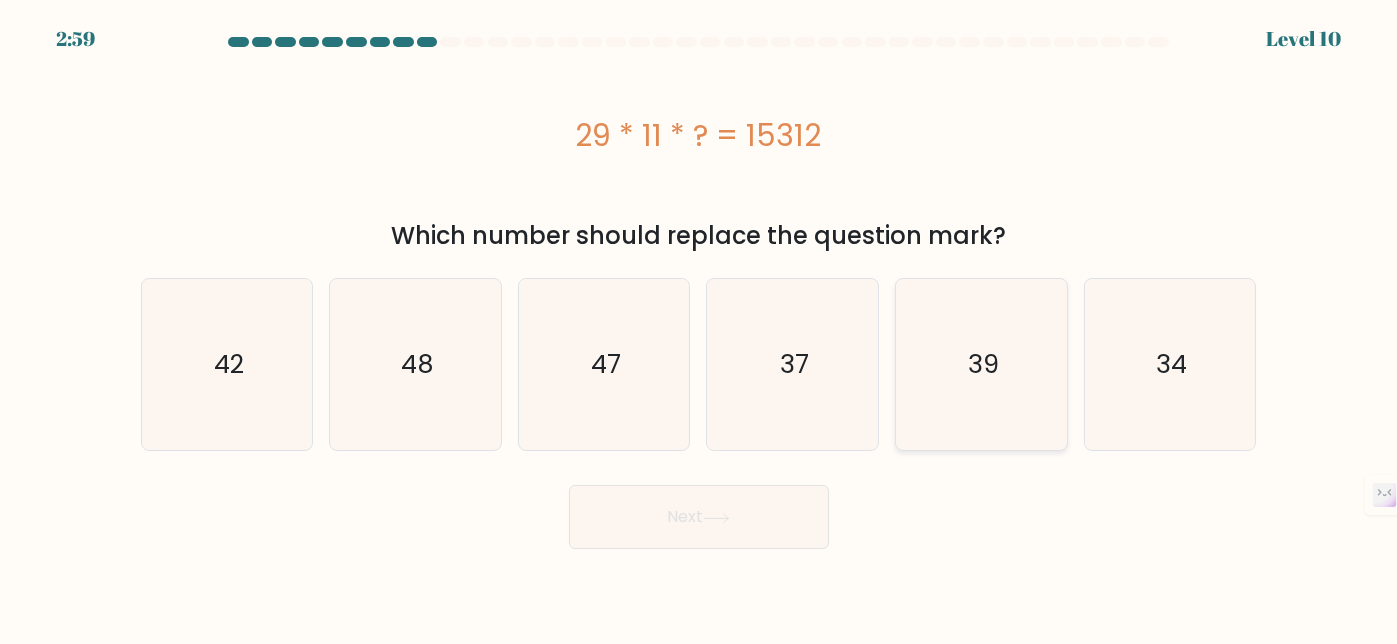 click on "39" at bounding box center [981, 364] 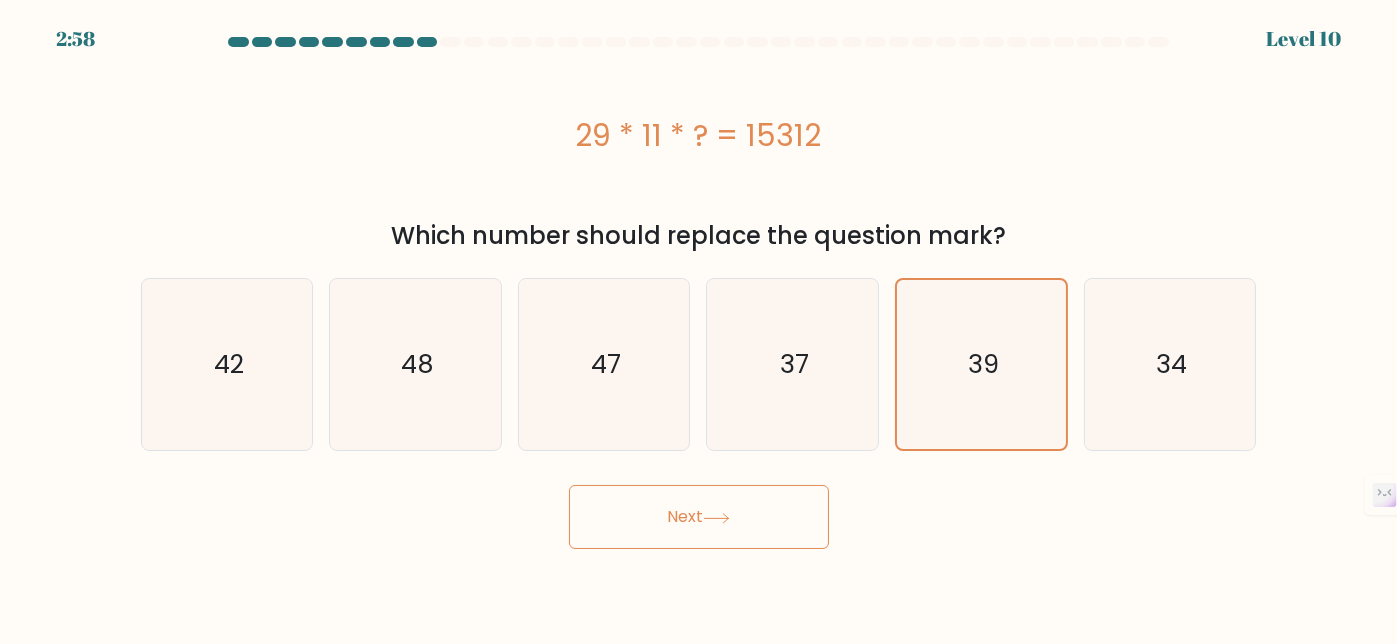 click on "Next" at bounding box center (699, 517) 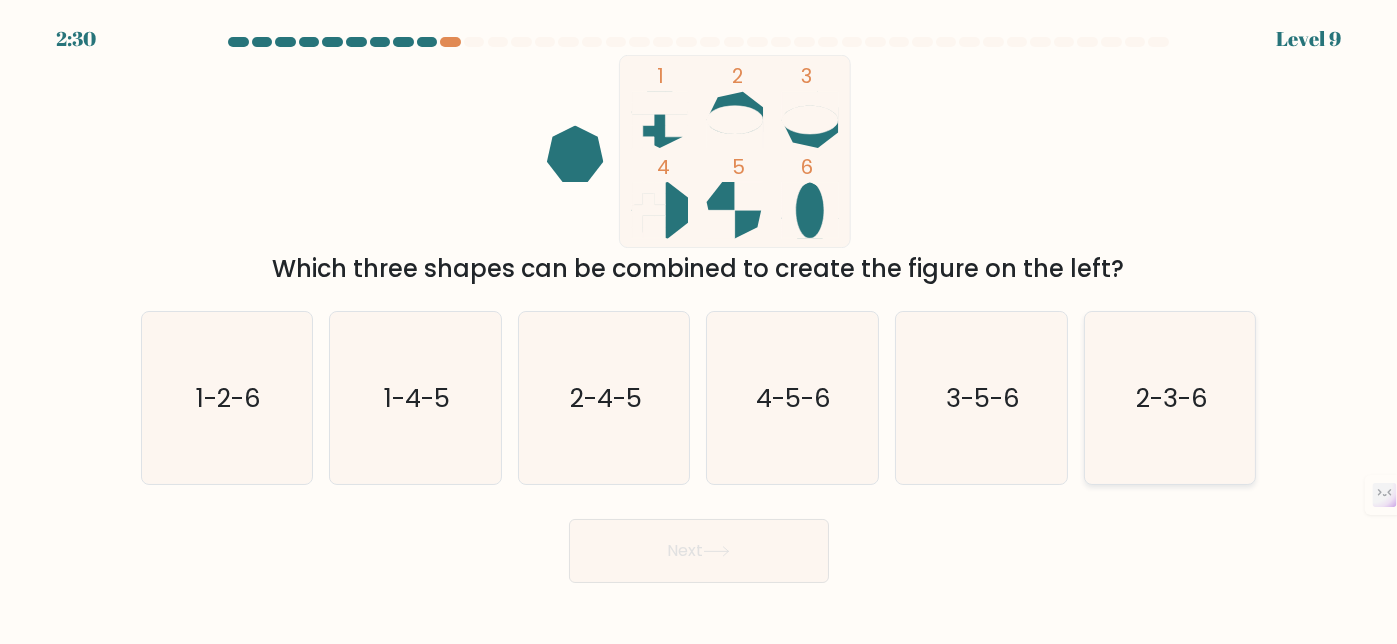 click on "2-3-6" at bounding box center [1172, 398] 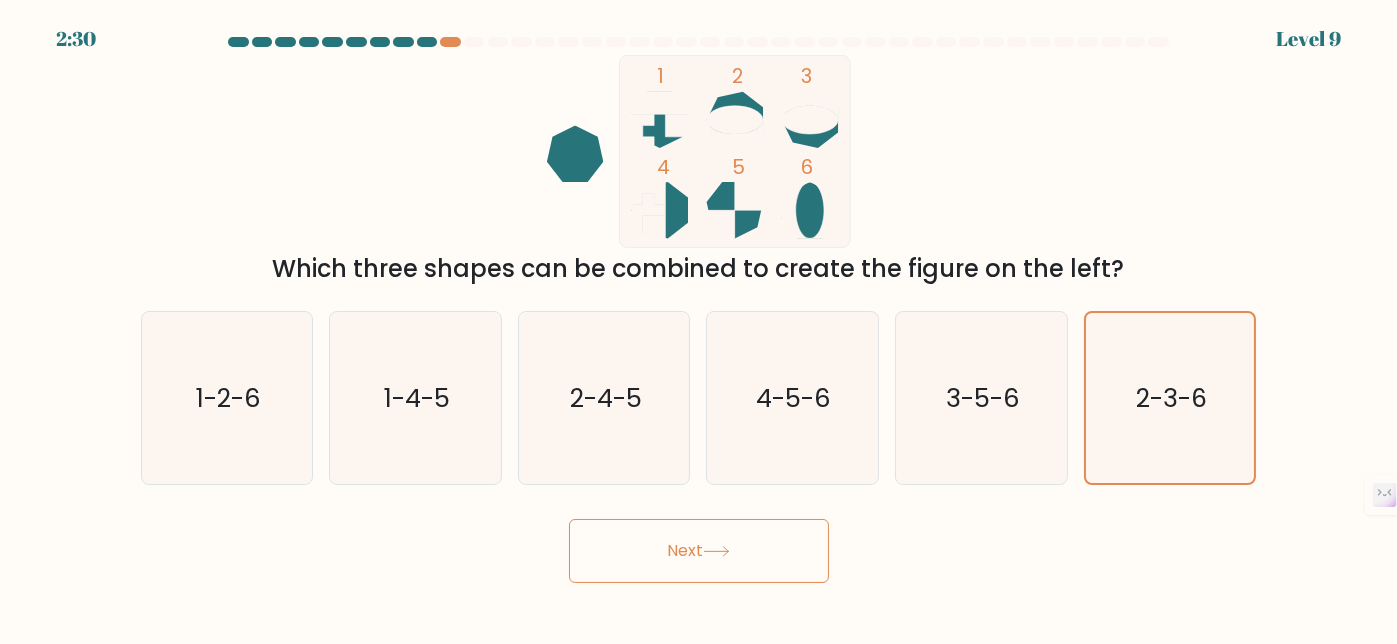click on "Next" at bounding box center (699, 551) 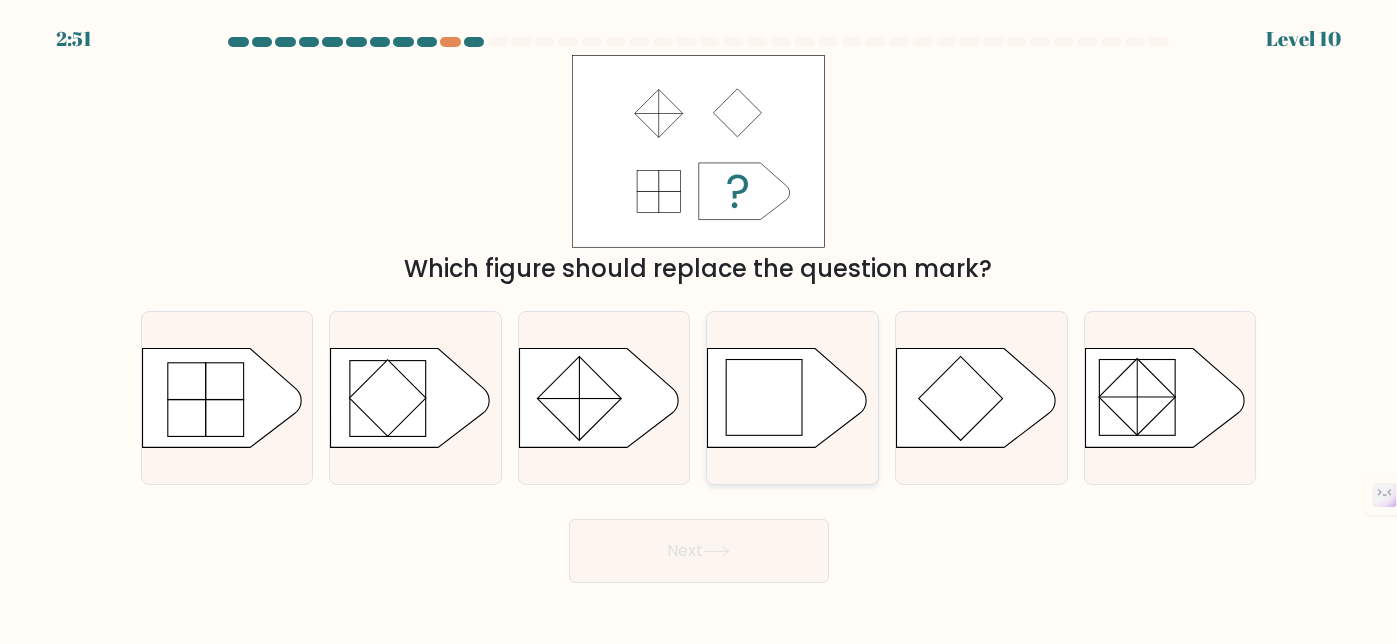 click at bounding box center [765, 397] 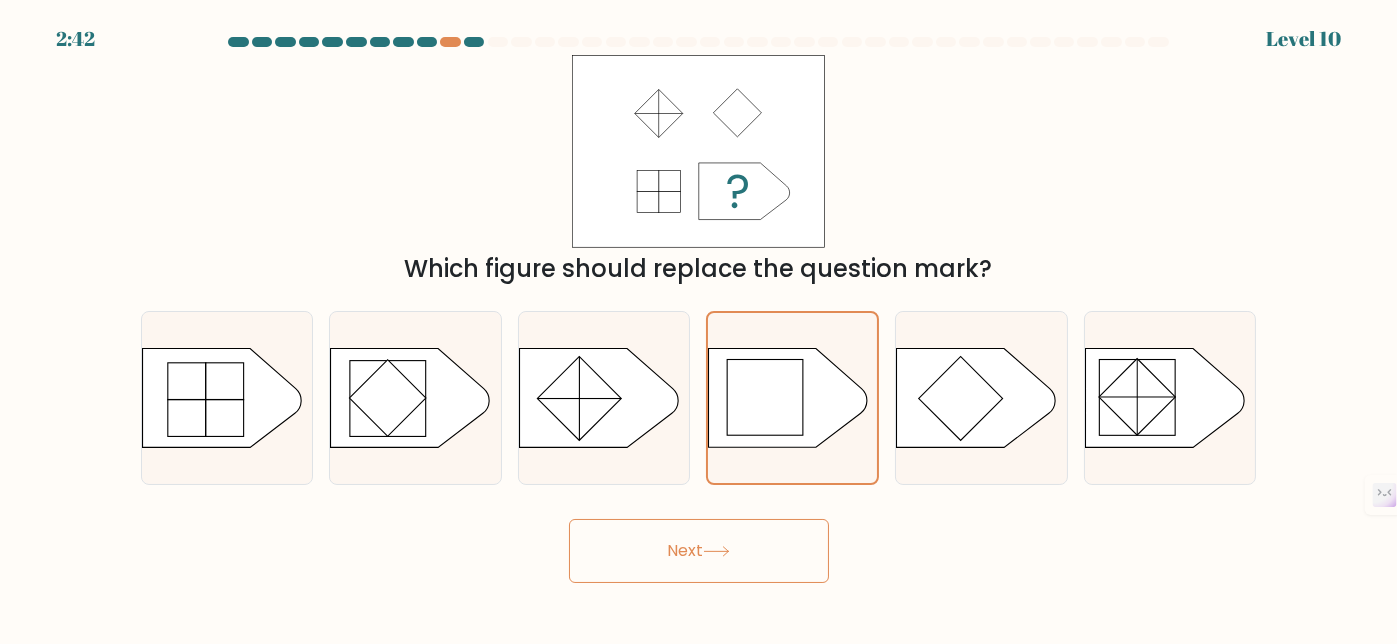 click at bounding box center (716, 551) 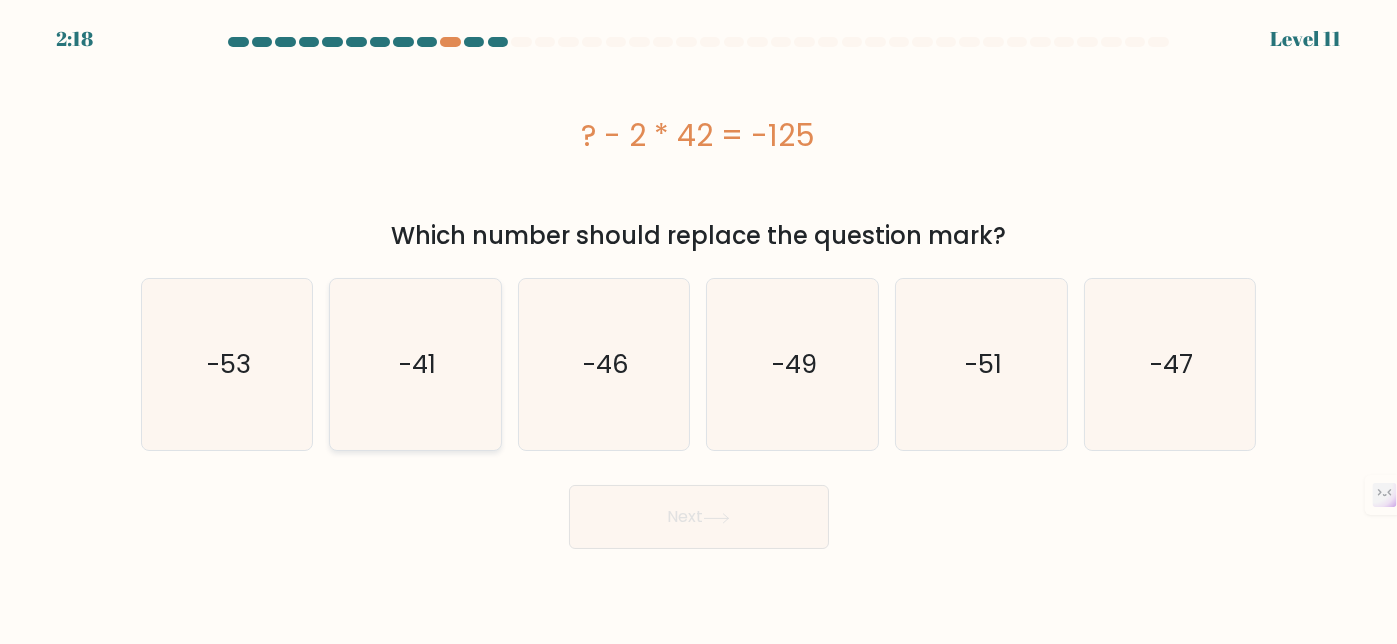 click on "-41" at bounding box center (417, 364) 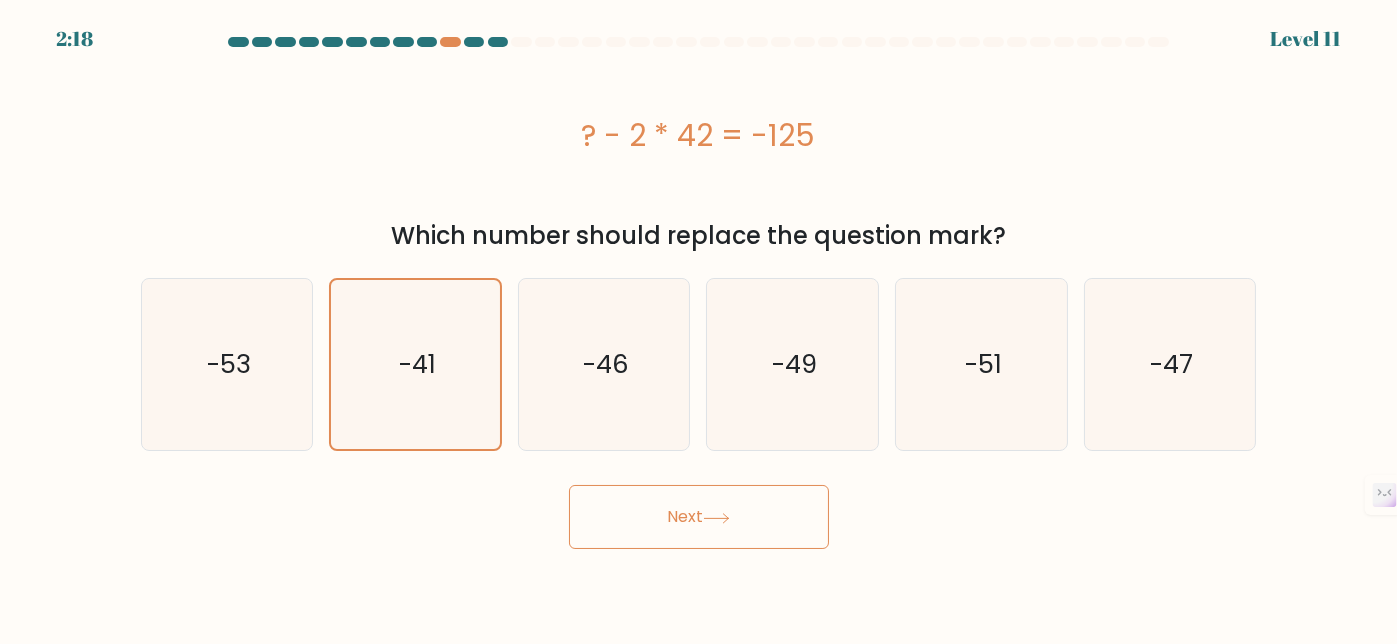 click on "Next" at bounding box center (699, 517) 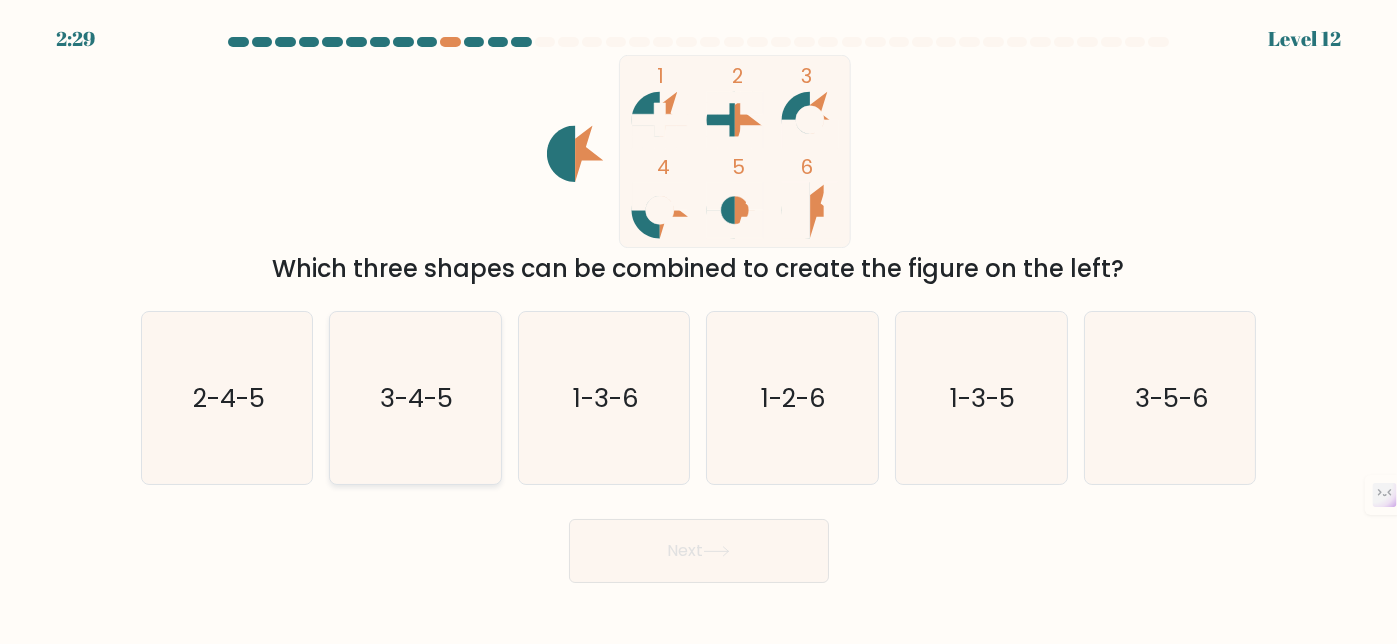 click on "3-4-5" at bounding box center [415, 398] 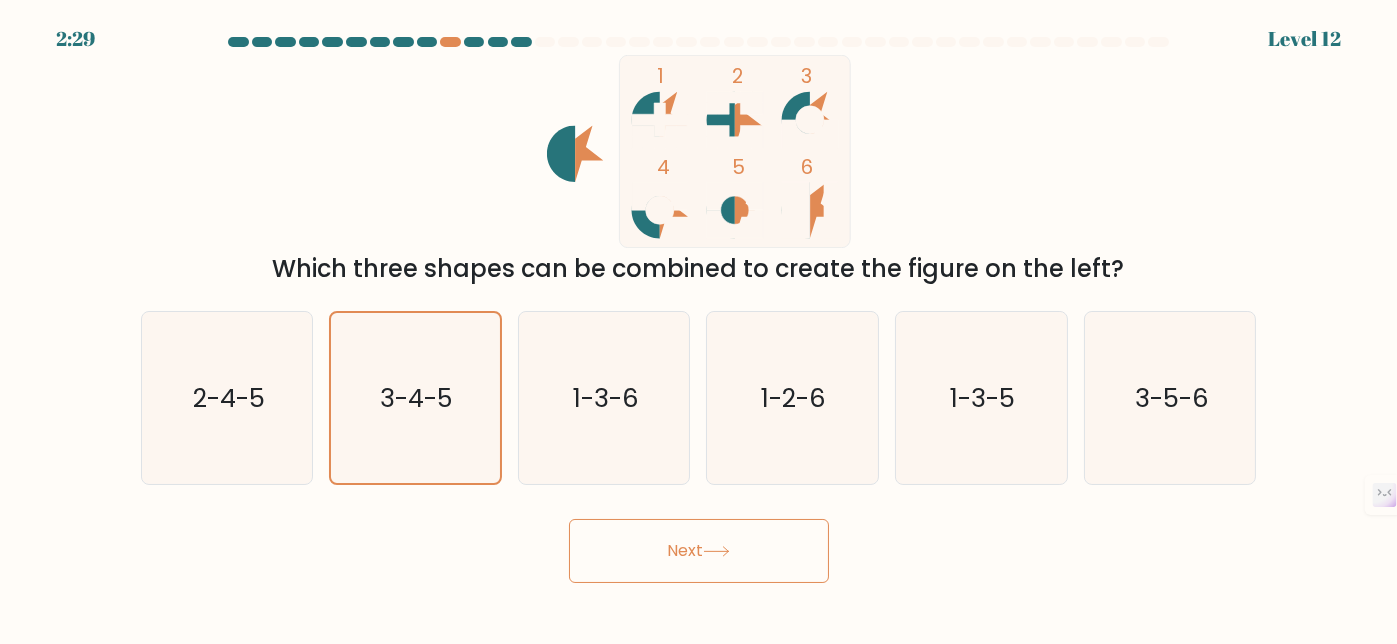 click on "Next" at bounding box center [699, 551] 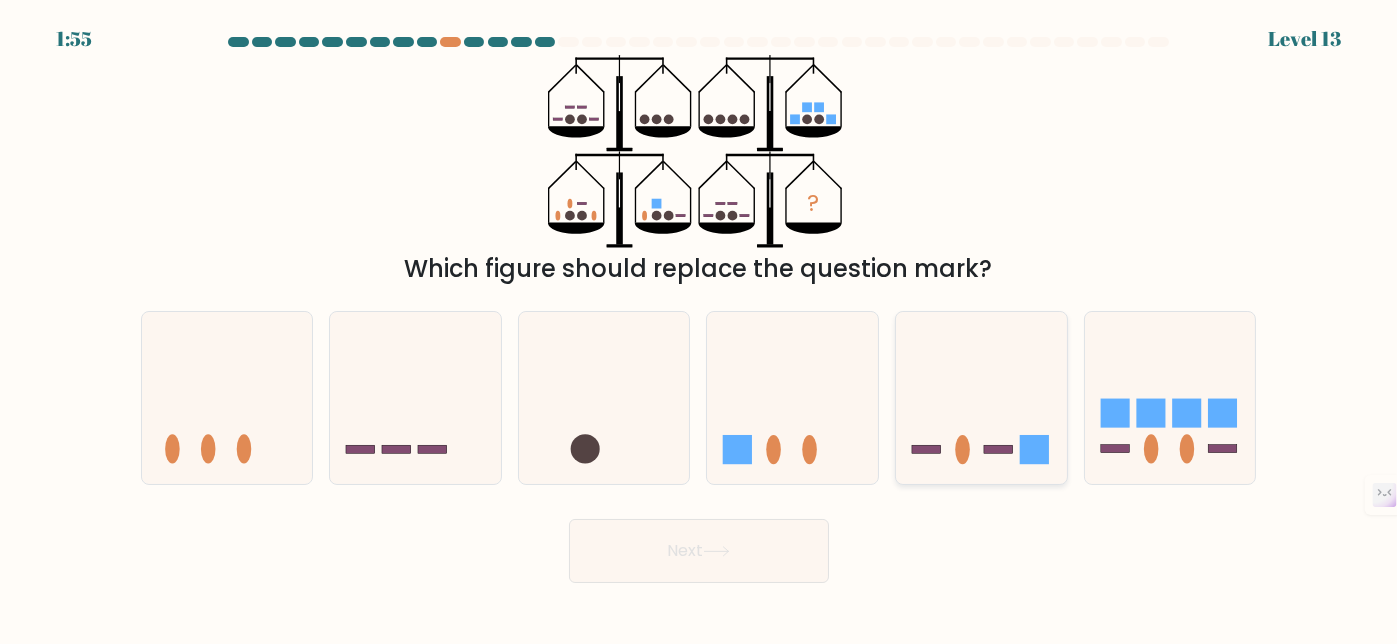 click at bounding box center (981, 397) 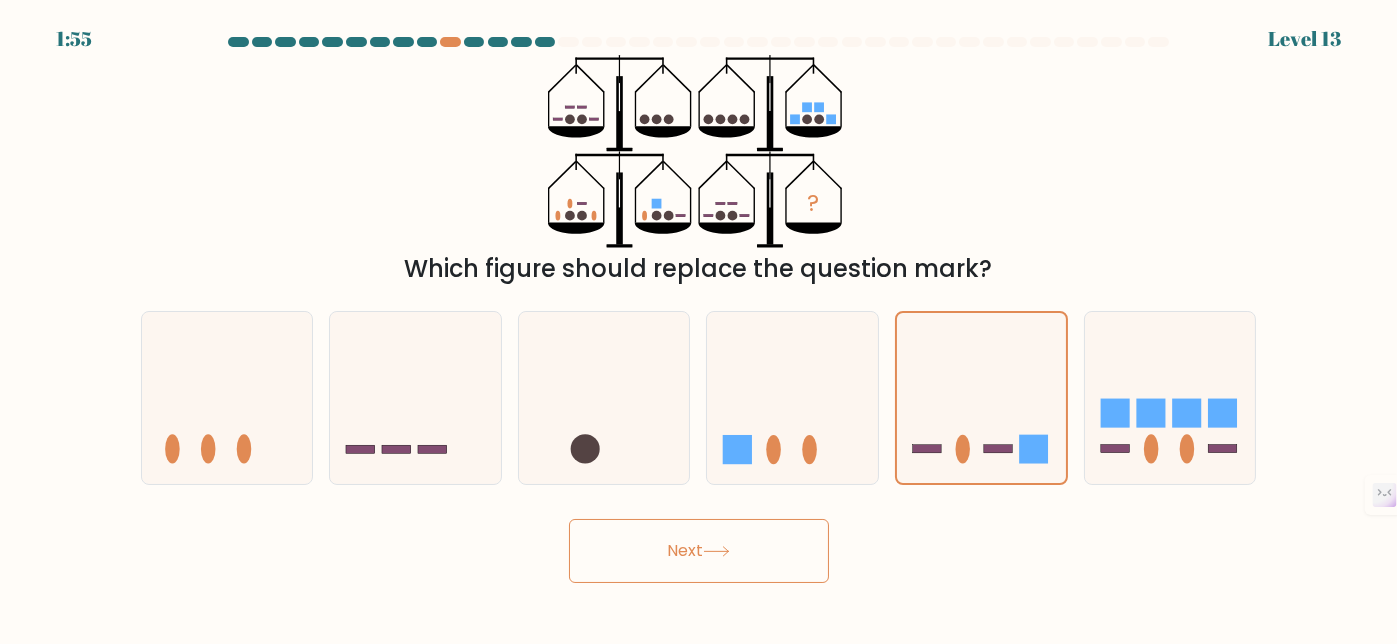 click on "Next" at bounding box center [699, 551] 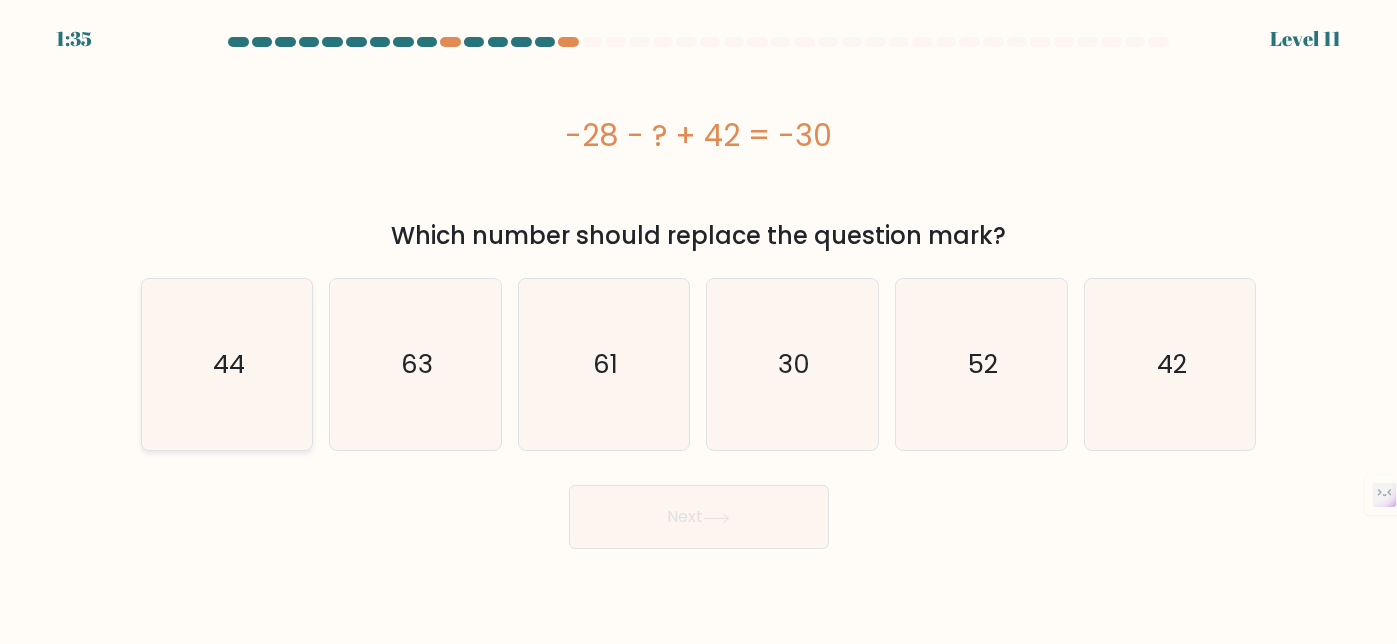 click on "44" at bounding box center (227, 364) 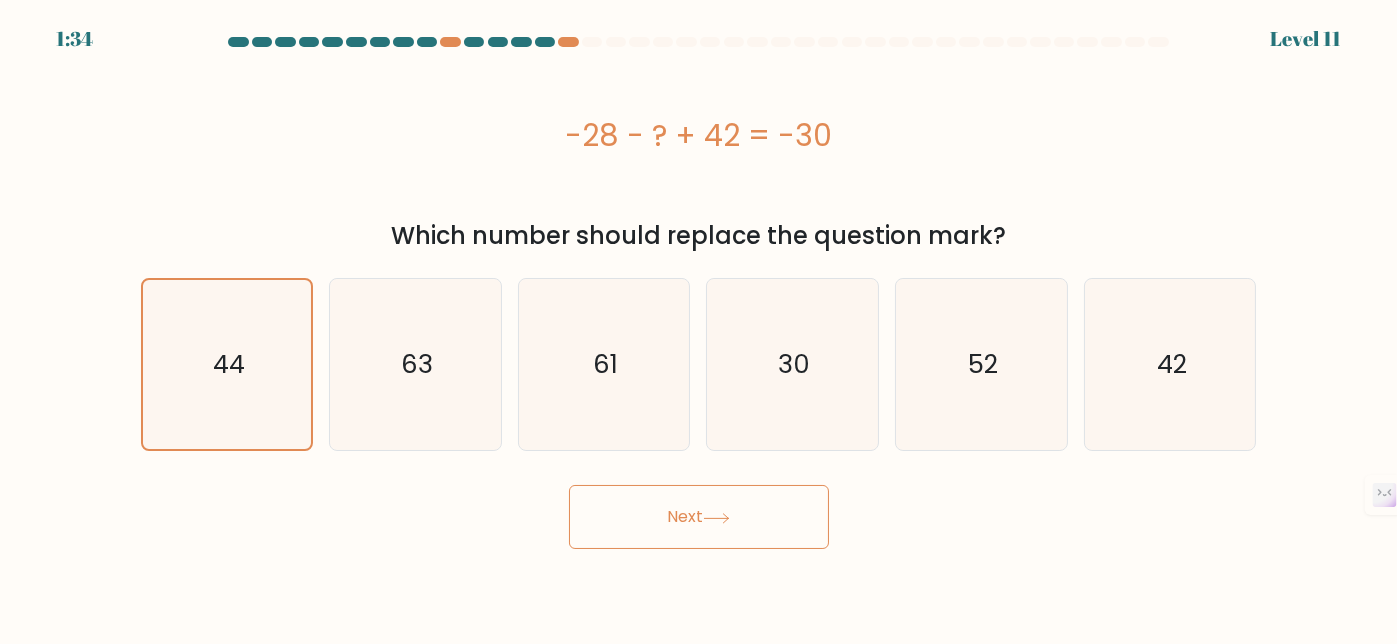 click on "Next" at bounding box center (699, 517) 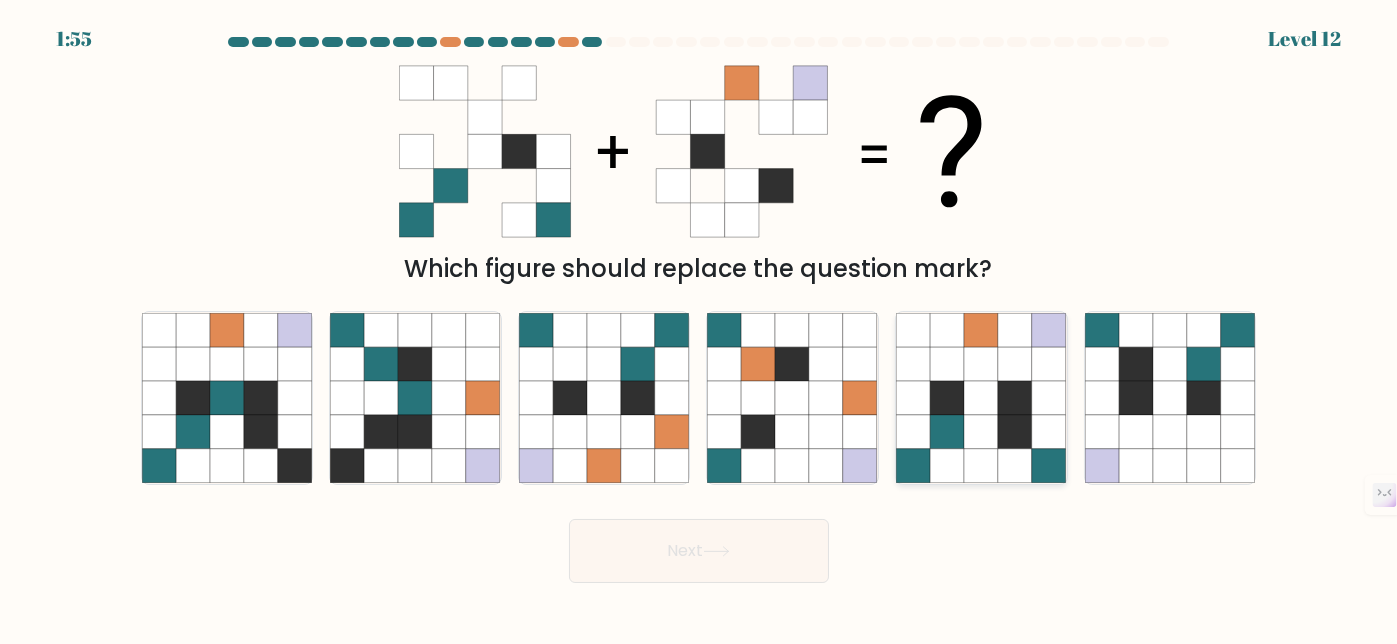 click at bounding box center (1015, 398) 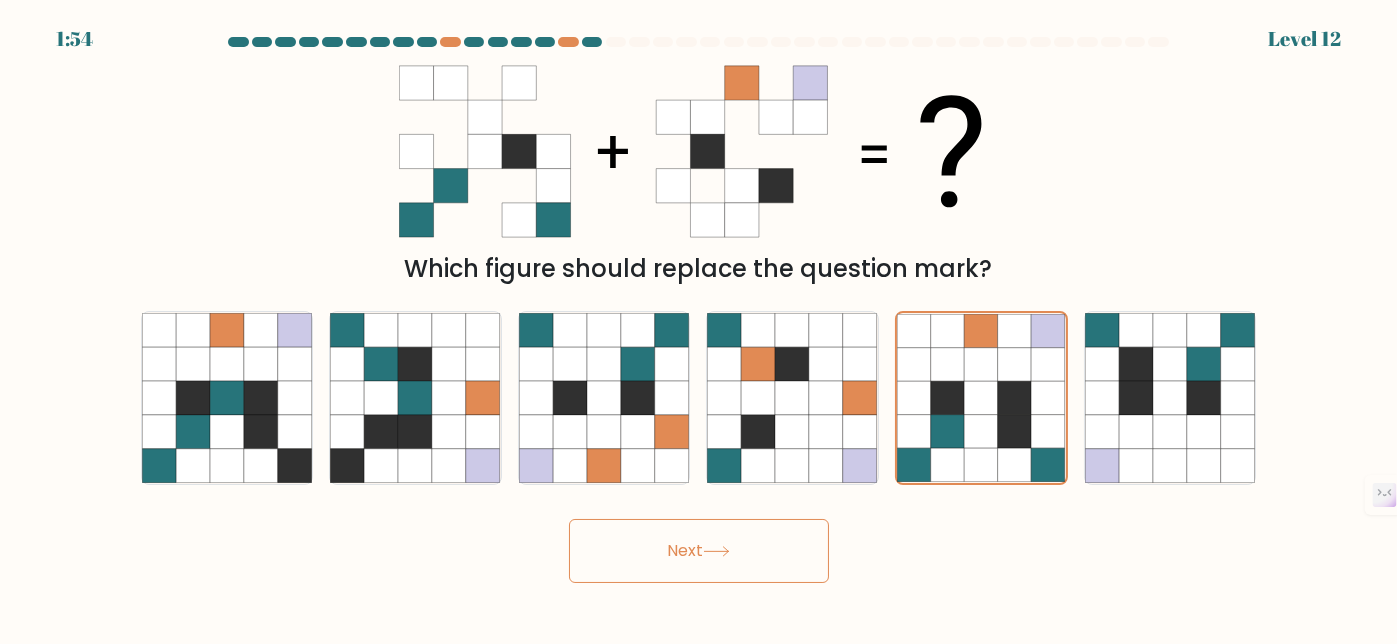 click on "Next" at bounding box center (699, 551) 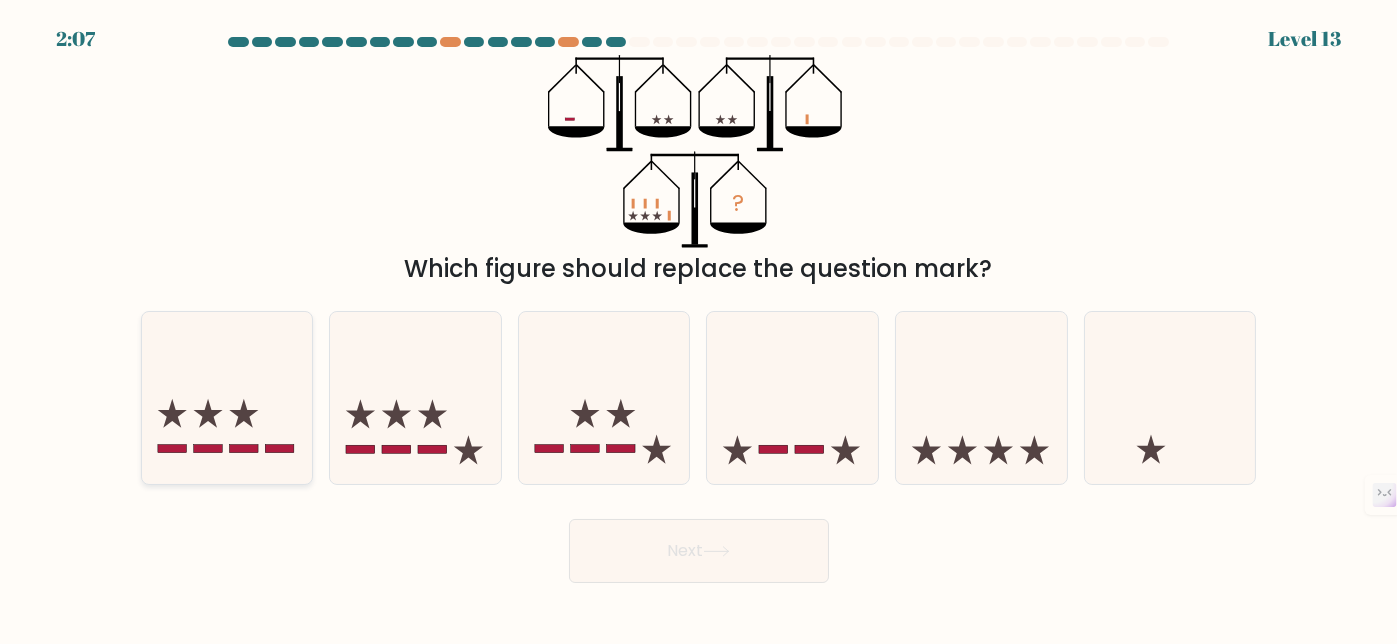 click at bounding box center (227, 397) 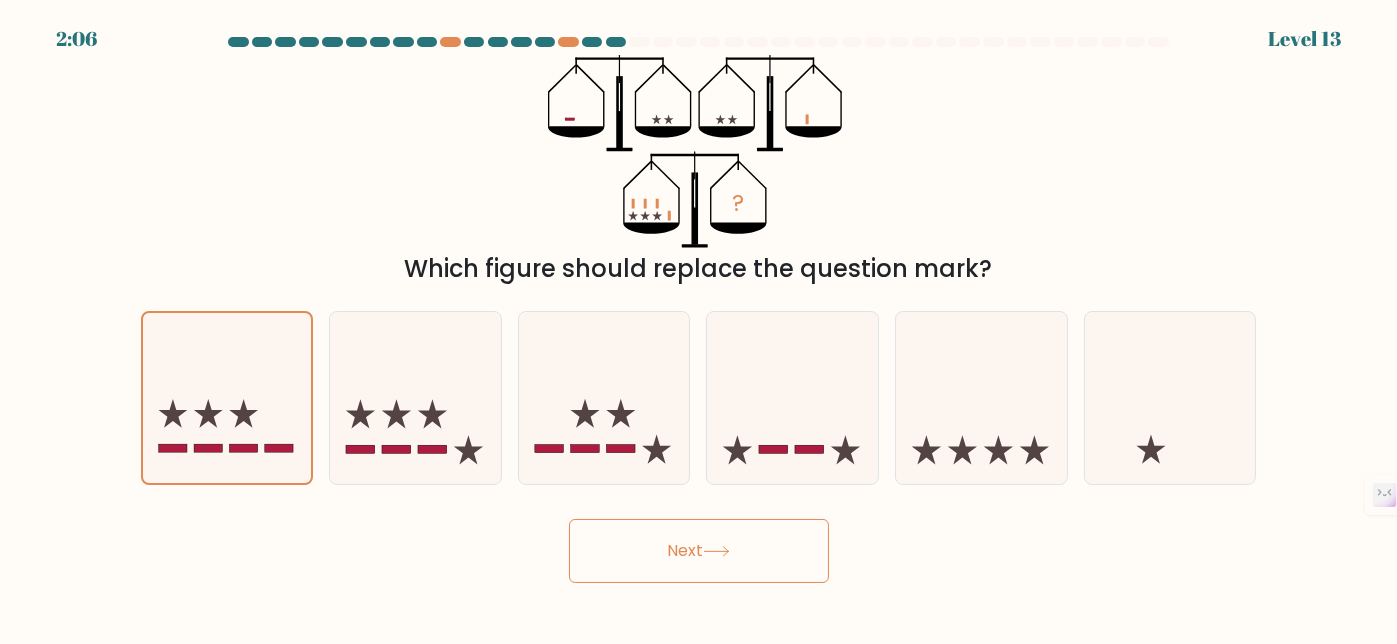 click on "Next" at bounding box center (699, 551) 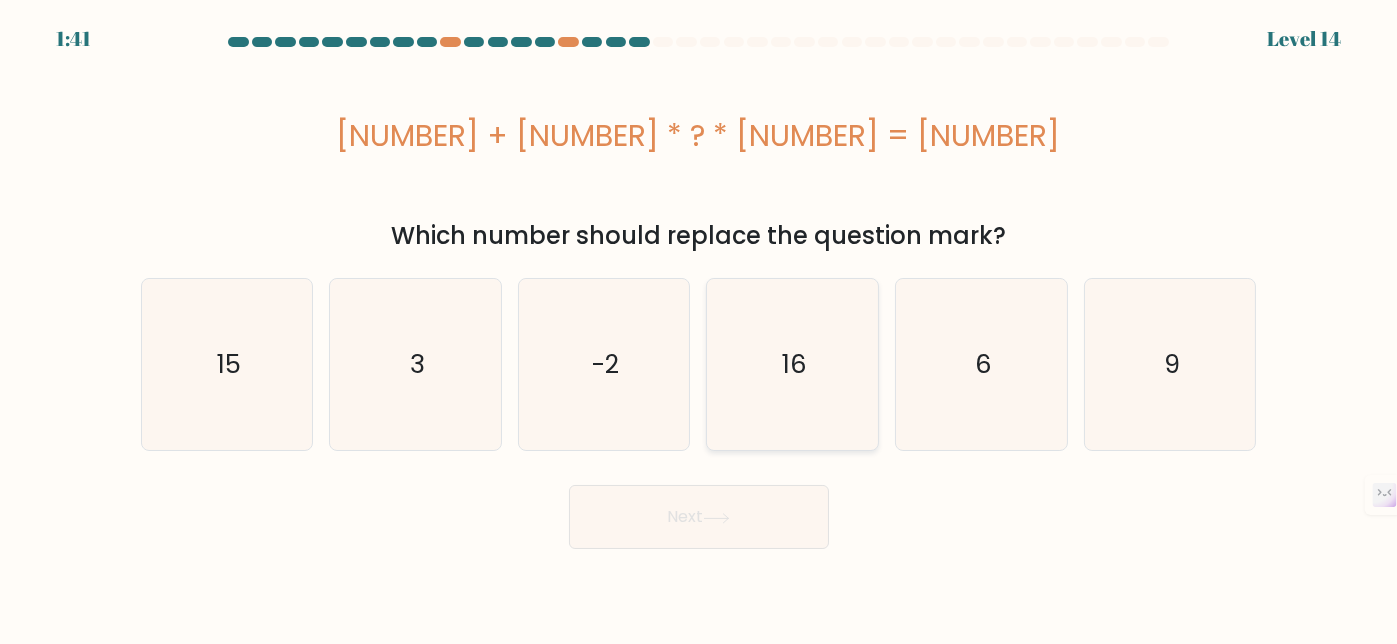 click on "16" at bounding box center [792, 364] 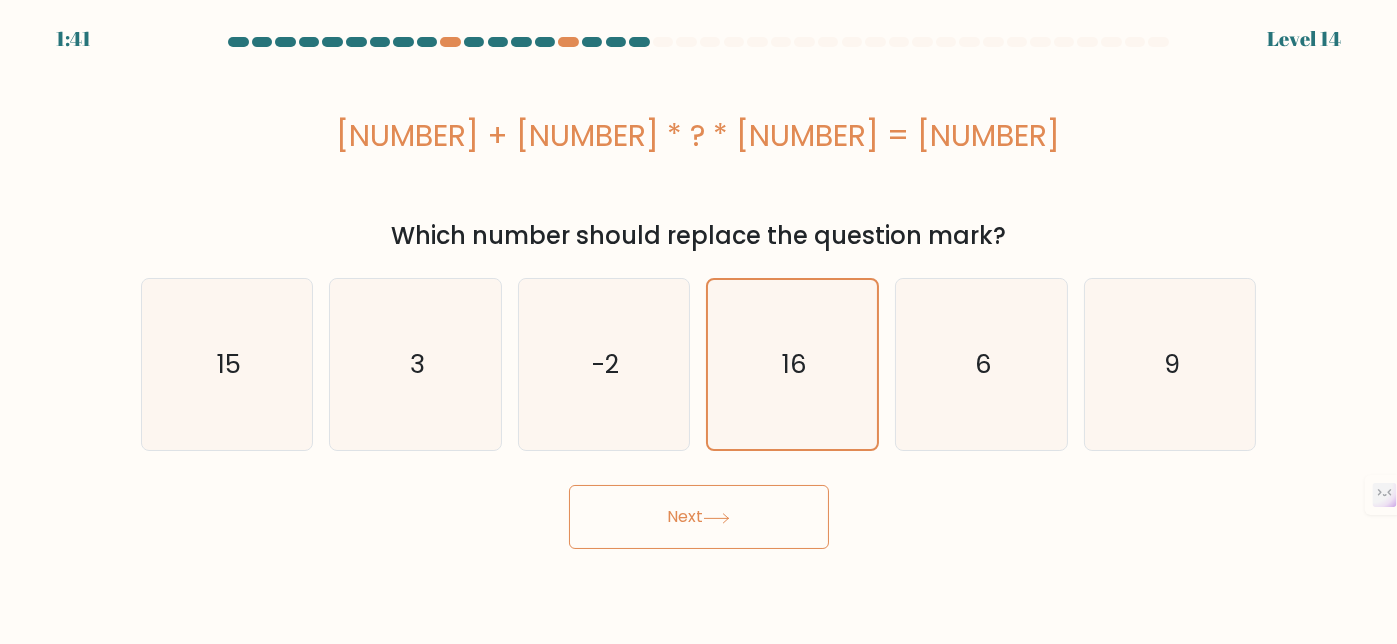 click on "Next" at bounding box center (699, 517) 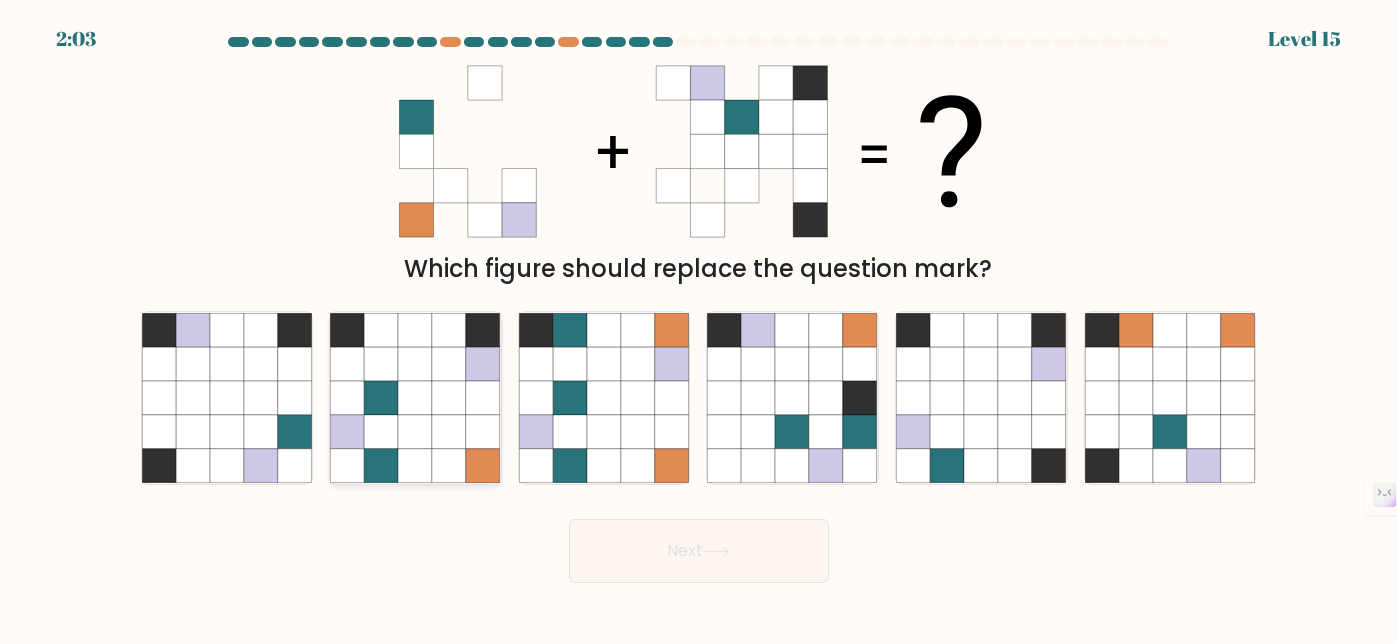 click at bounding box center (449, 432) 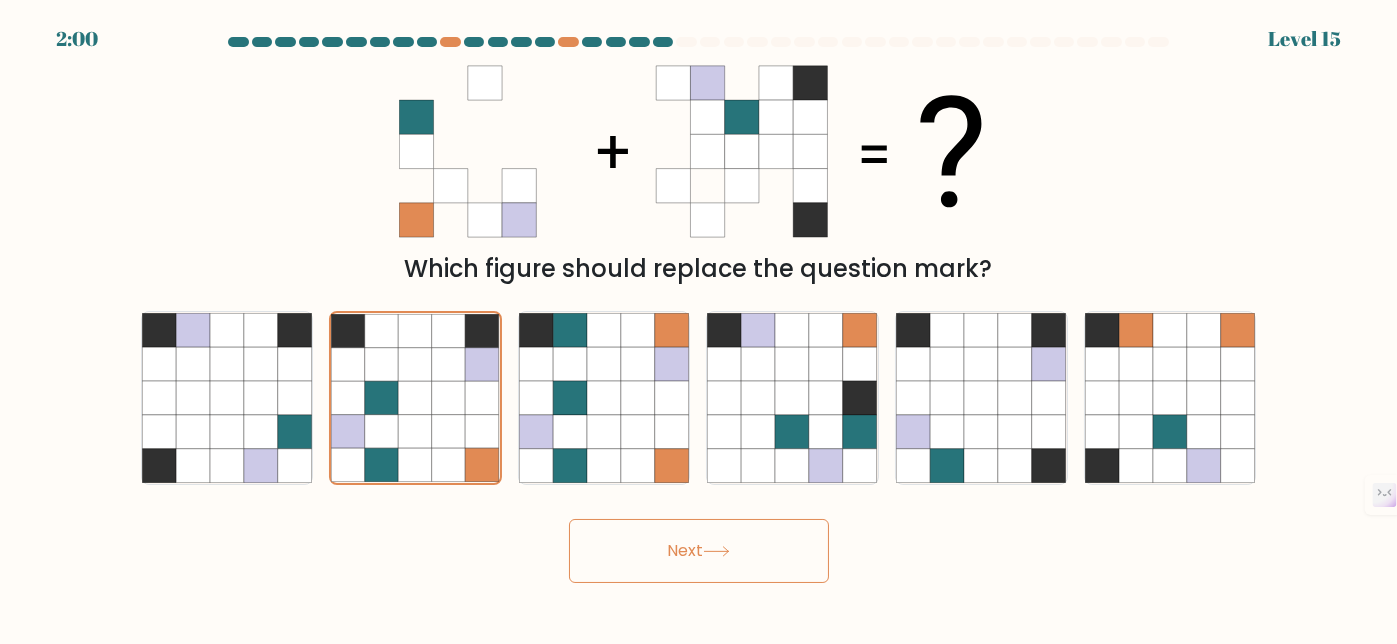 click on "Next" at bounding box center (699, 551) 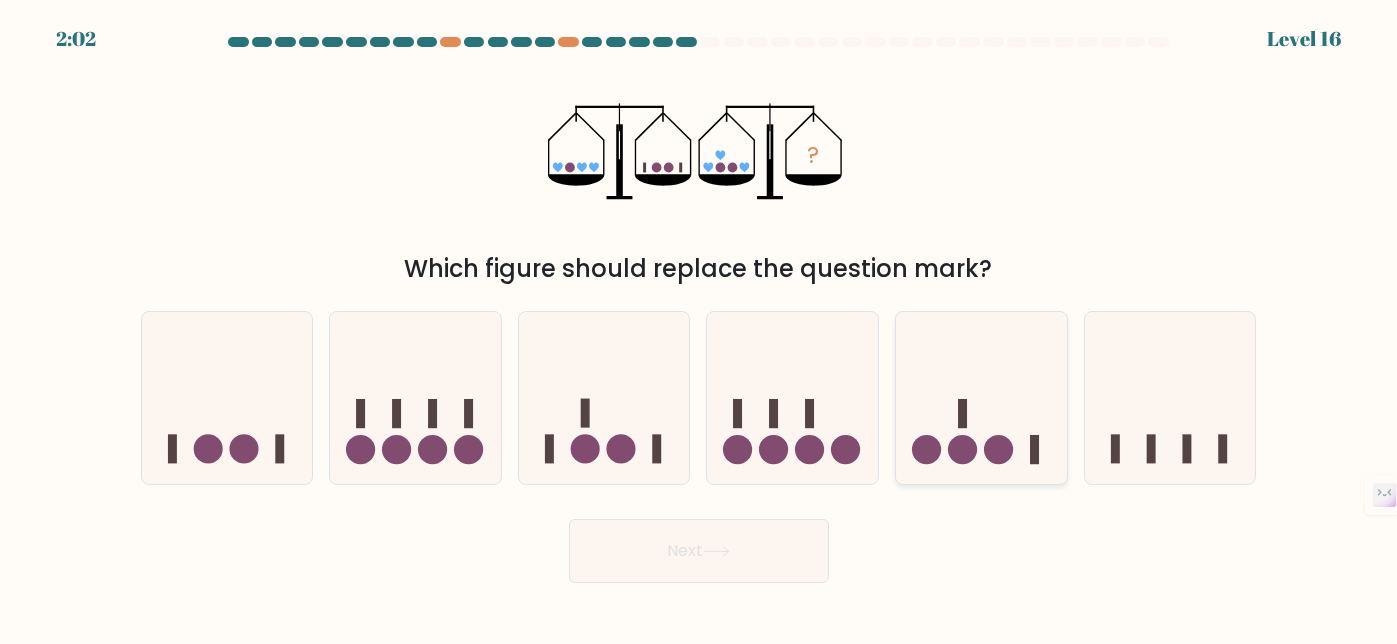 click at bounding box center (981, 397) 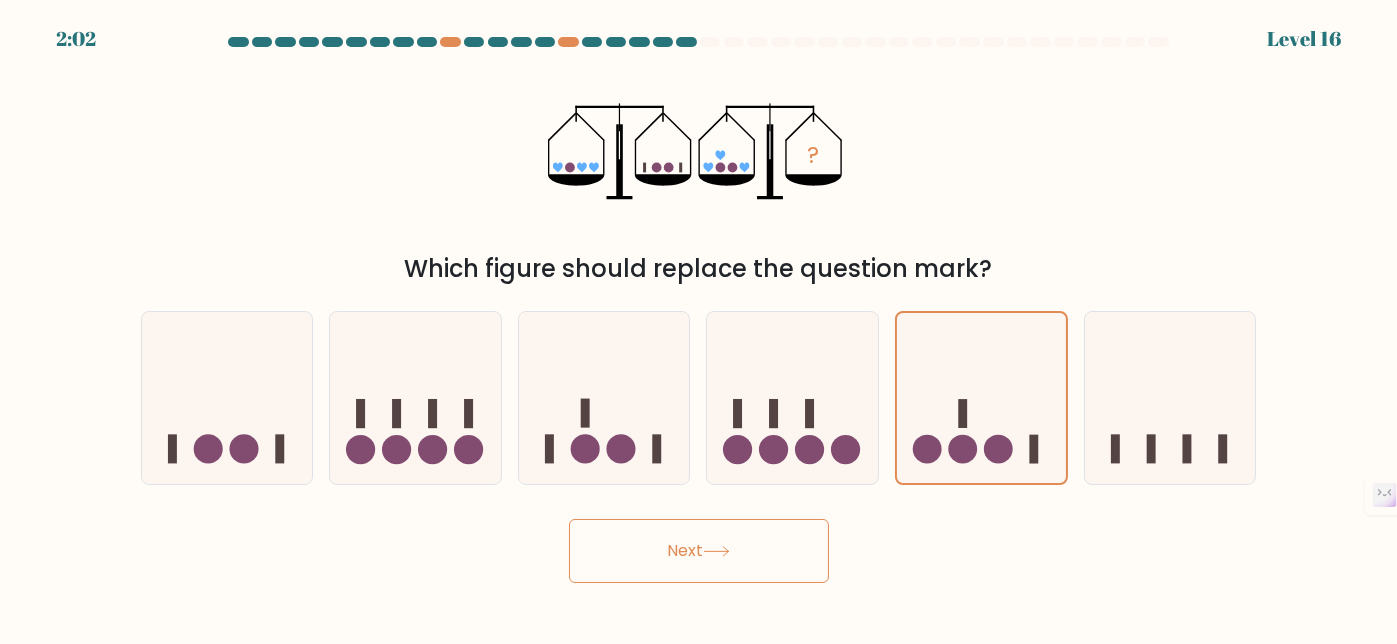 click on "Next" at bounding box center [699, 551] 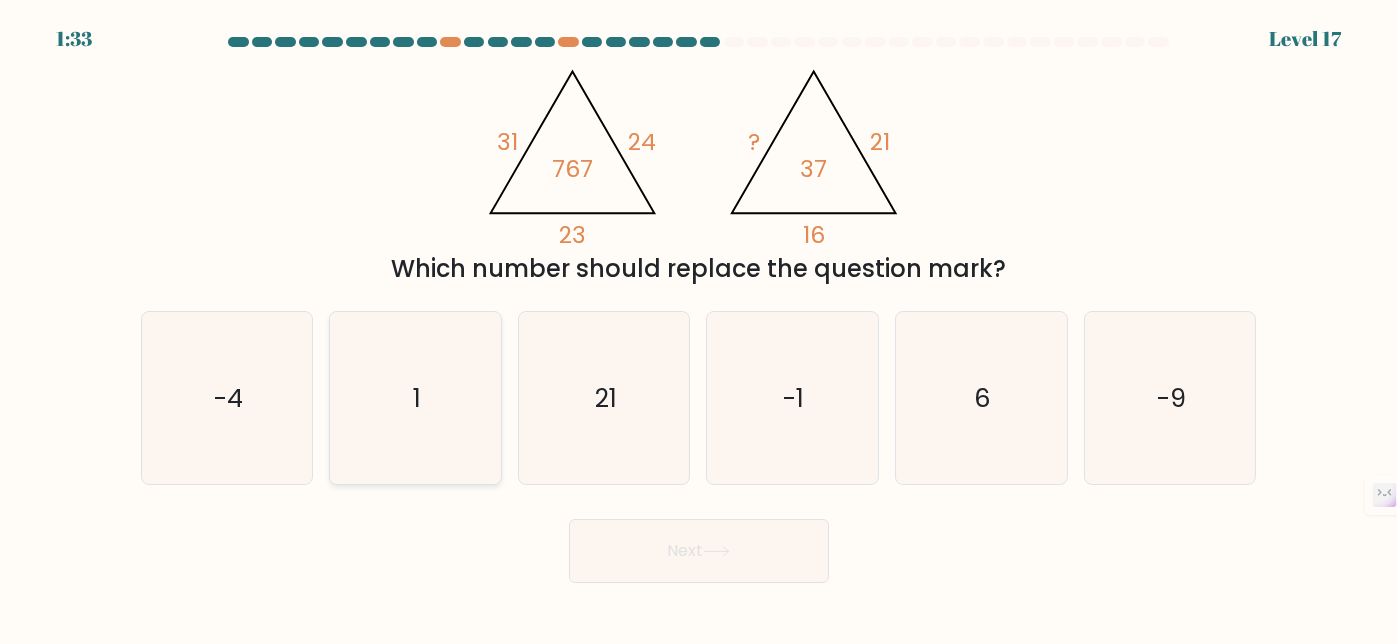 click on "1" at bounding box center [415, 398] 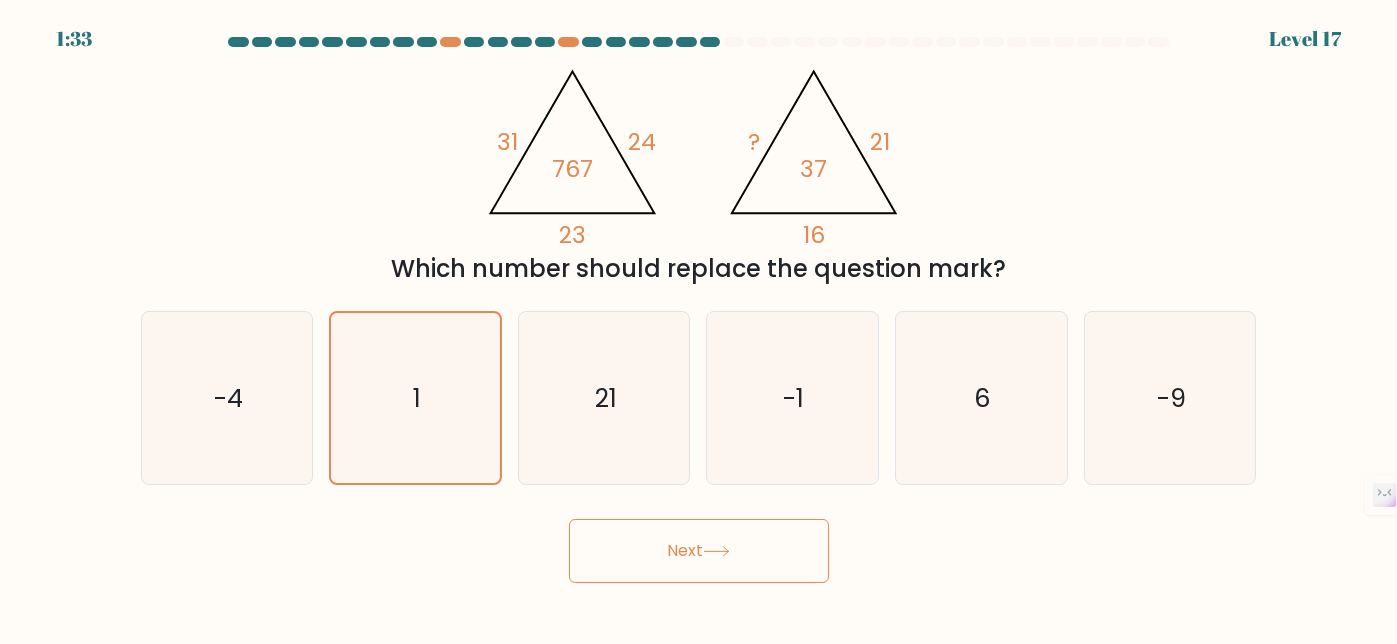 click on "Next" at bounding box center (699, 551) 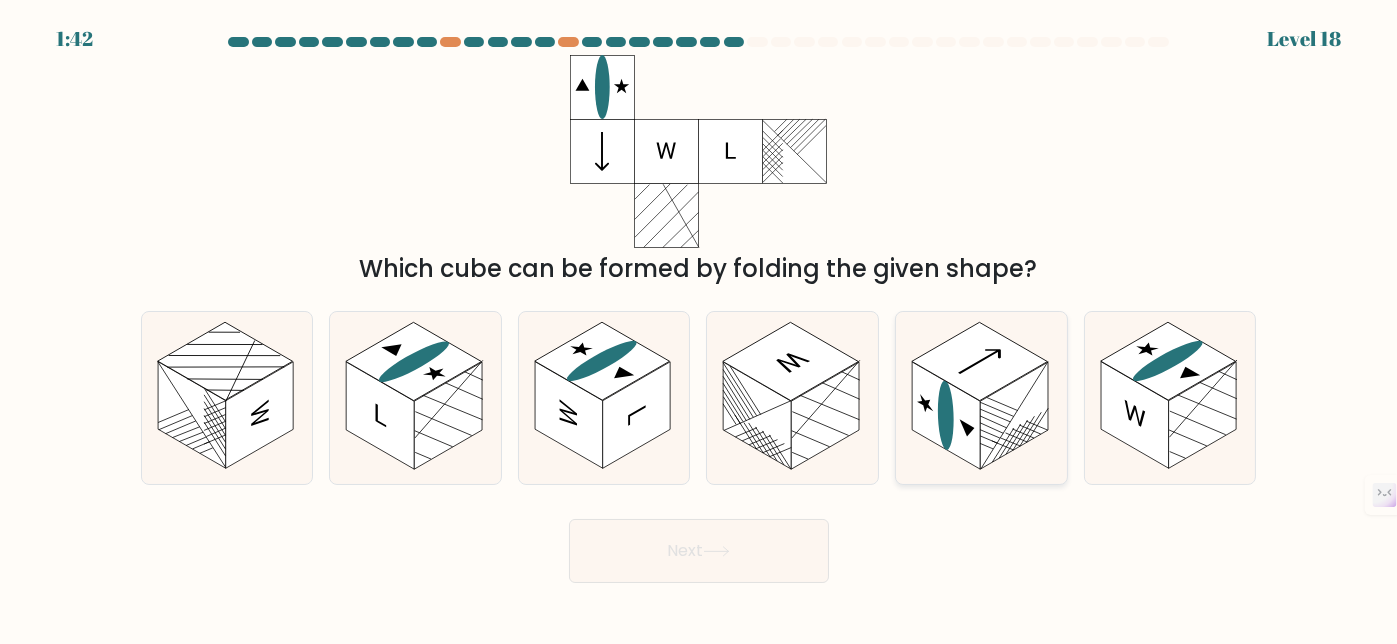 click at bounding box center [979, 362] 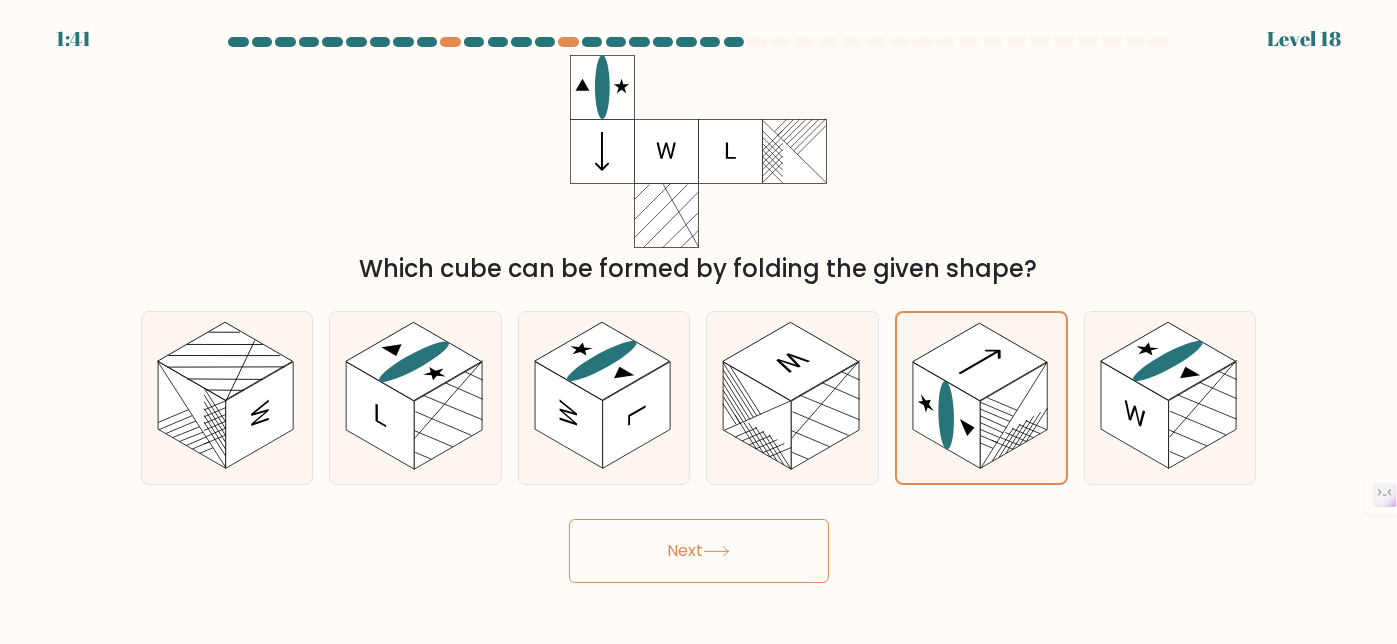 click on "Next" at bounding box center (699, 551) 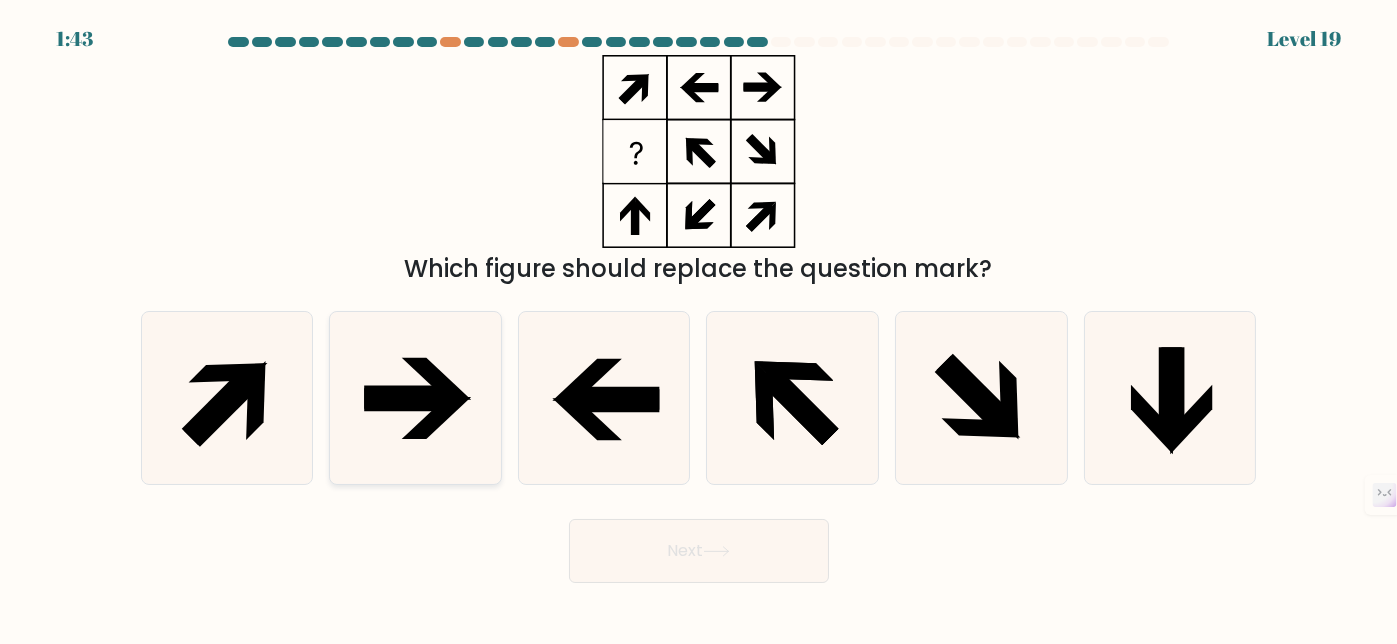 drag, startPoint x: 388, startPoint y: 402, endPoint x: 405, endPoint y: 409, distance: 18.384777 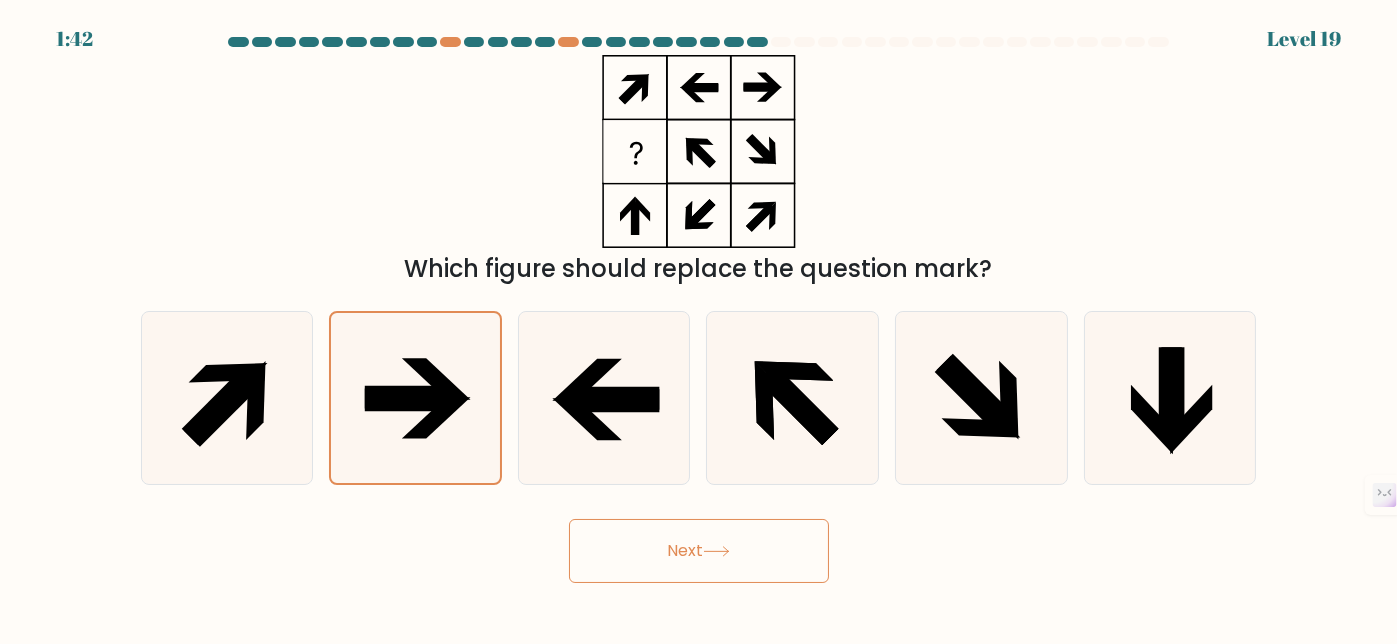 click on "Next" at bounding box center (699, 551) 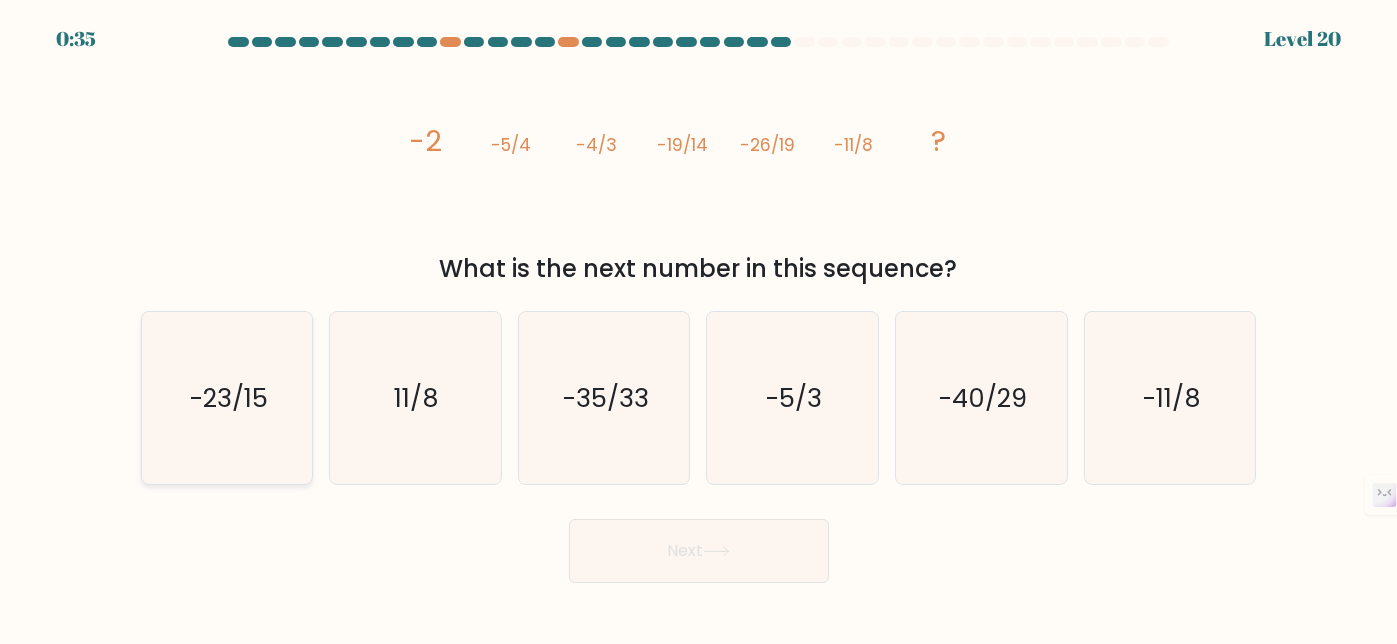 click on "-23/15" at bounding box center (227, 398) 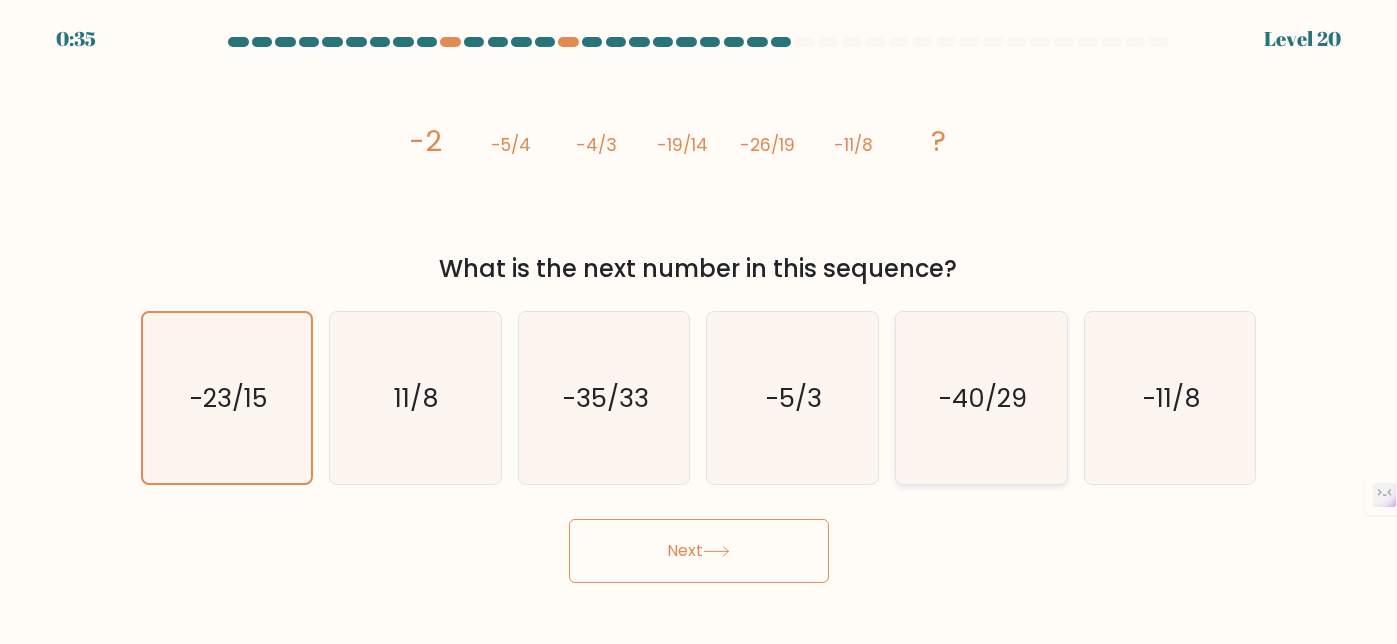 click on "-40/29" at bounding box center [981, 398] 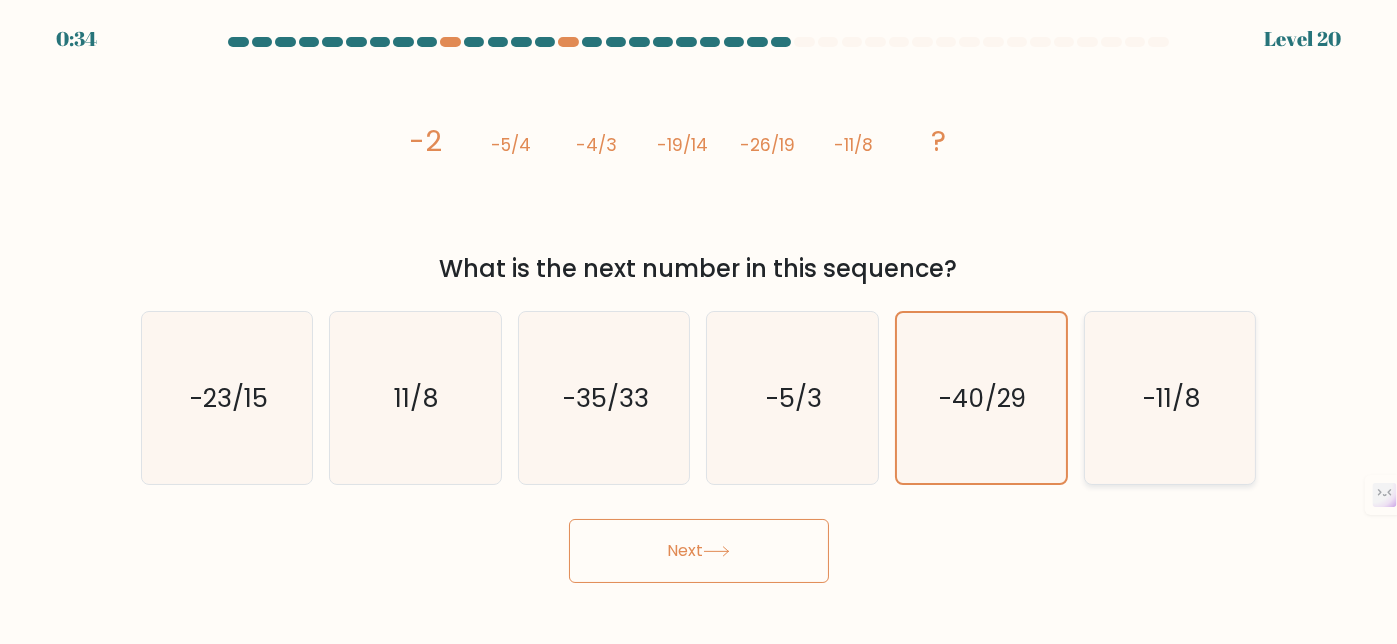 click on "-11/8" at bounding box center (1170, 398) 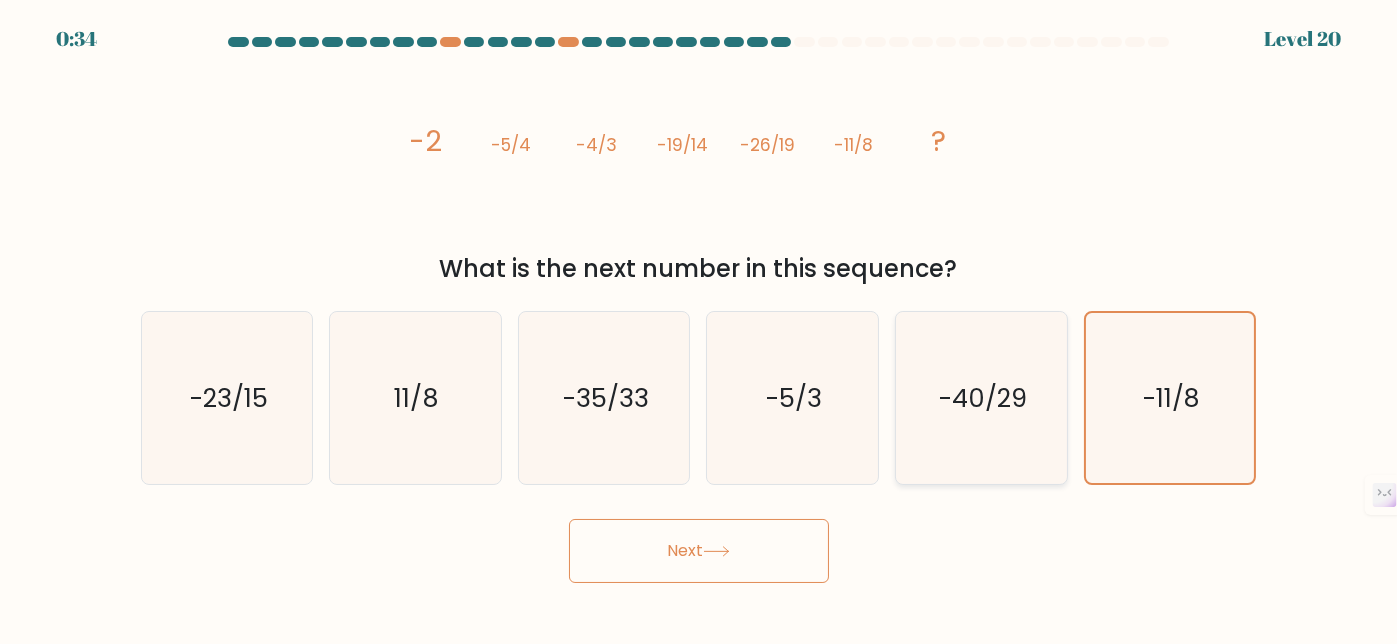 click on "-40/29" at bounding box center [981, 398] 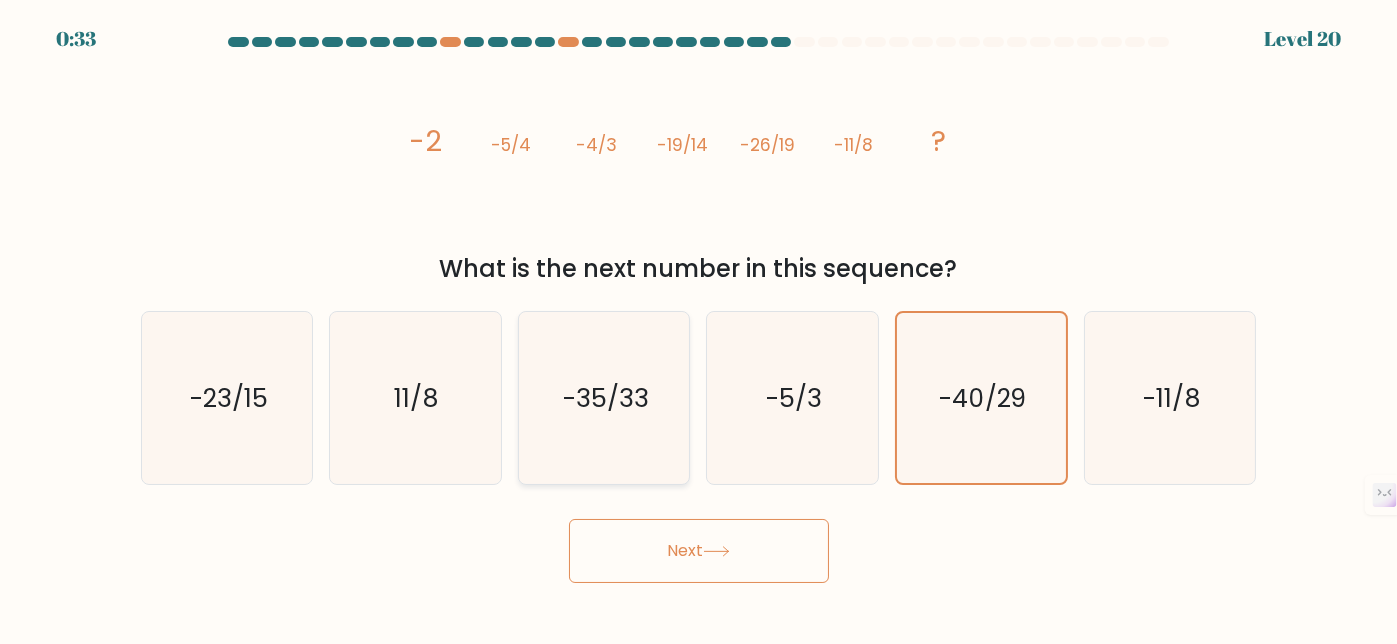 click on "-35/33" at bounding box center [604, 398] 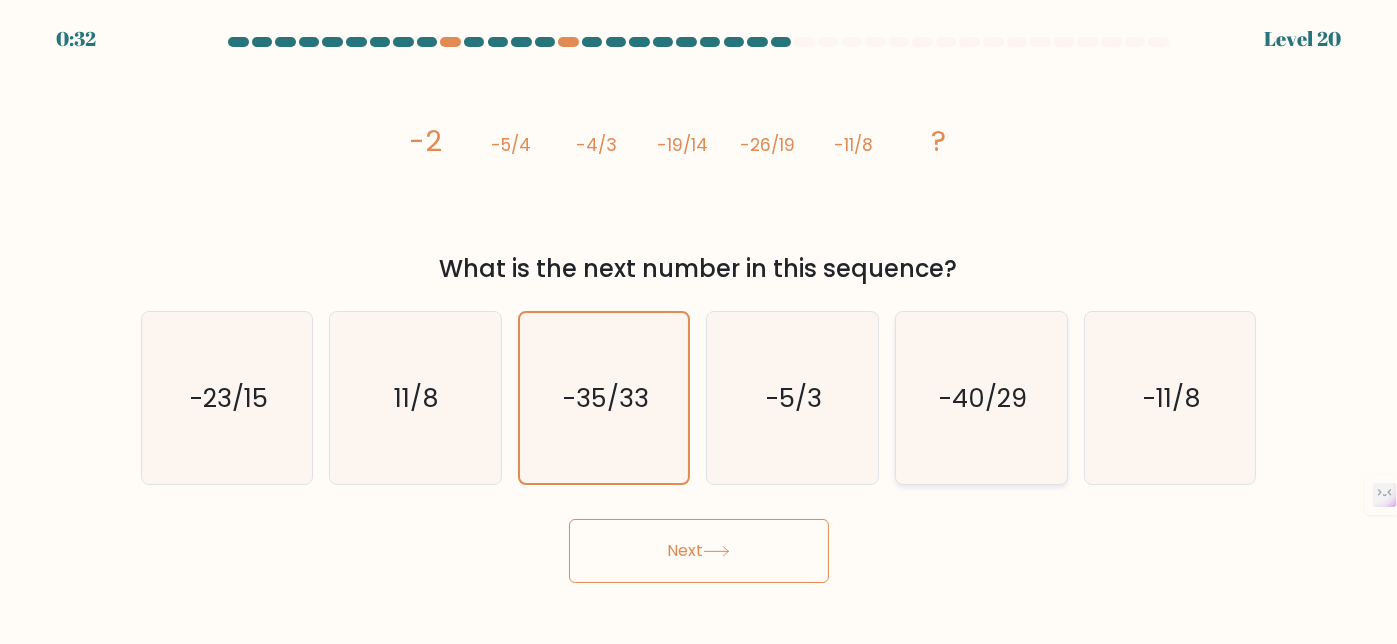 click on "-40/29" at bounding box center (983, 398) 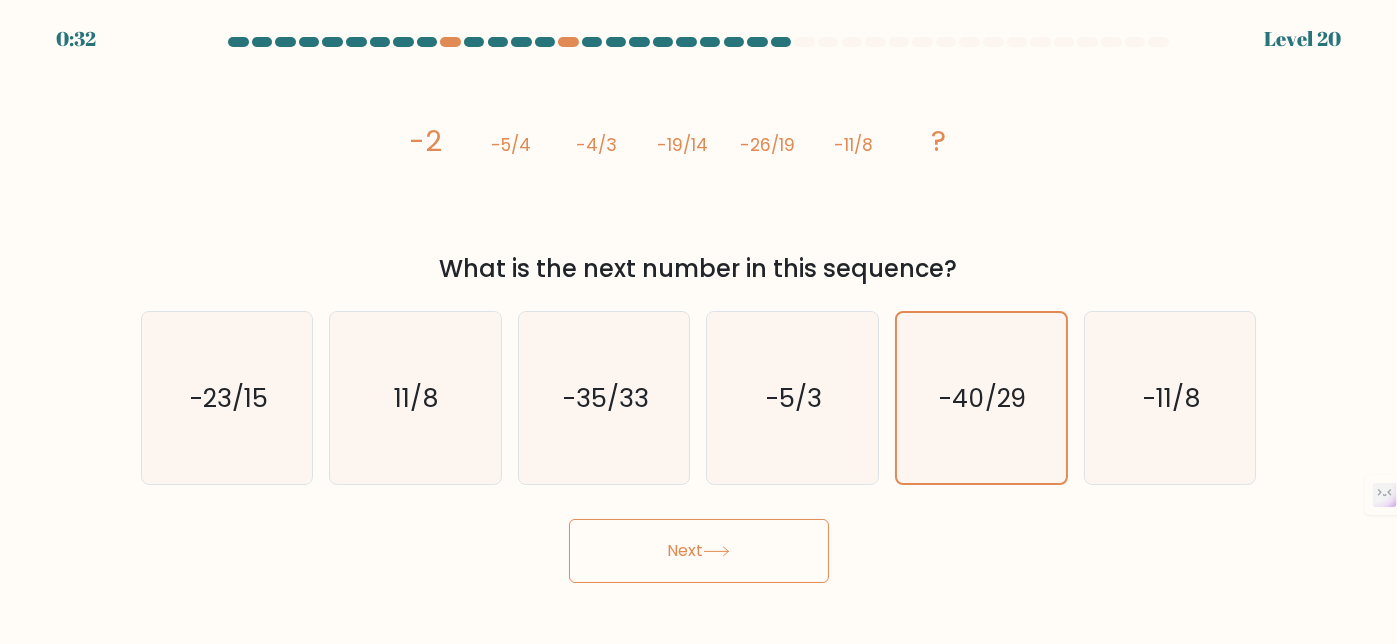 click at bounding box center [716, 551] 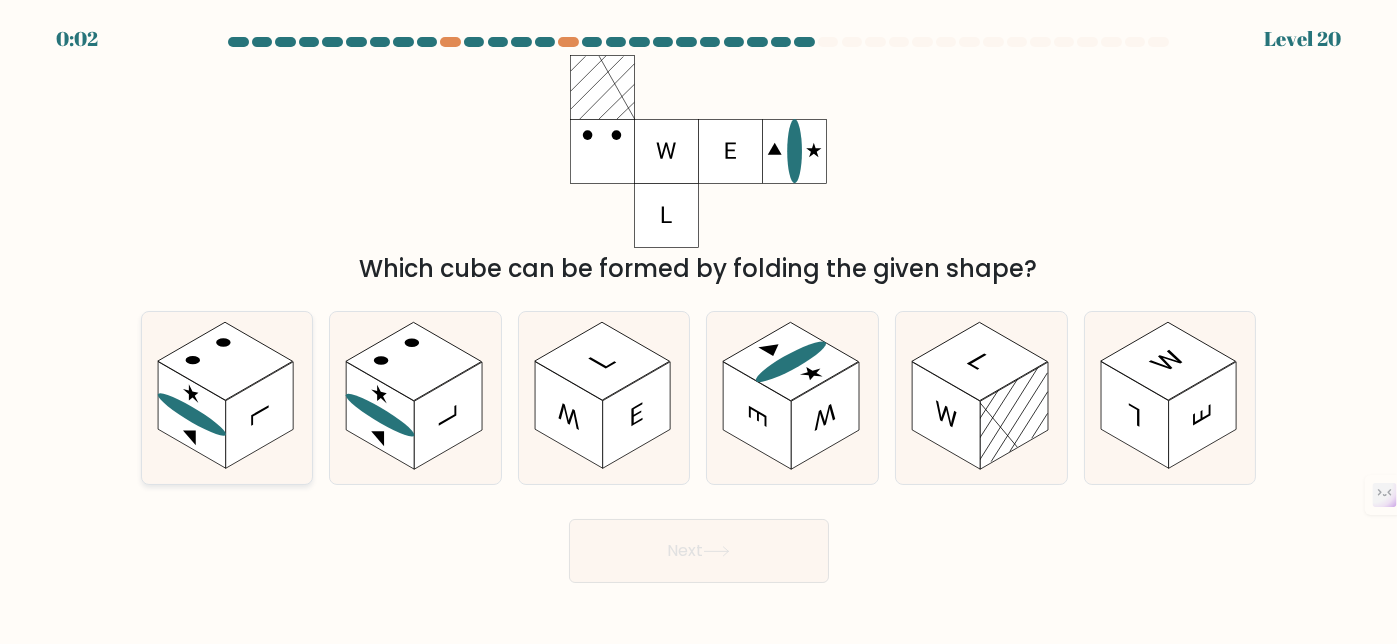 drag, startPoint x: 226, startPoint y: 409, endPoint x: 248, endPoint y: 407, distance: 22.090721 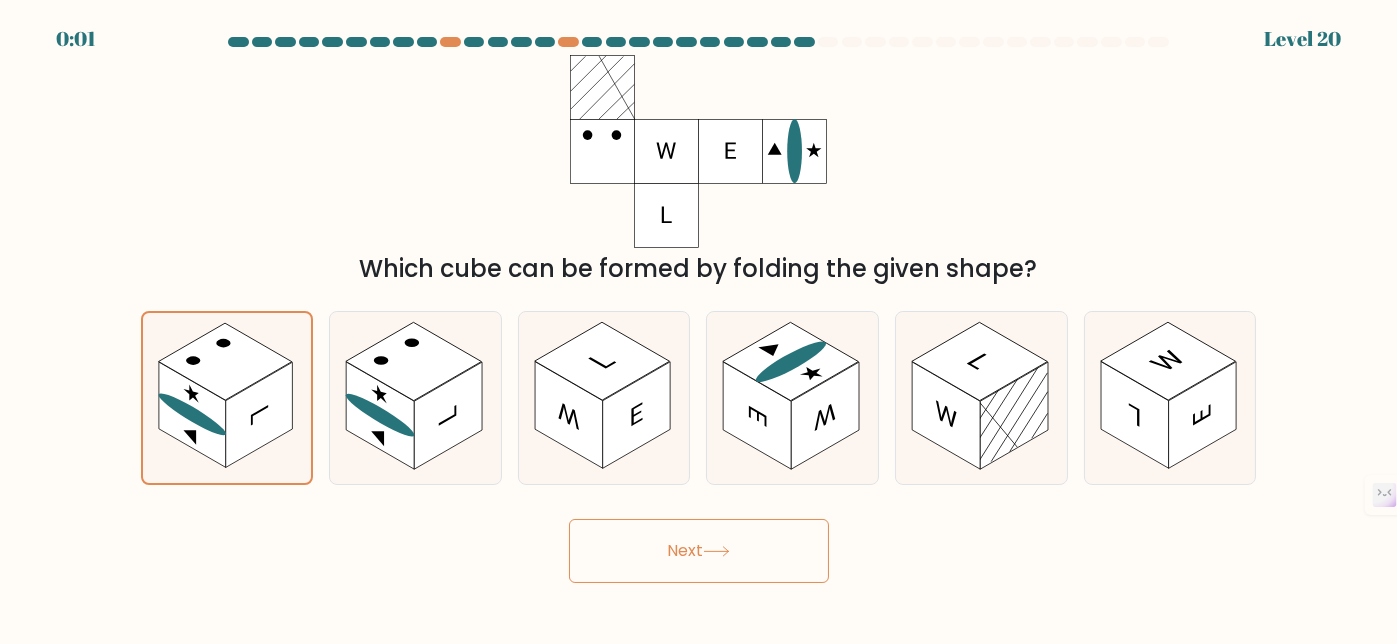 click at bounding box center (716, 551) 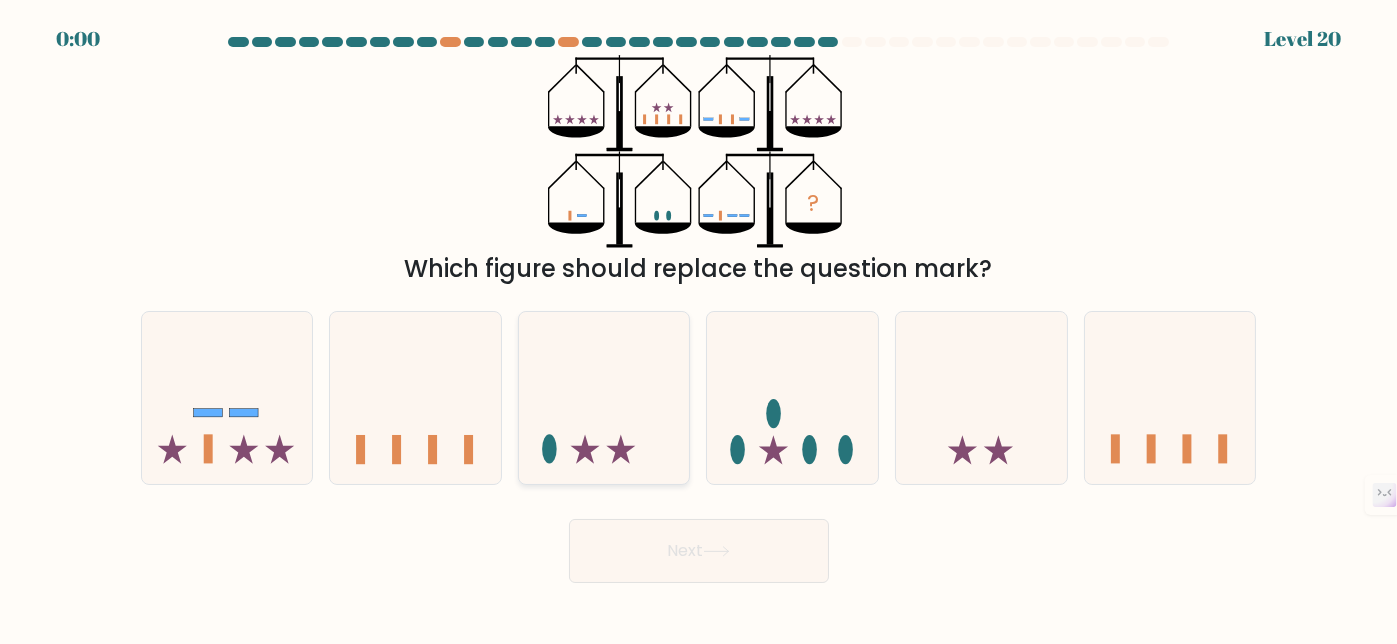click at bounding box center [604, 397] 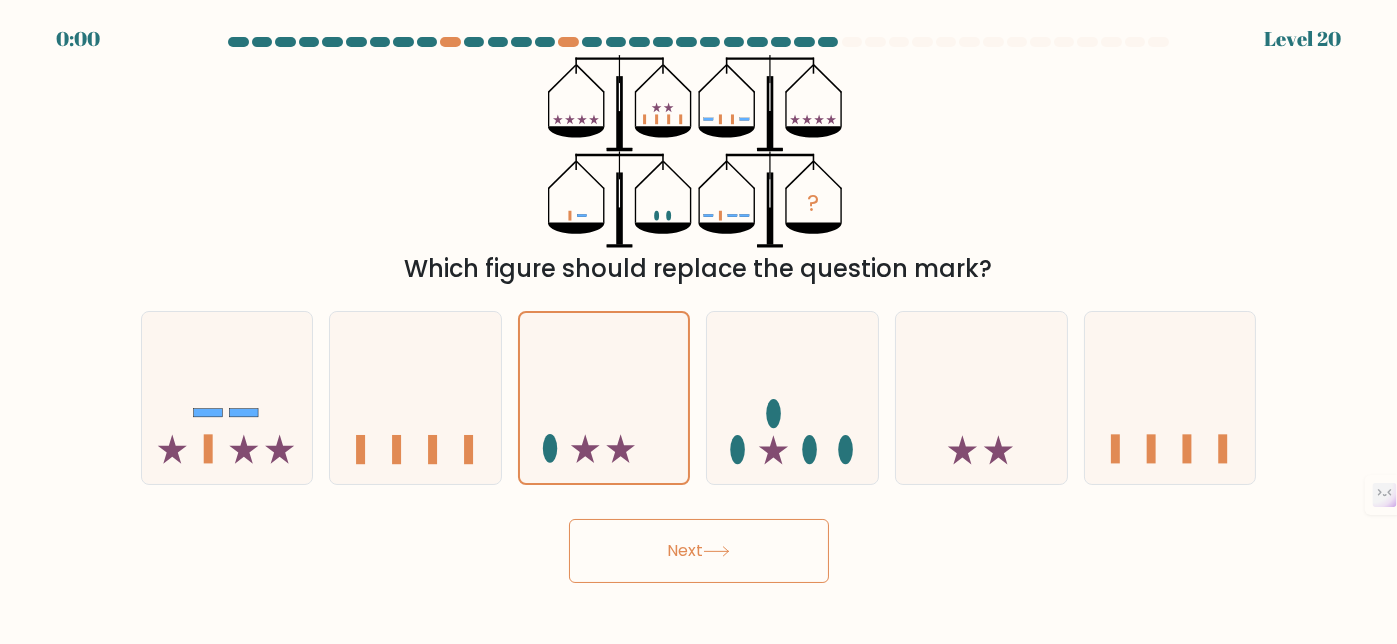 click on "Next" at bounding box center [699, 551] 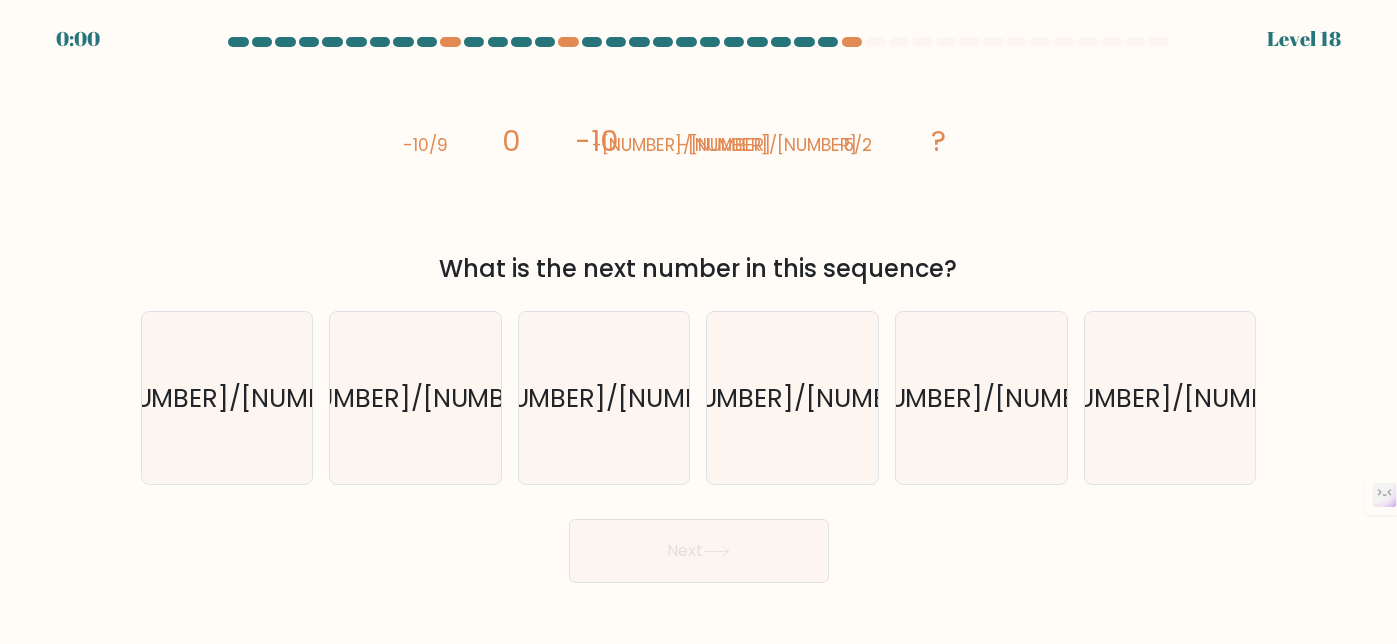 click on "Next" at bounding box center [699, 551] 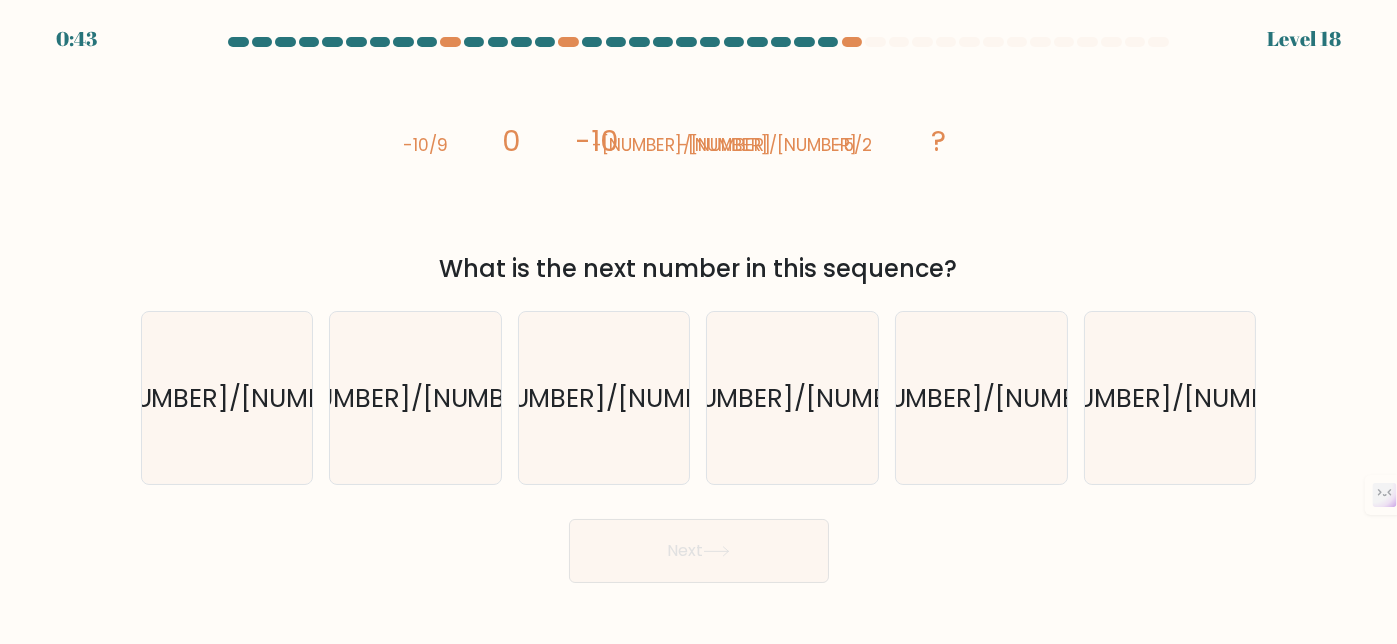 click on "What is the next number in this sequence?" at bounding box center [699, 269] 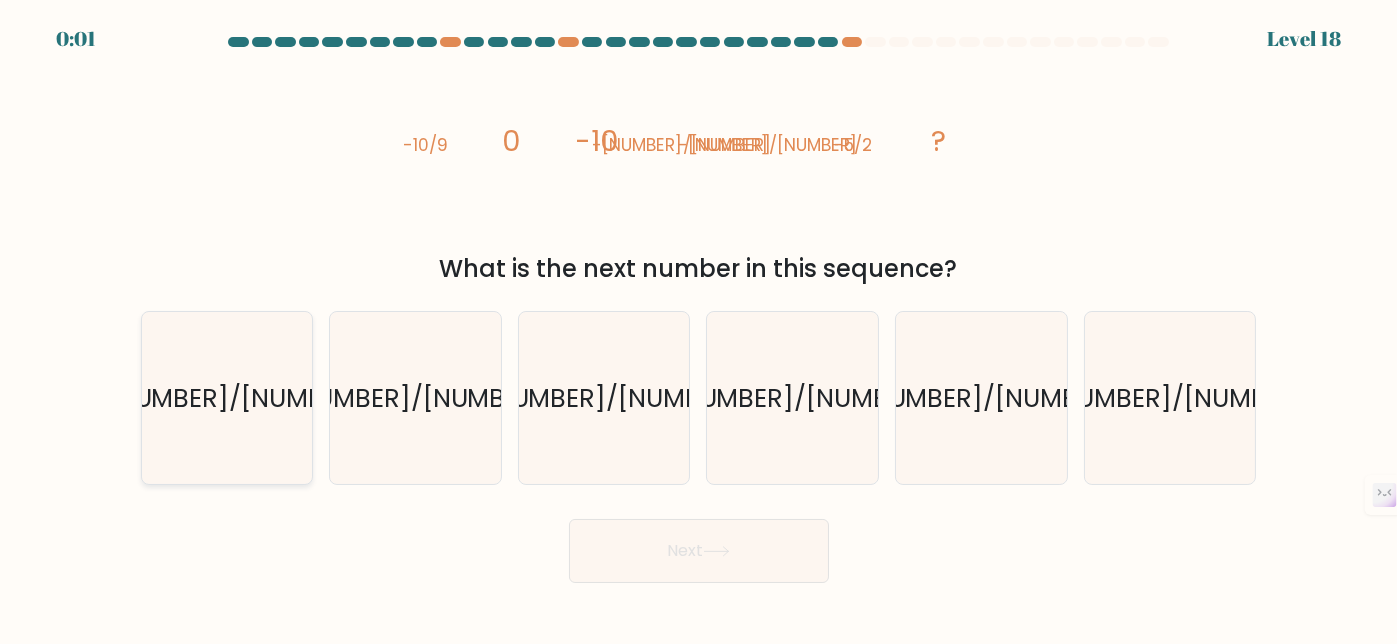 click on "-52/21" at bounding box center (227, 398) 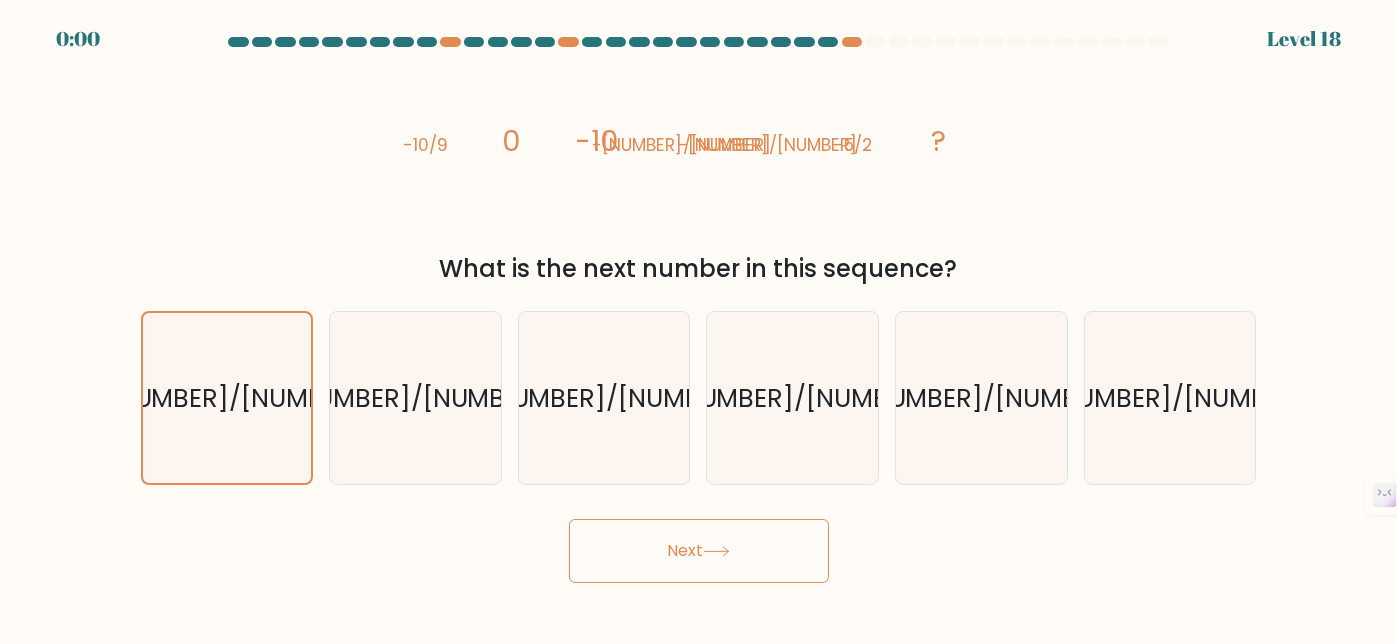 click on "Next" at bounding box center (699, 551) 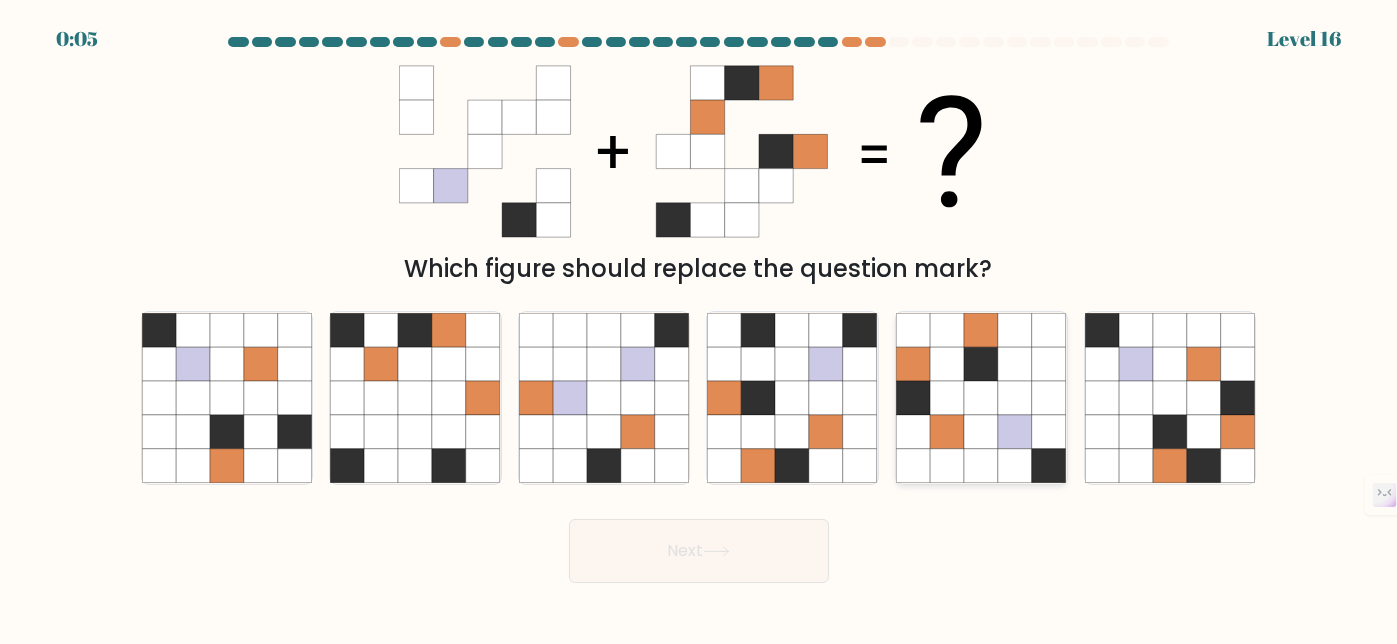click at bounding box center (981, 432) 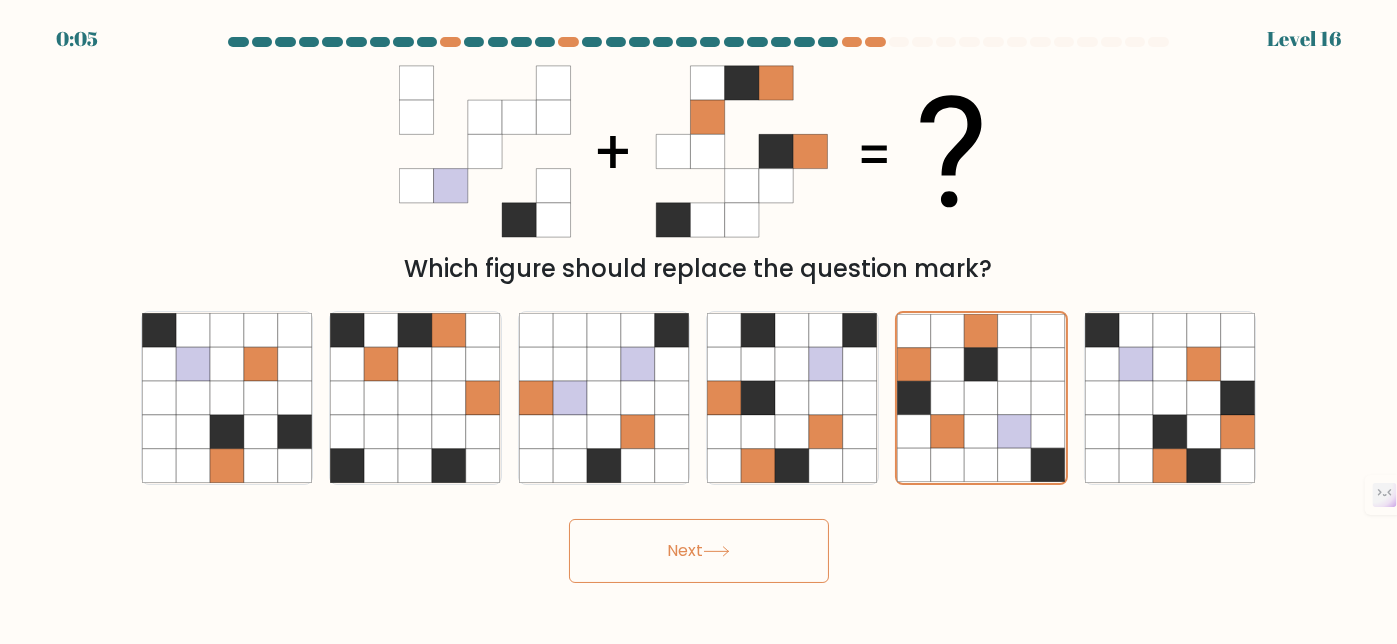 click on "Next" at bounding box center [699, 551] 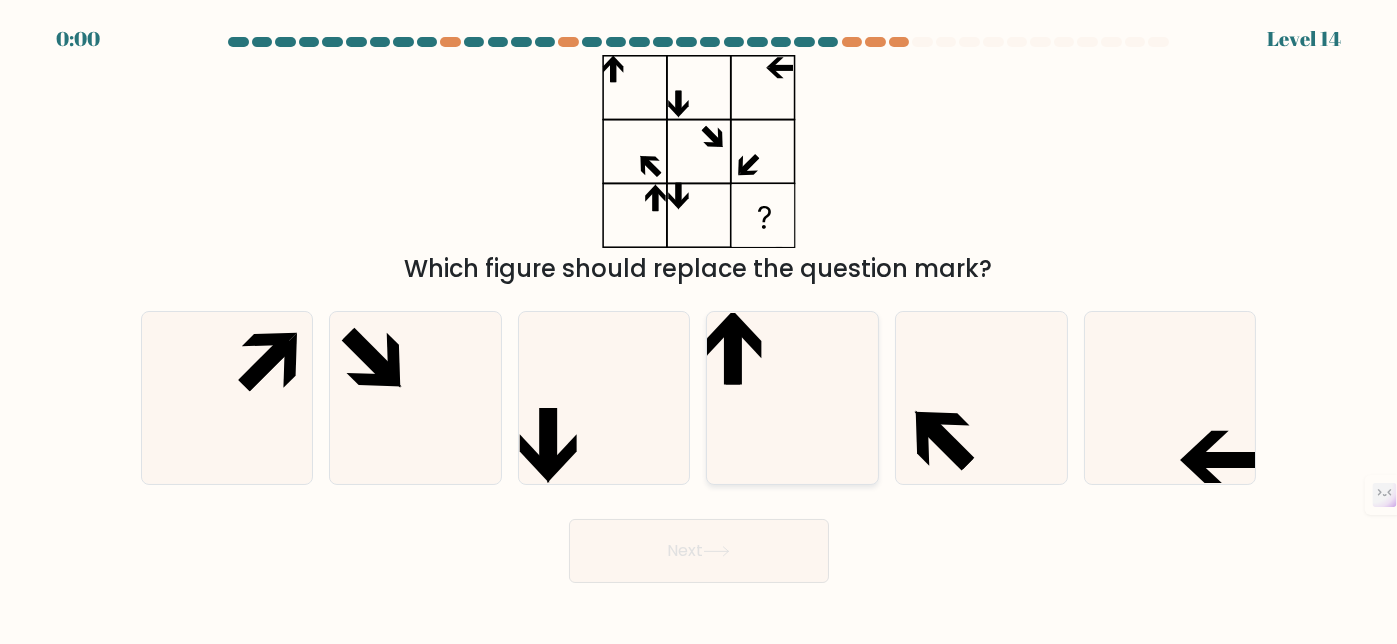 drag, startPoint x: 784, startPoint y: 399, endPoint x: 773, endPoint y: 412, distance: 17.029387 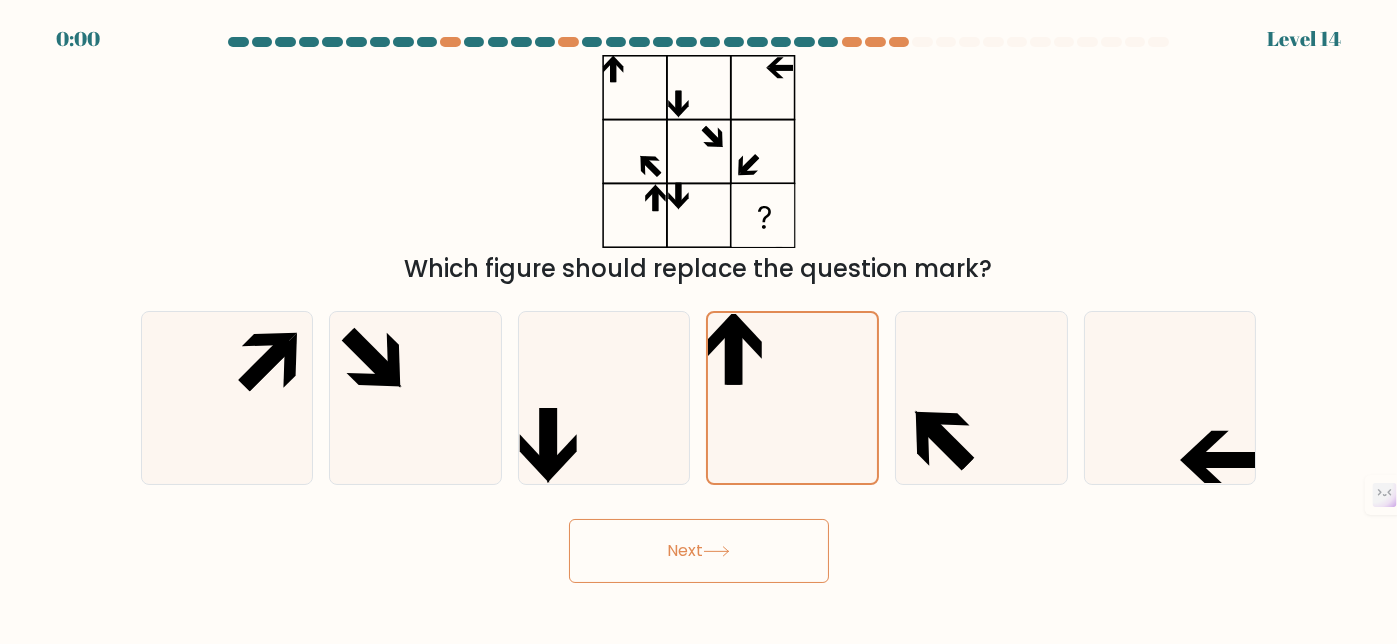 drag, startPoint x: 674, startPoint y: 551, endPoint x: 683, endPoint y: 540, distance: 14.21267 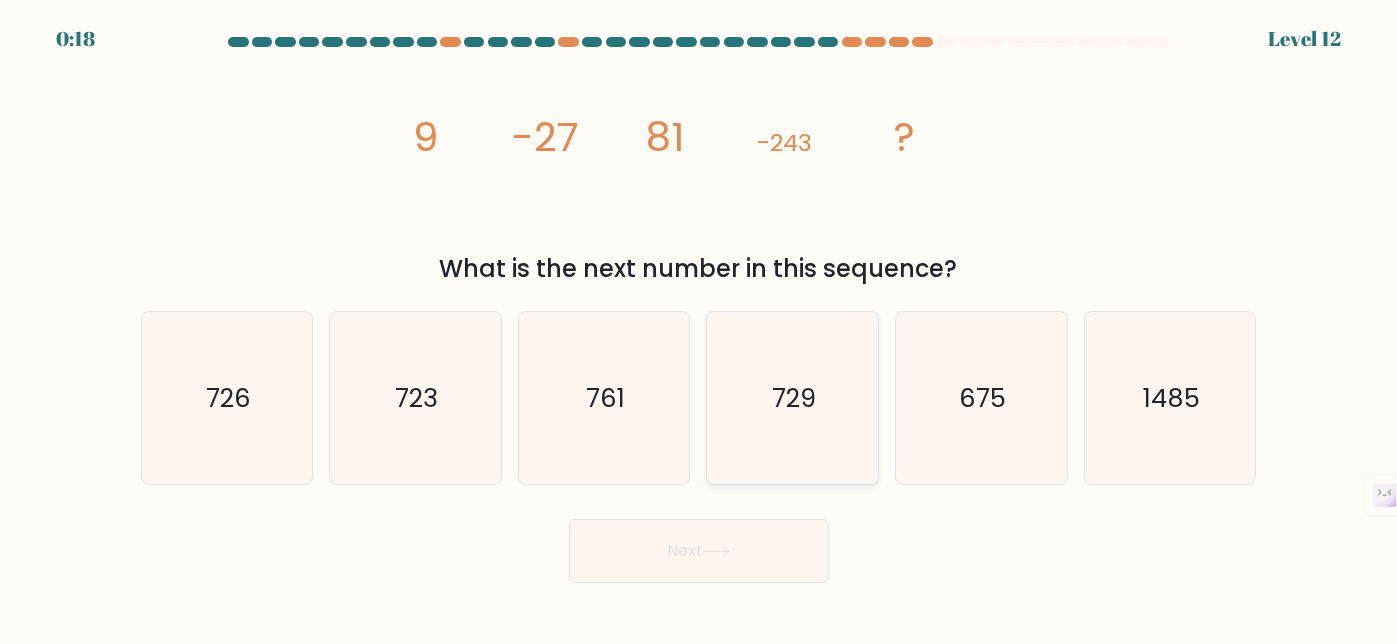 click on "729" at bounding box center (792, 398) 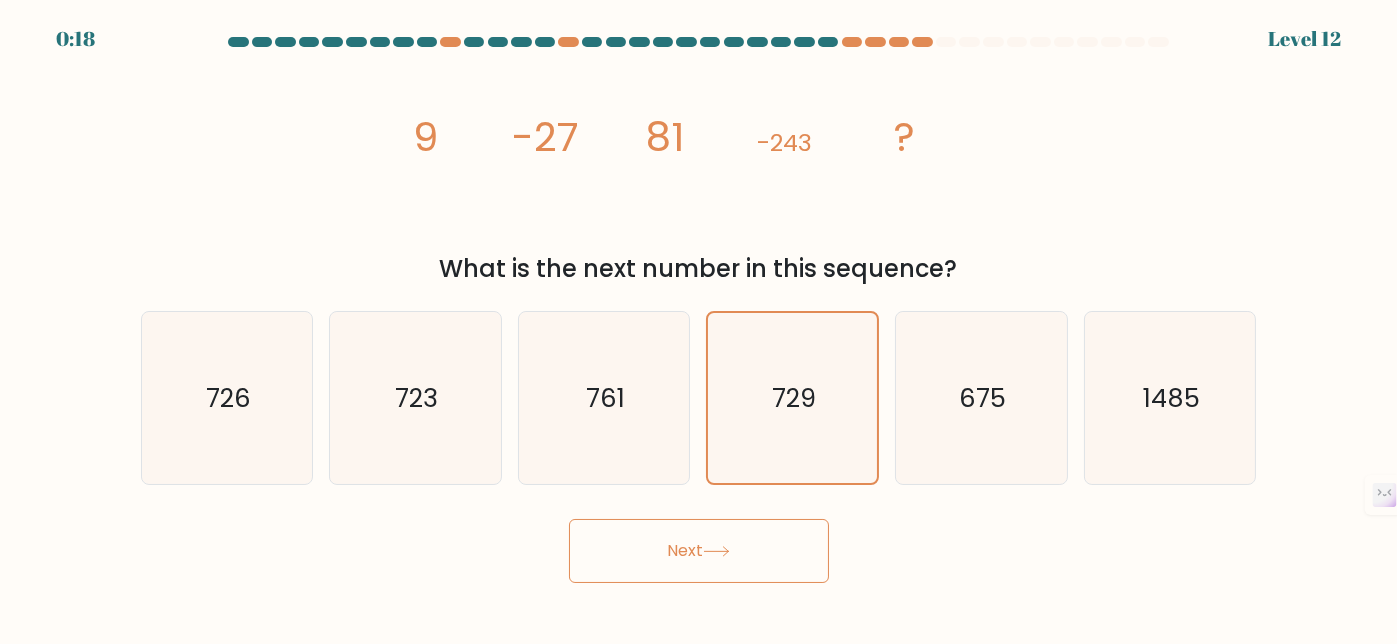 click at bounding box center [716, 551] 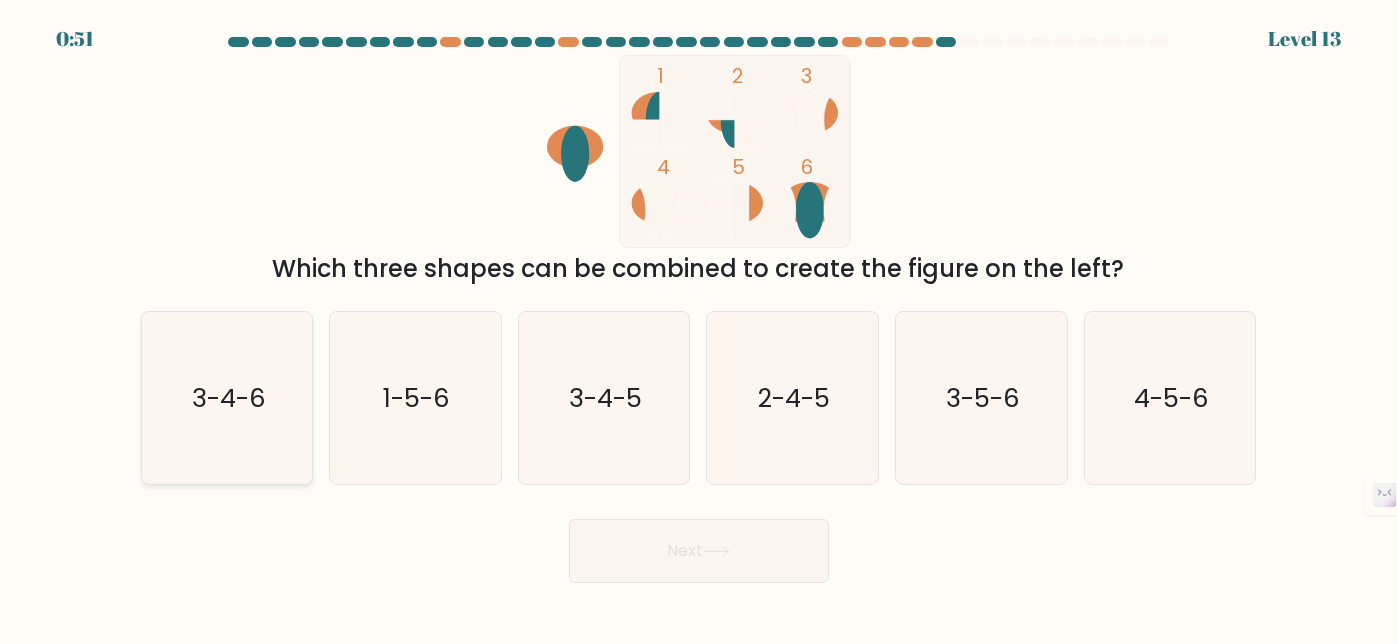 click on "3-4-6" at bounding box center [227, 398] 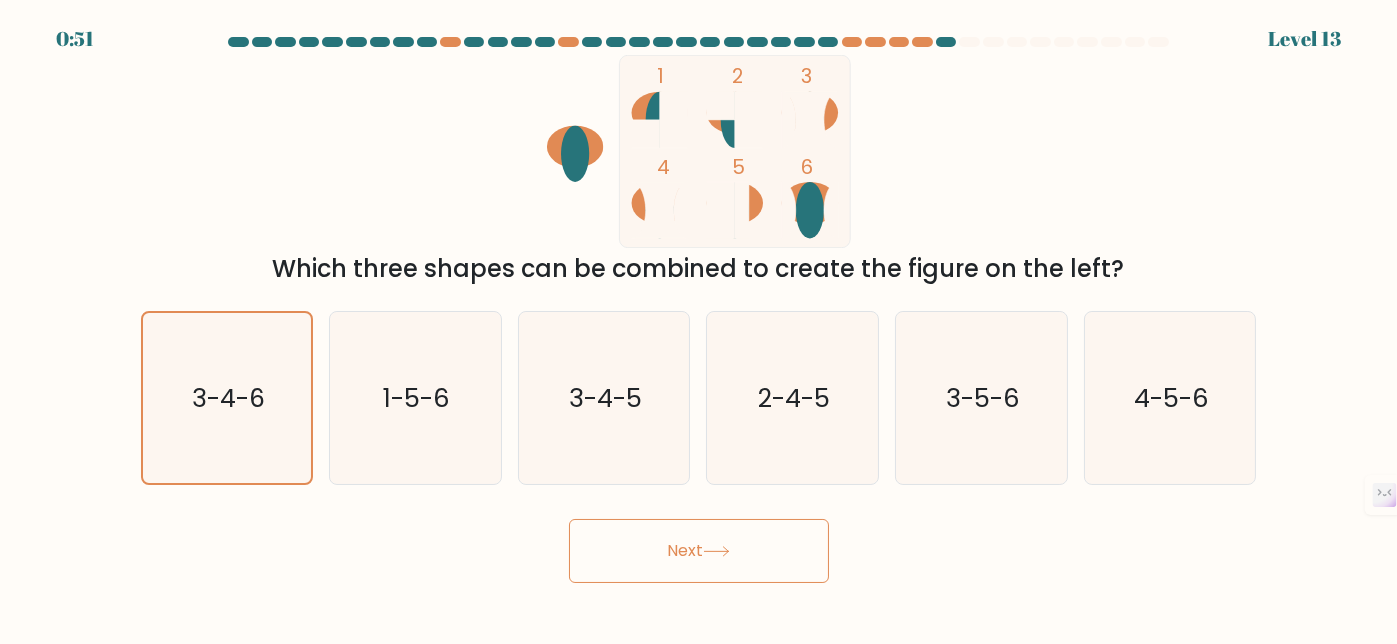 click on "Next" at bounding box center (699, 551) 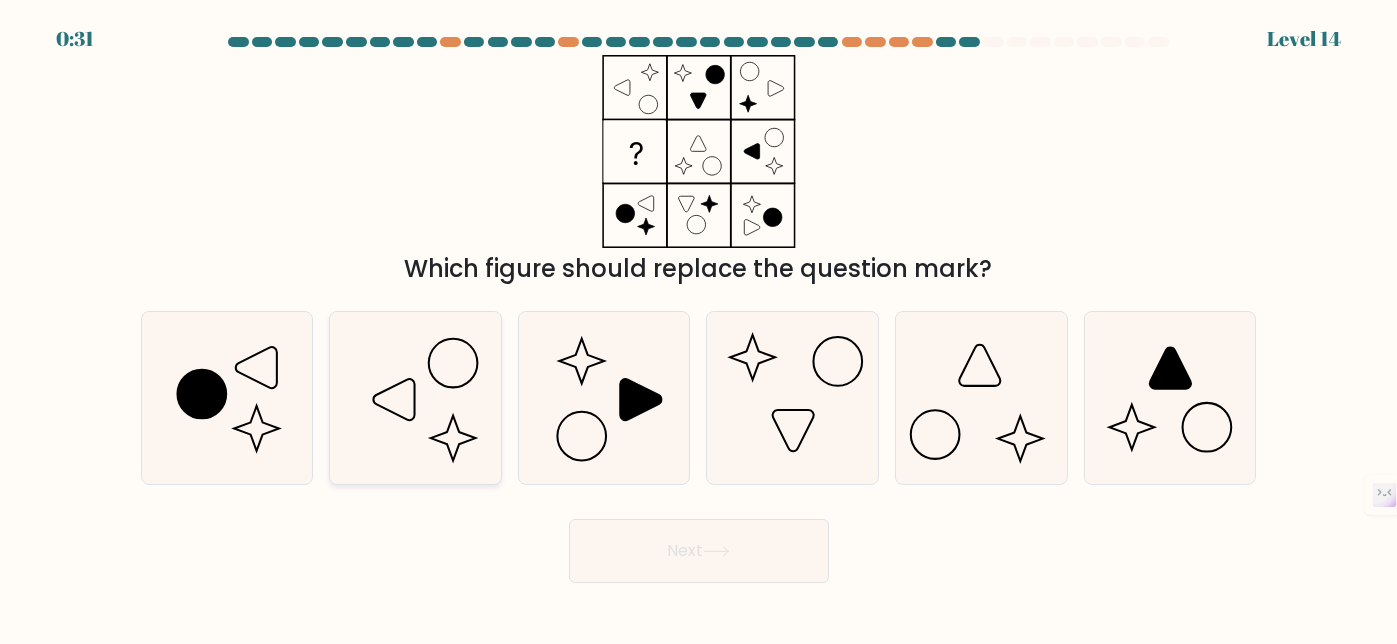 click at bounding box center [415, 398] 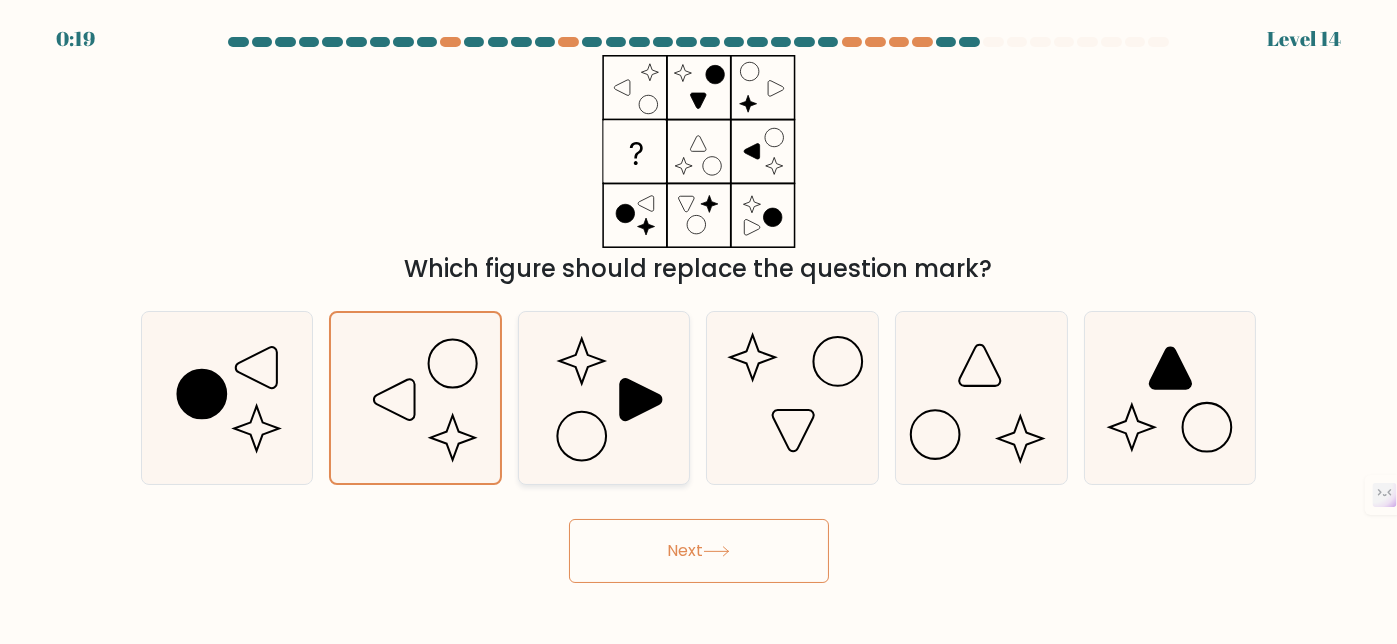 click at bounding box center [604, 398] 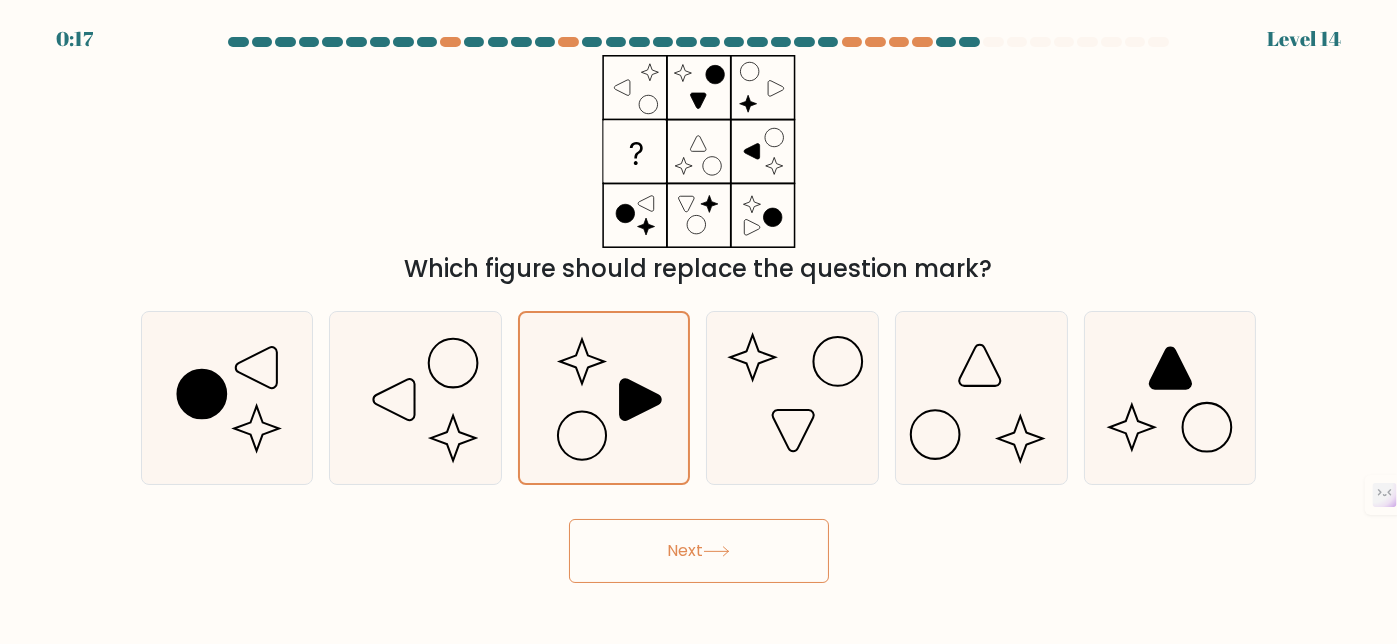 click on "Next" at bounding box center [699, 551] 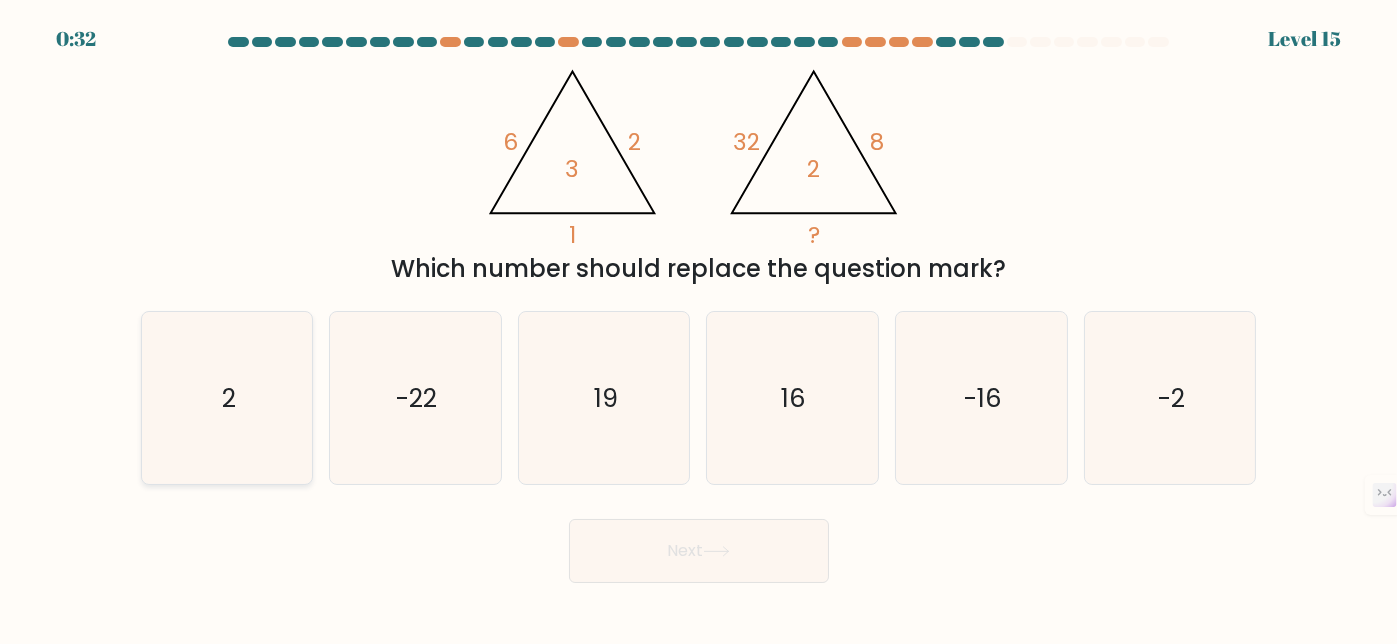 click on "2" at bounding box center [227, 398] 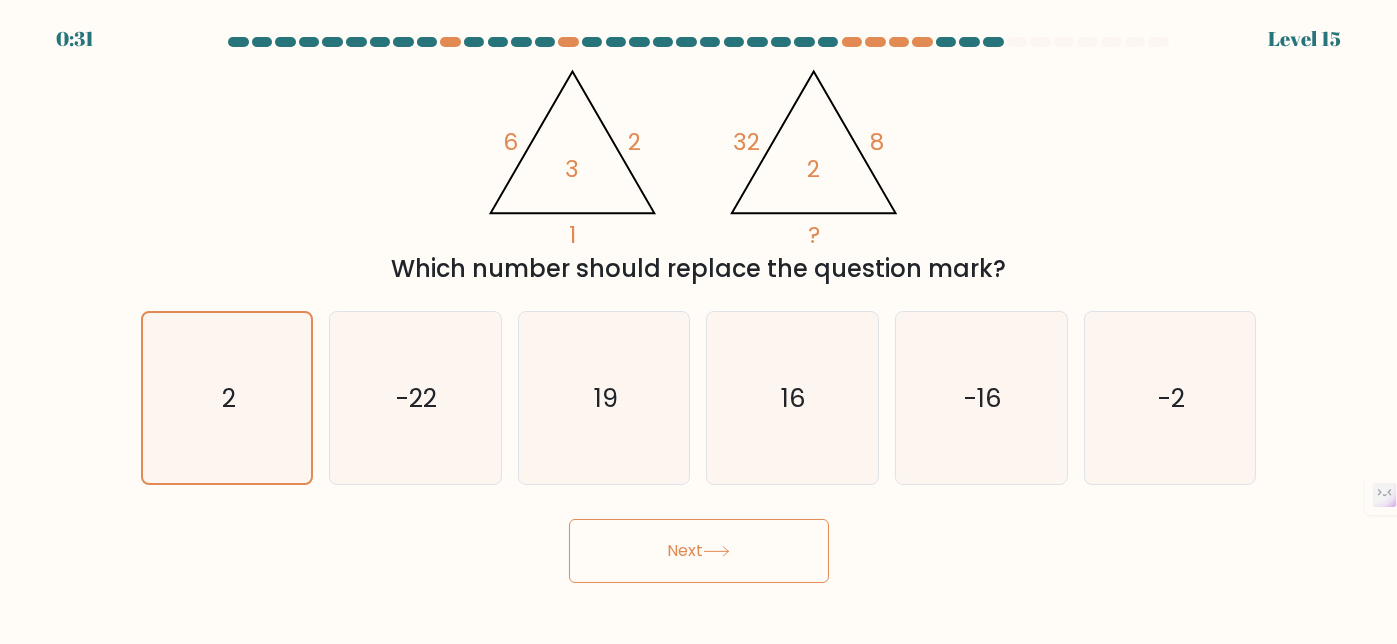 click on "Next" at bounding box center [699, 551] 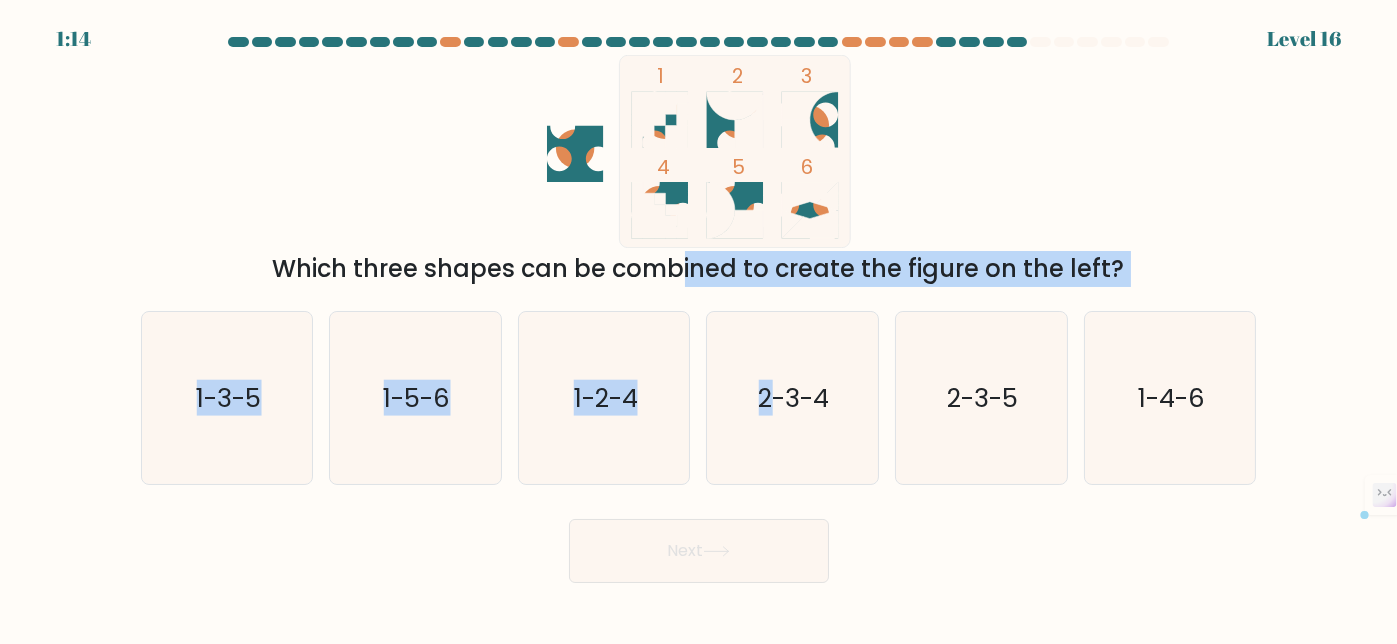 drag, startPoint x: 498, startPoint y: 282, endPoint x: 778, endPoint y: 295, distance: 280.30164 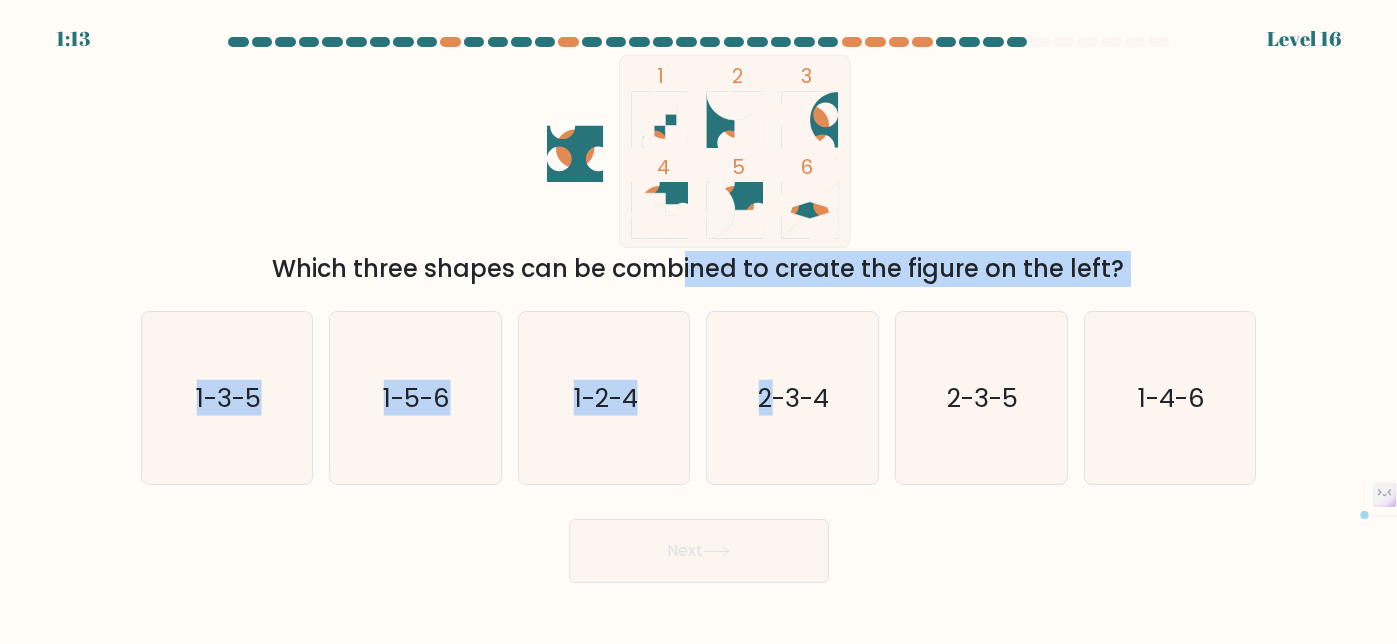 click on "Which three shapes can be combined to create the figure on the left?" at bounding box center (699, 269) 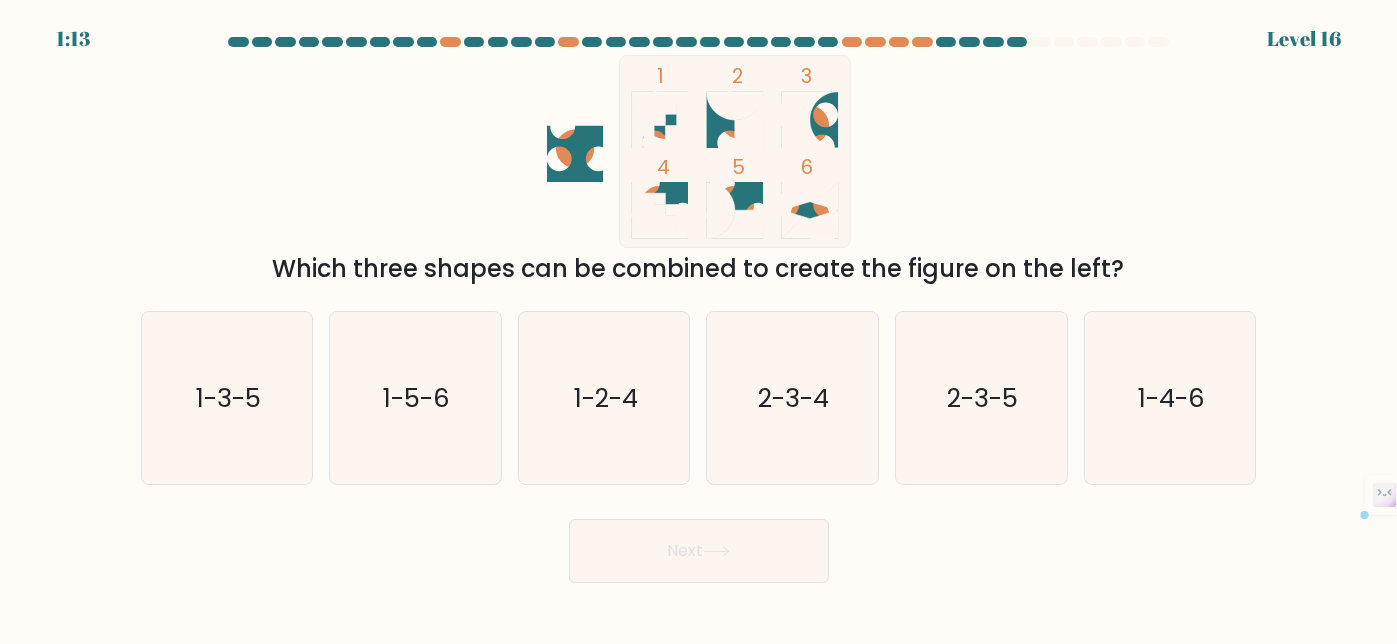click on "1
2
3
4
5
6" at bounding box center [699, 151] 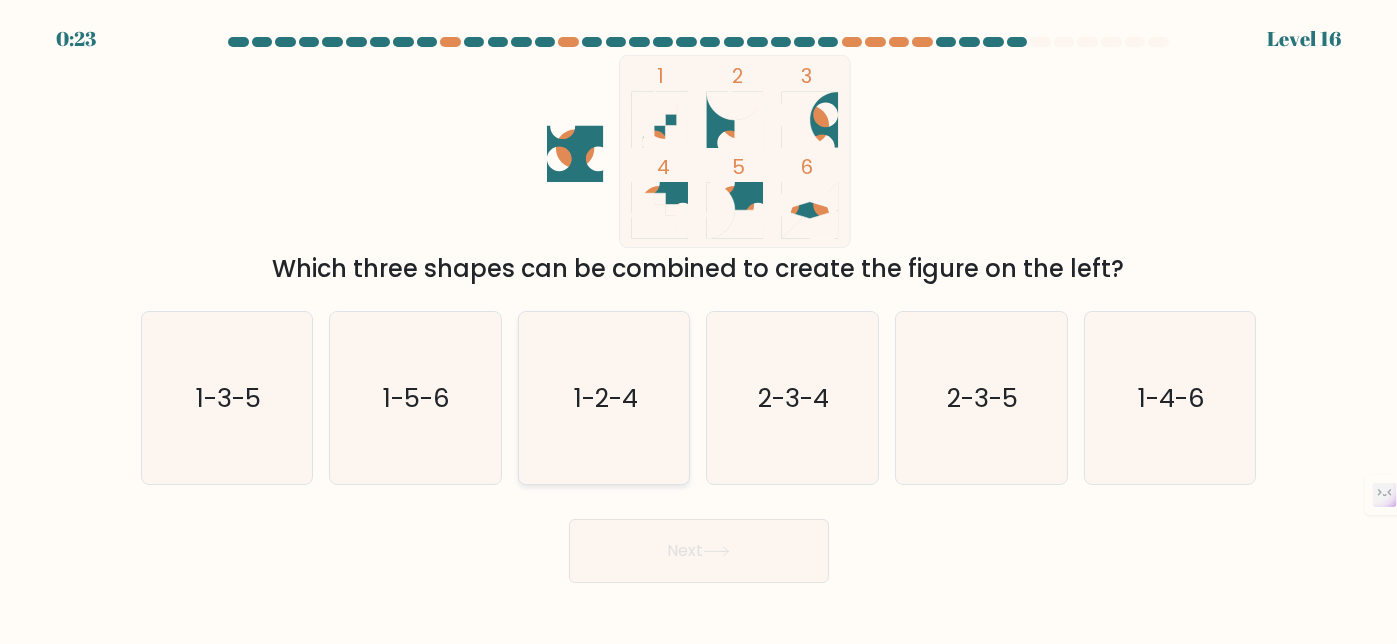 click on "1-2-4" at bounding box center [606, 398] 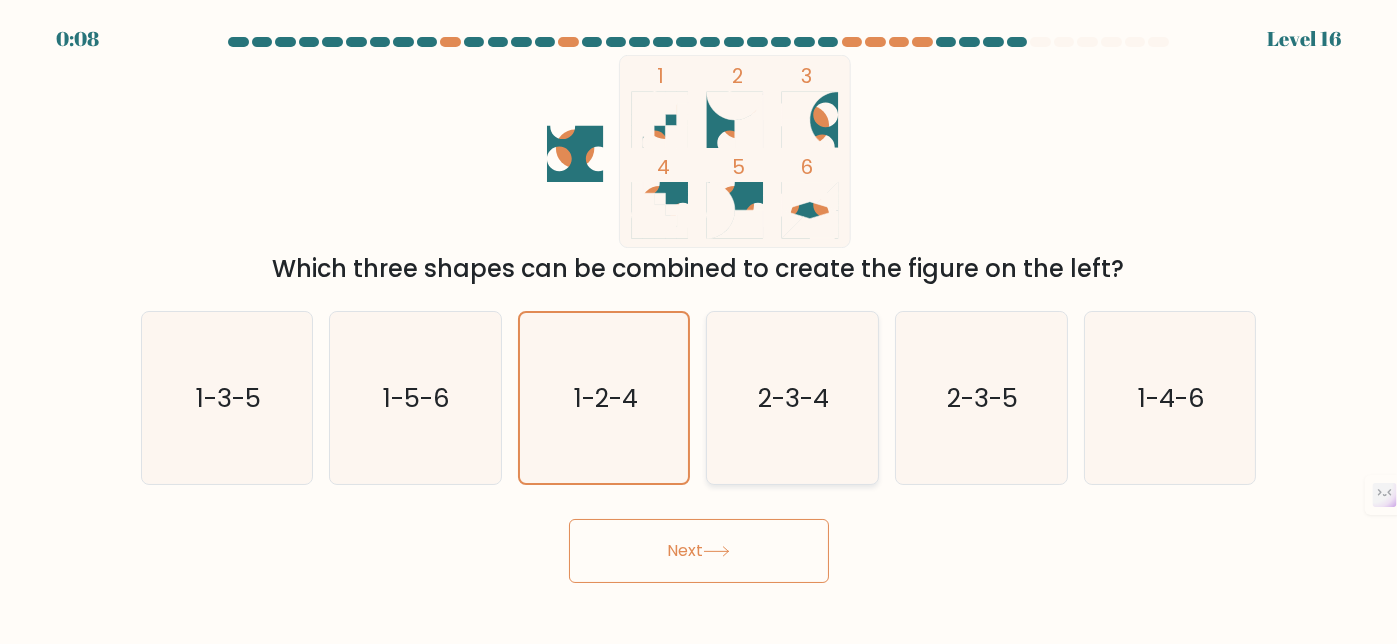 click on "2-3-4" at bounding box center (794, 398) 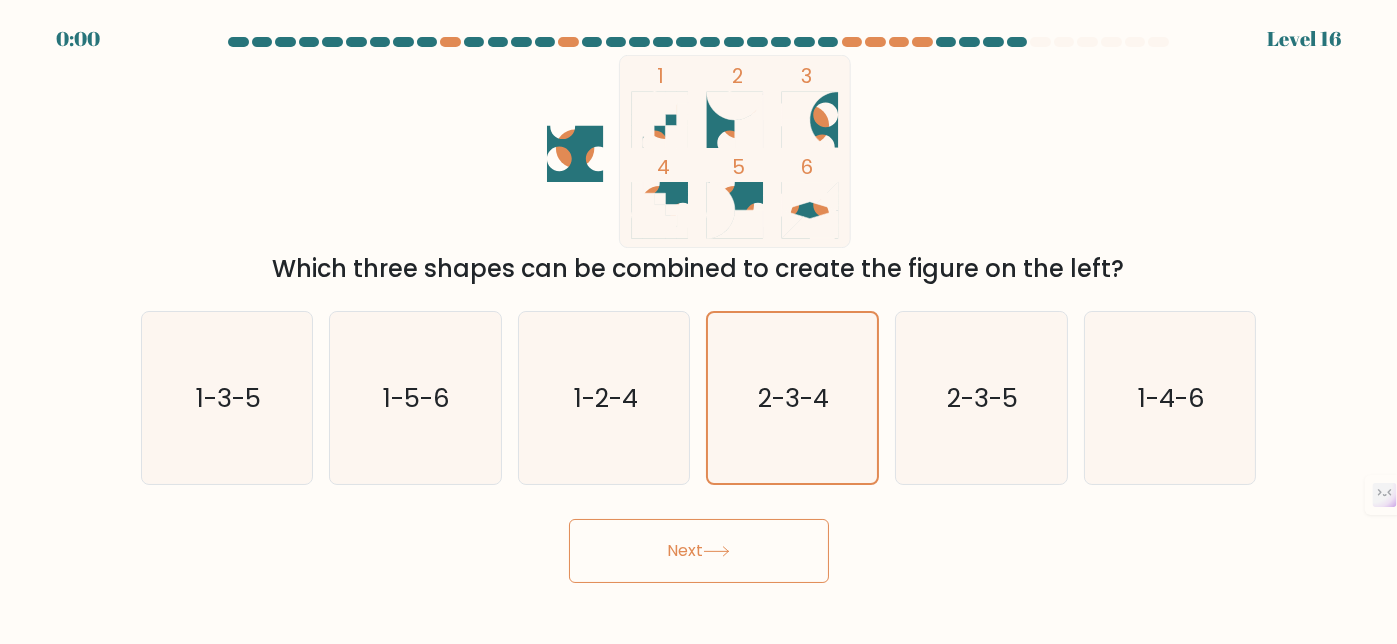 click on "Next" at bounding box center [699, 551] 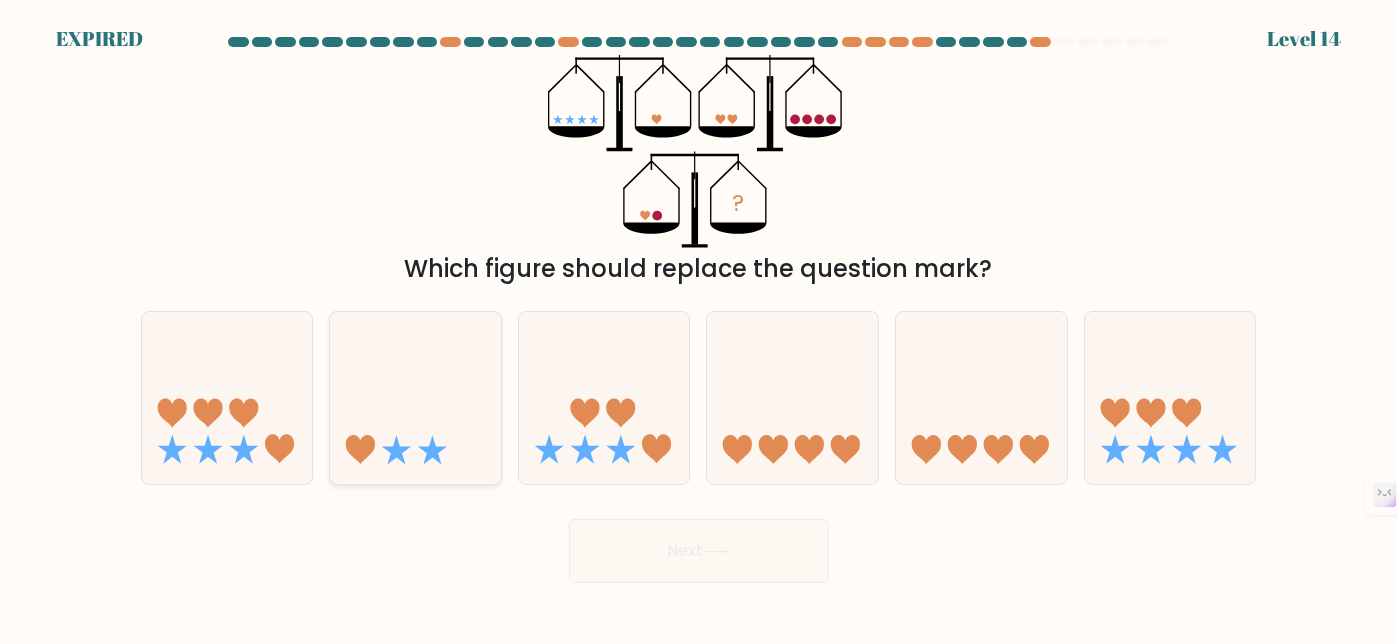 click at bounding box center [415, 397] 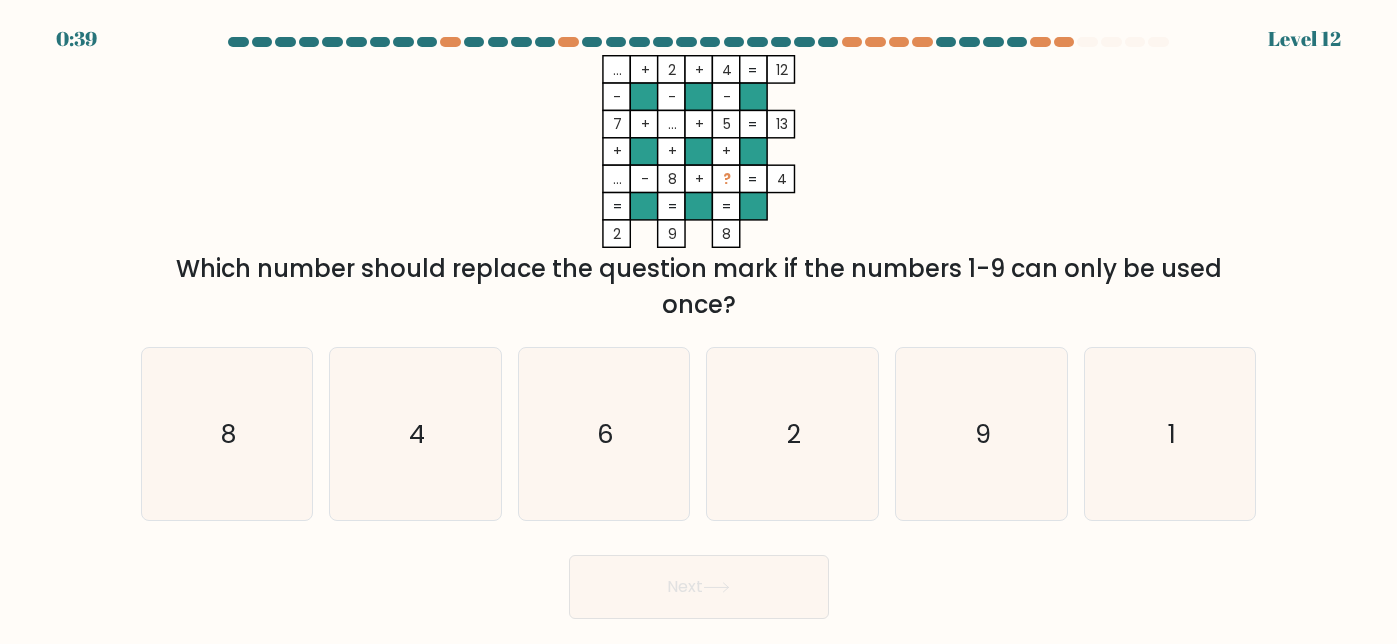scroll, scrollTop: 0, scrollLeft: 0, axis: both 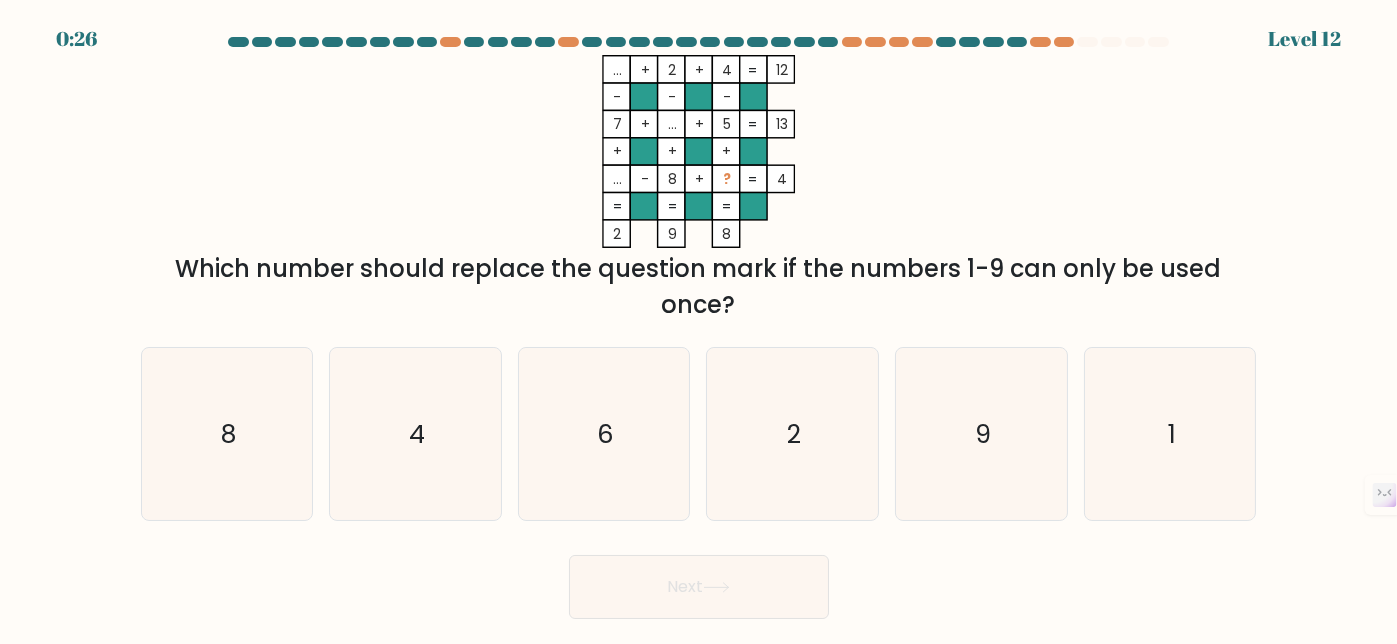 drag, startPoint x: 1029, startPoint y: 440, endPoint x: 762, endPoint y: 569, distance: 296.52994 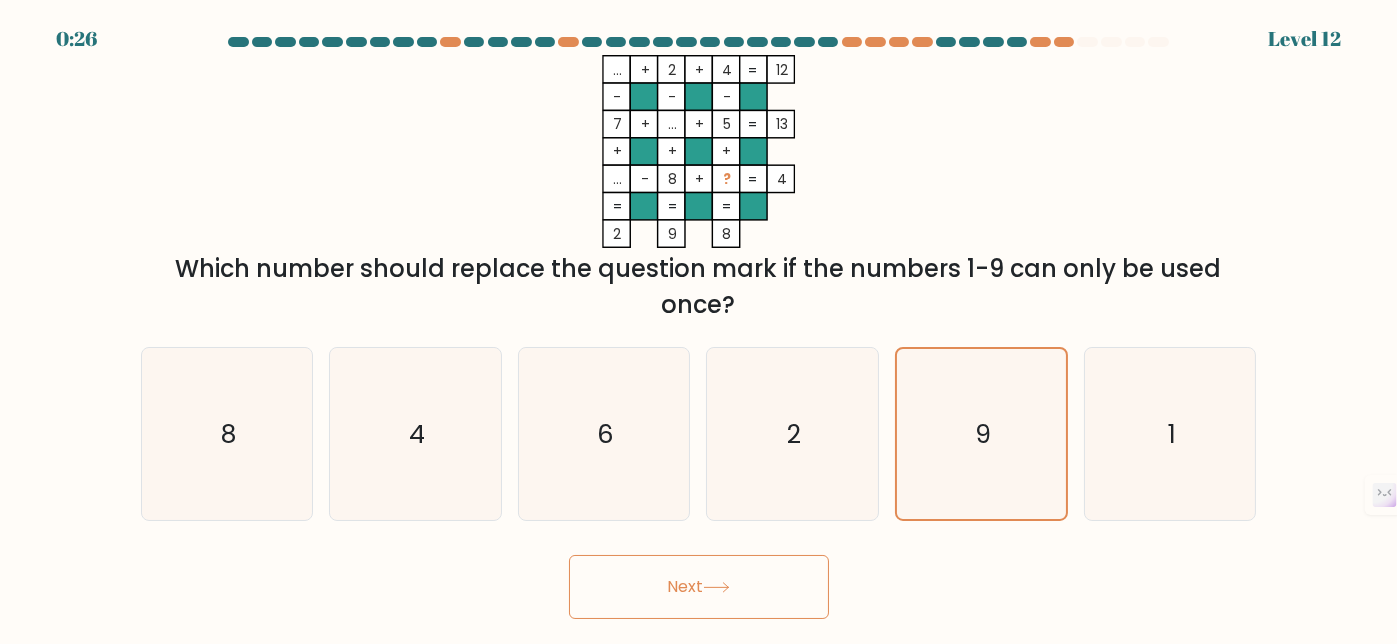 click on "Next" at bounding box center [699, 587] 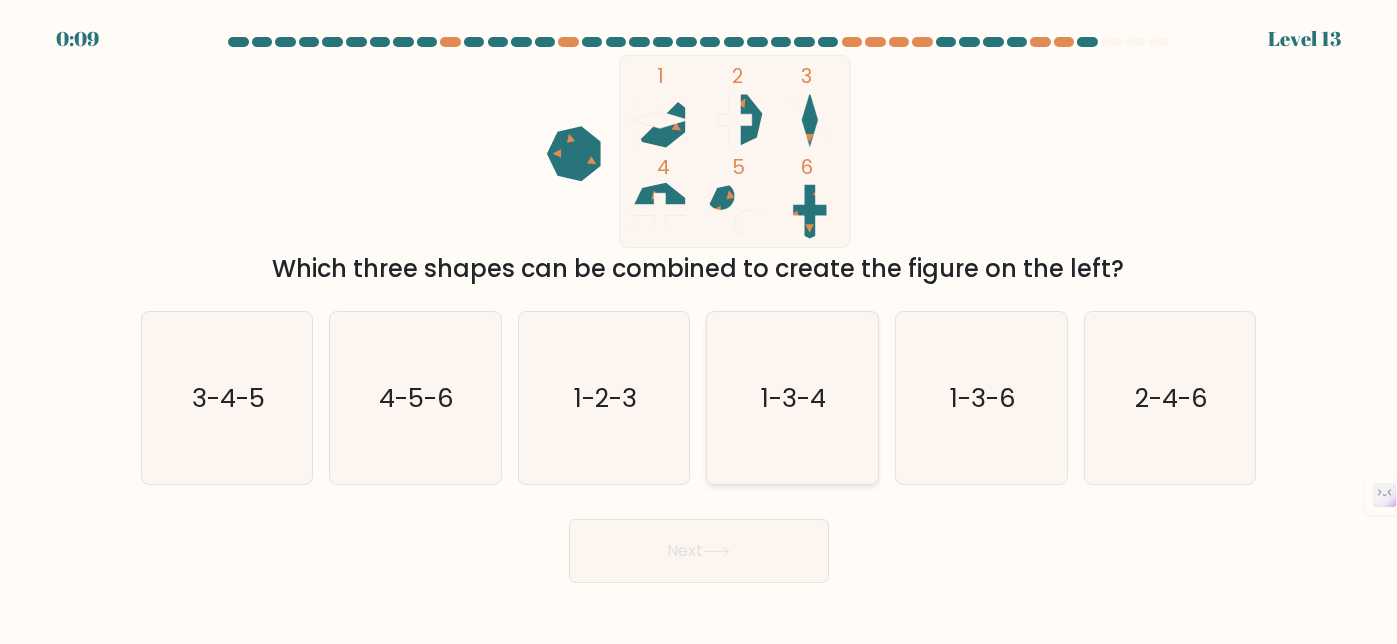 click on "1-3-4" at bounding box center [794, 398] 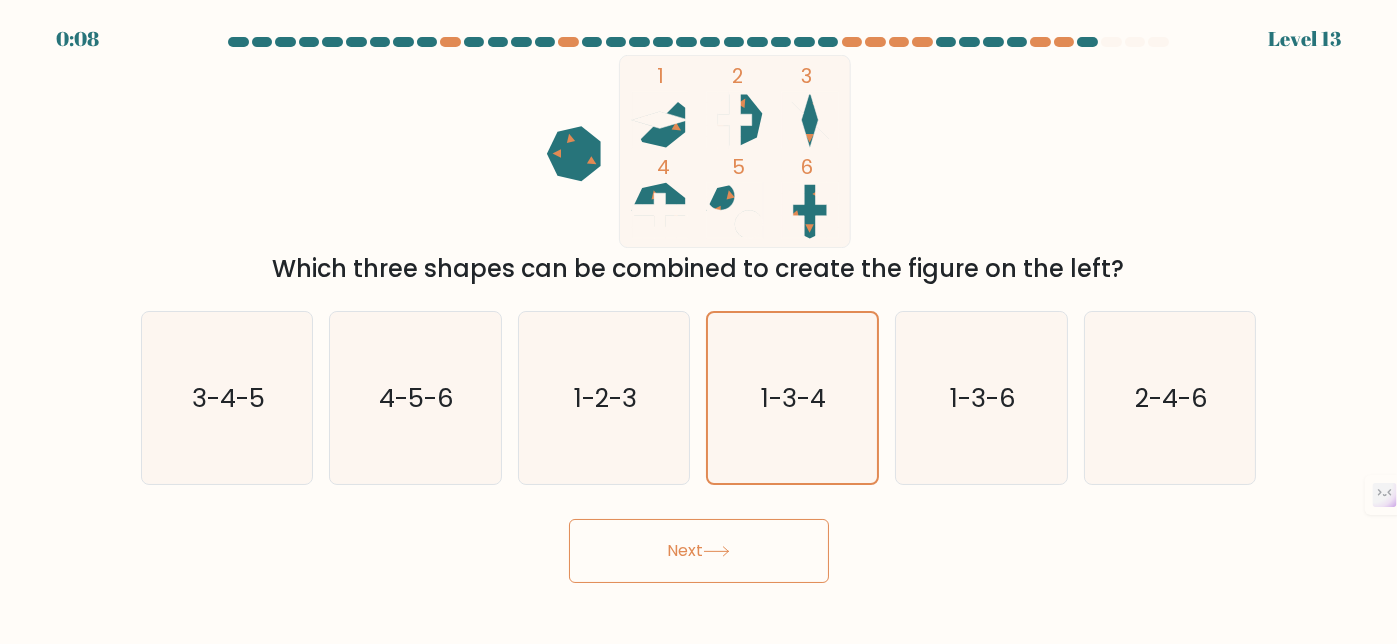 click on "Next" at bounding box center (699, 551) 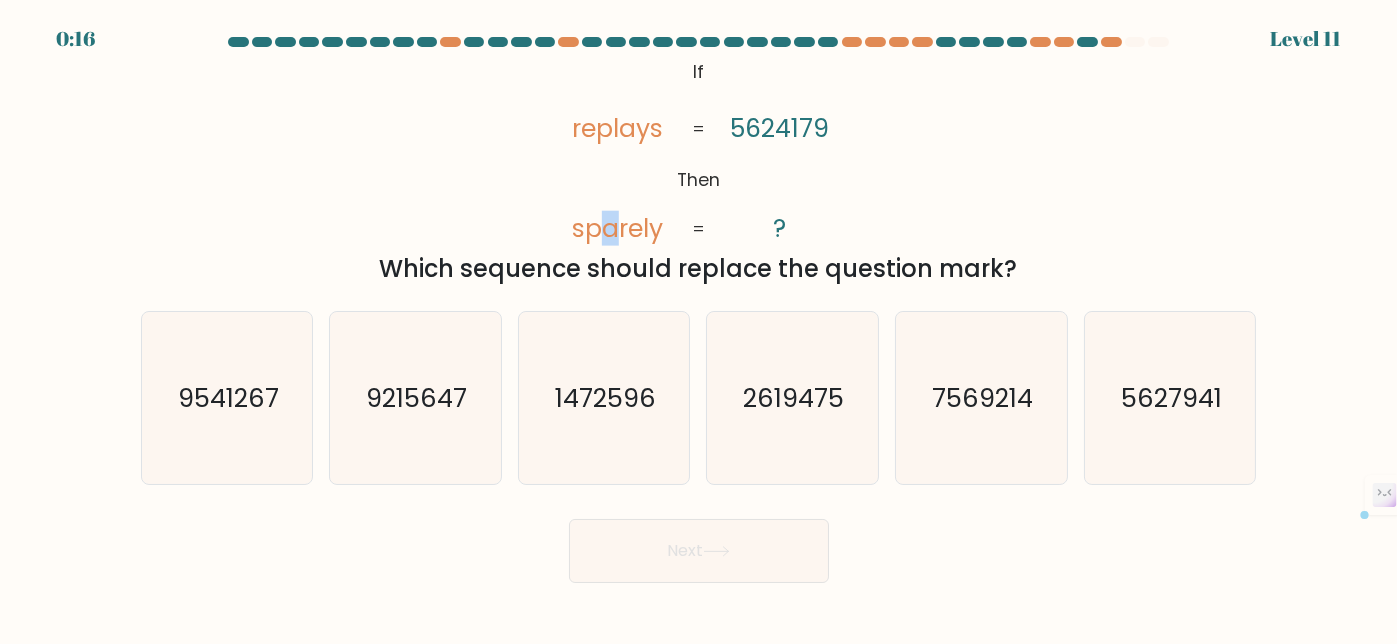 click on "sparely" at bounding box center [616, 228] 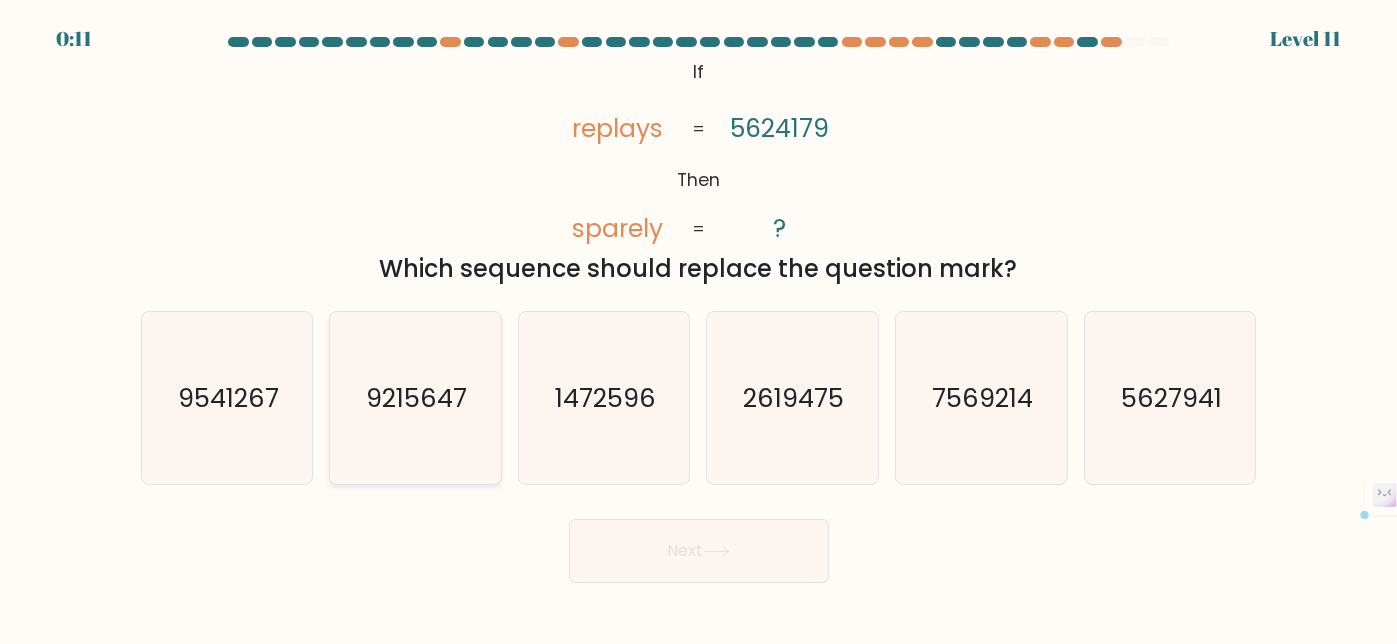 click on "9215647" at bounding box center [417, 398] 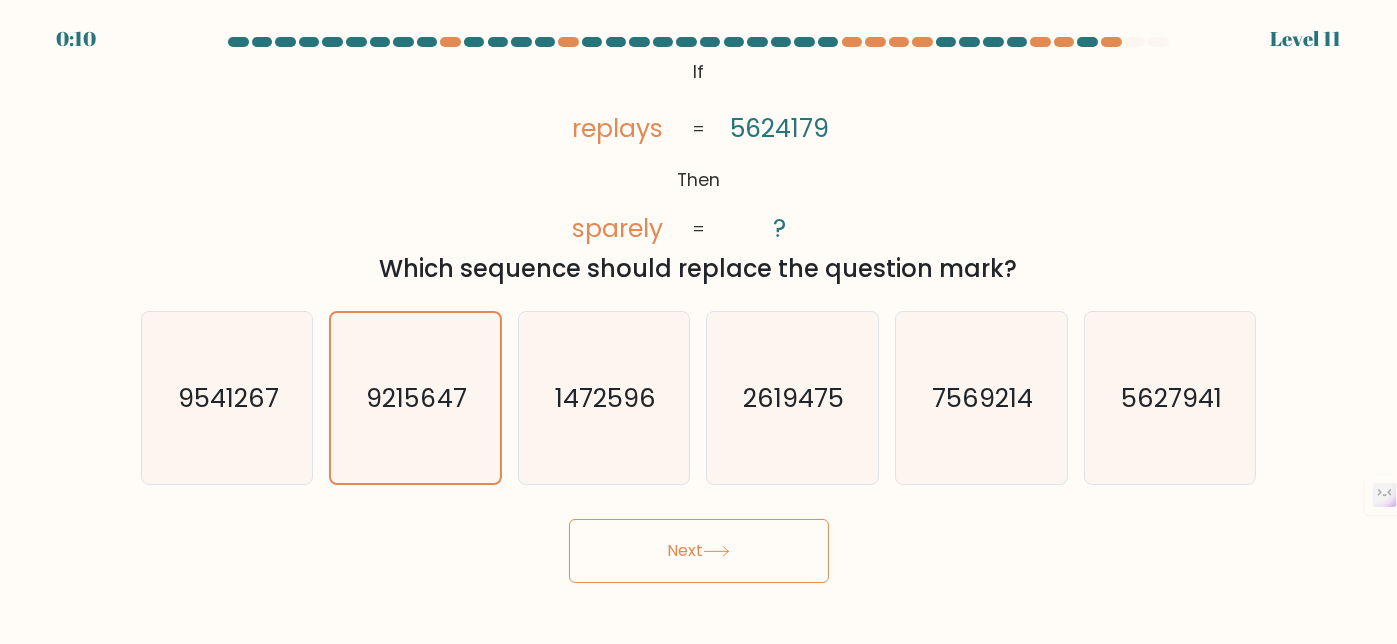 click on "Next" at bounding box center (699, 551) 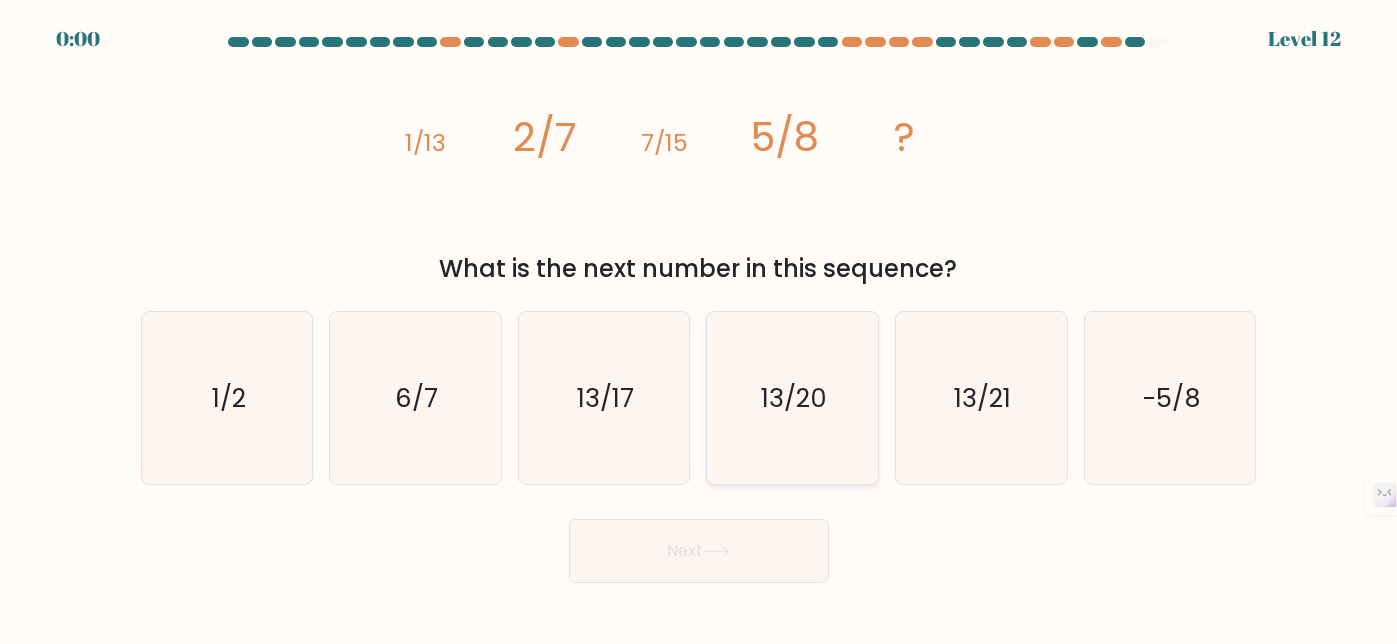click on "13/20" at bounding box center [794, 398] 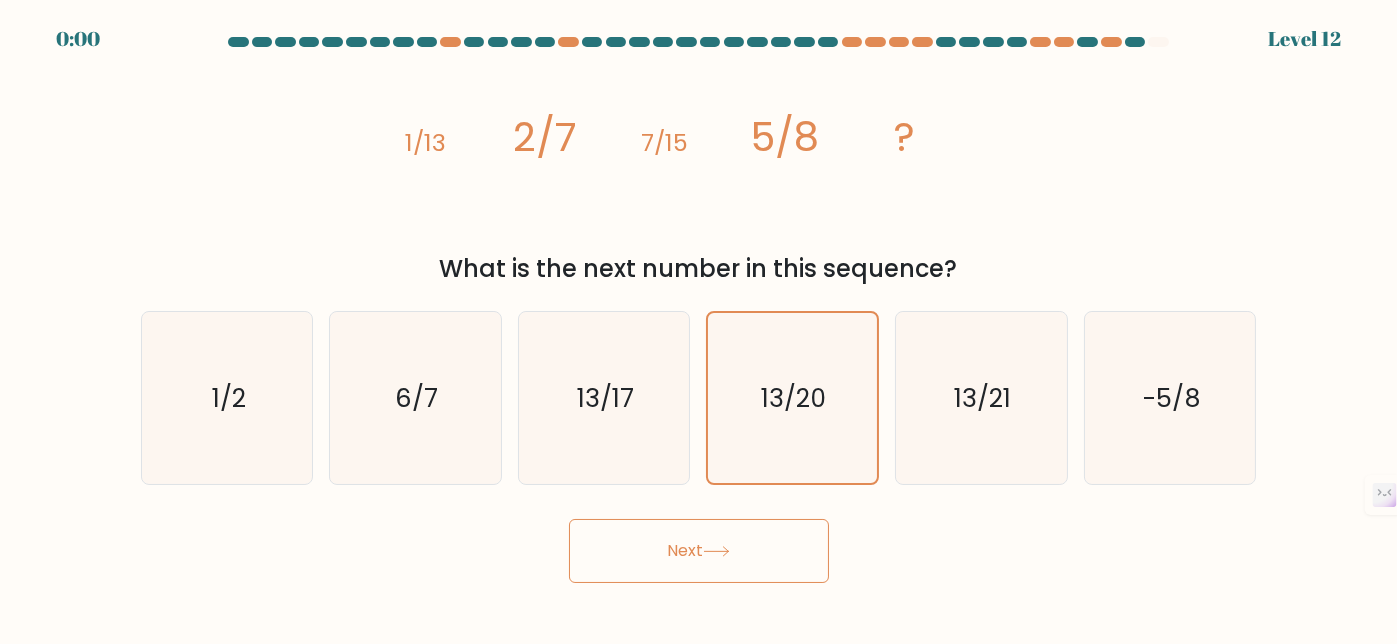 click on "Next" at bounding box center [699, 546] 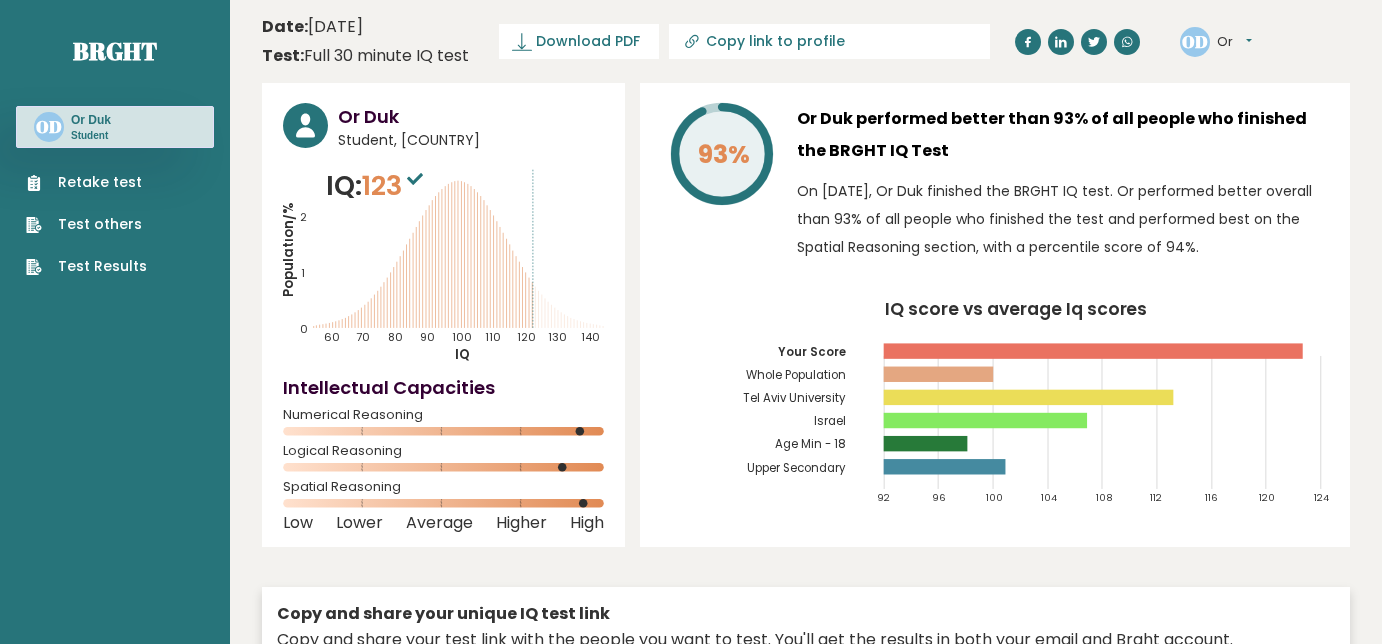 scroll, scrollTop: 0, scrollLeft: 0, axis: both 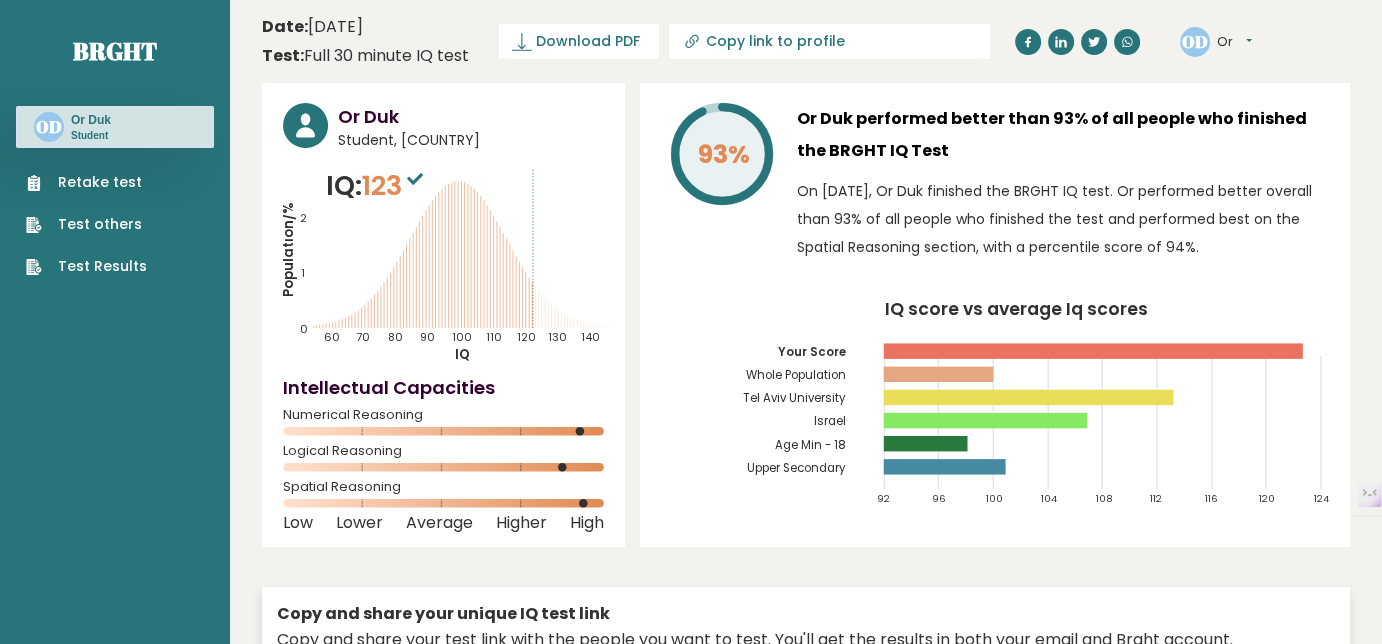 click on "Test Results" at bounding box center (86, 266) 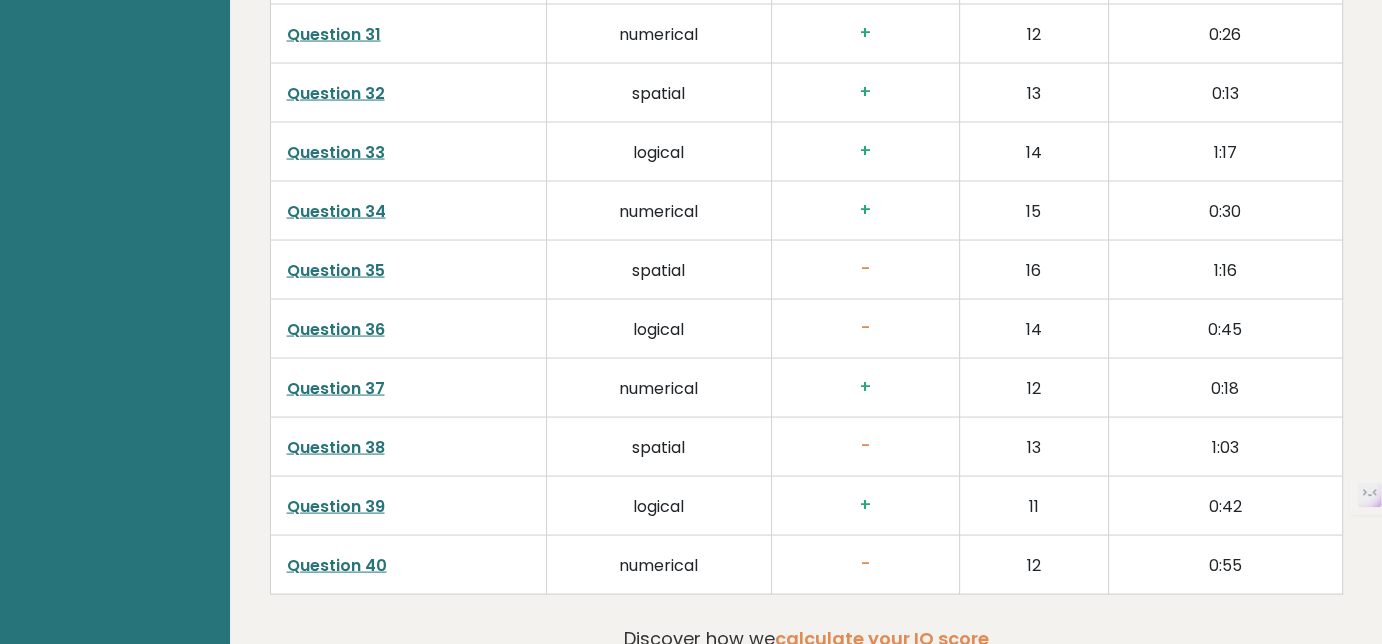 scroll, scrollTop: 4104, scrollLeft: 0, axis: vertical 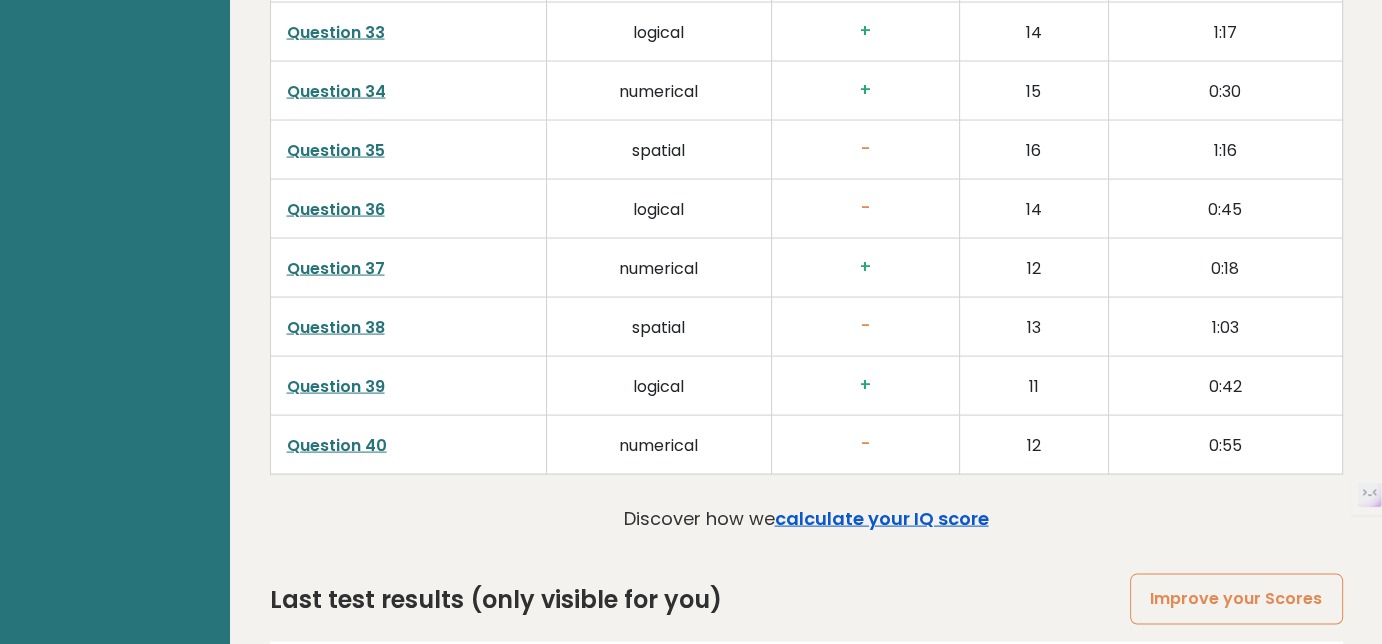 click on "calculate your IQ score" at bounding box center (882, 518) 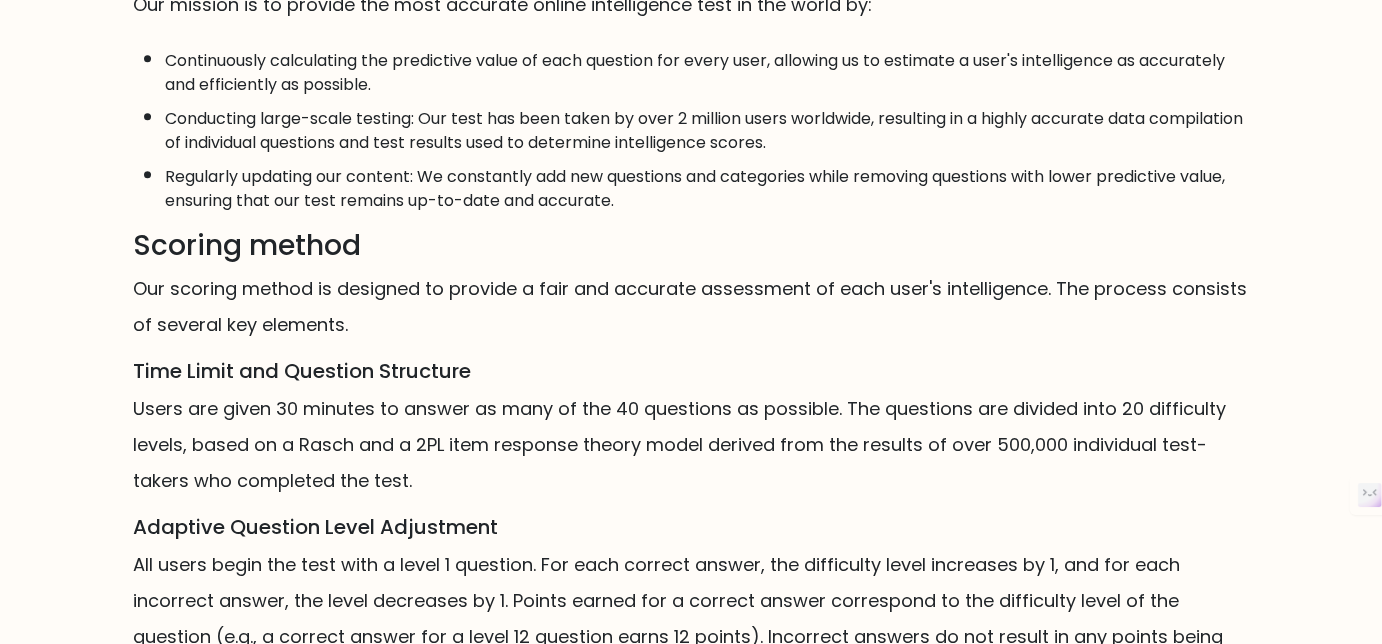 scroll, scrollTop: 1100, scrollLeft: 0, axis: vertical 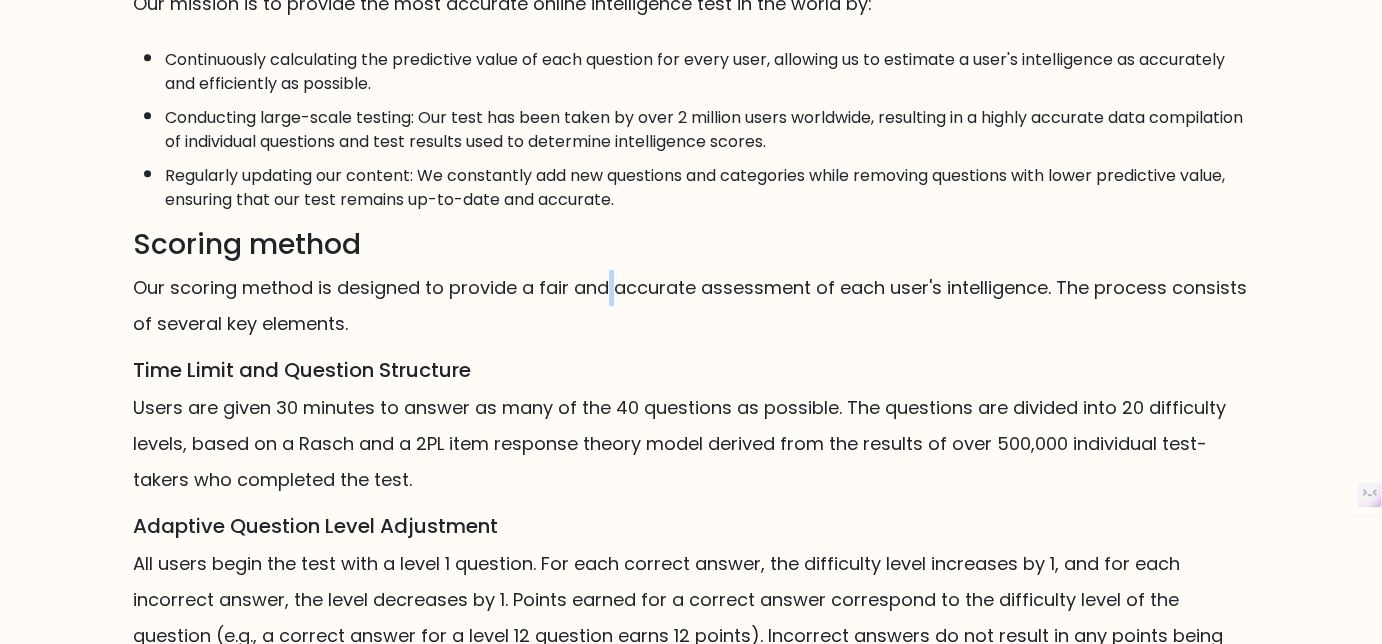 drag, startPoint x: 214, startPoint y: 302, endPoint x: 610, endPoint y: 314, distance: 396.18176 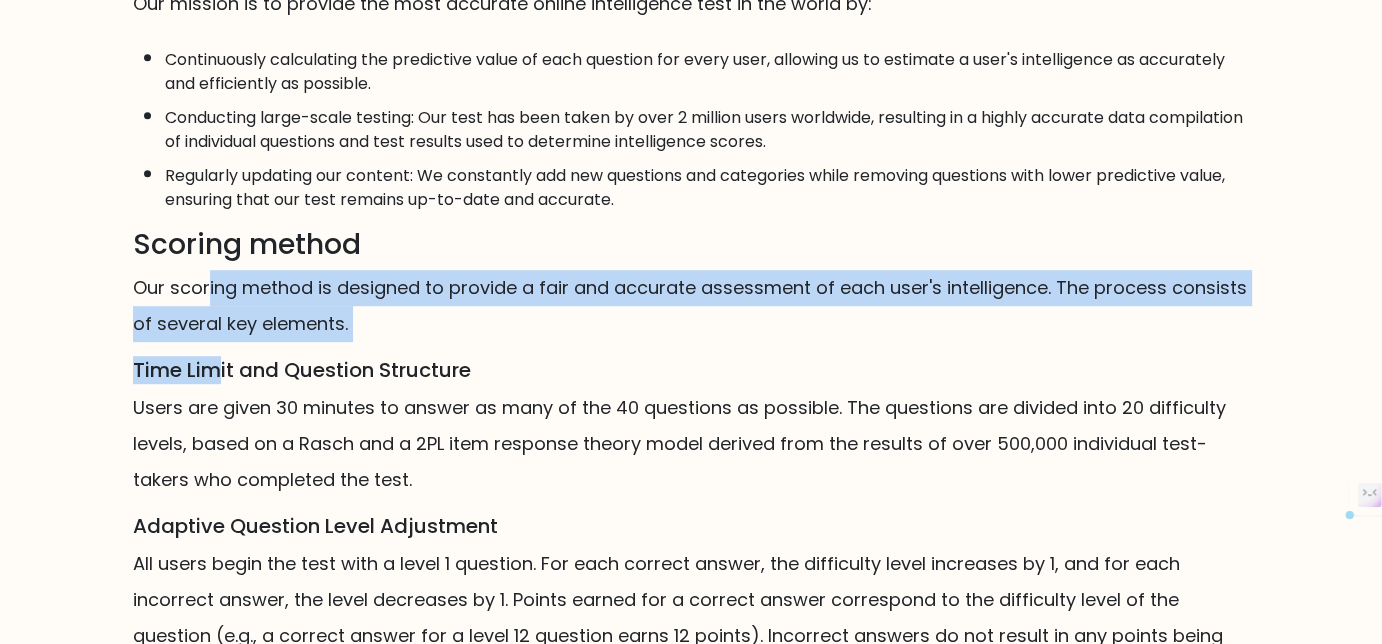 drag, startPoint x: 213, startPoint y: 337, endPoint x: 222, endPoint y: 369, distance: 33.24154 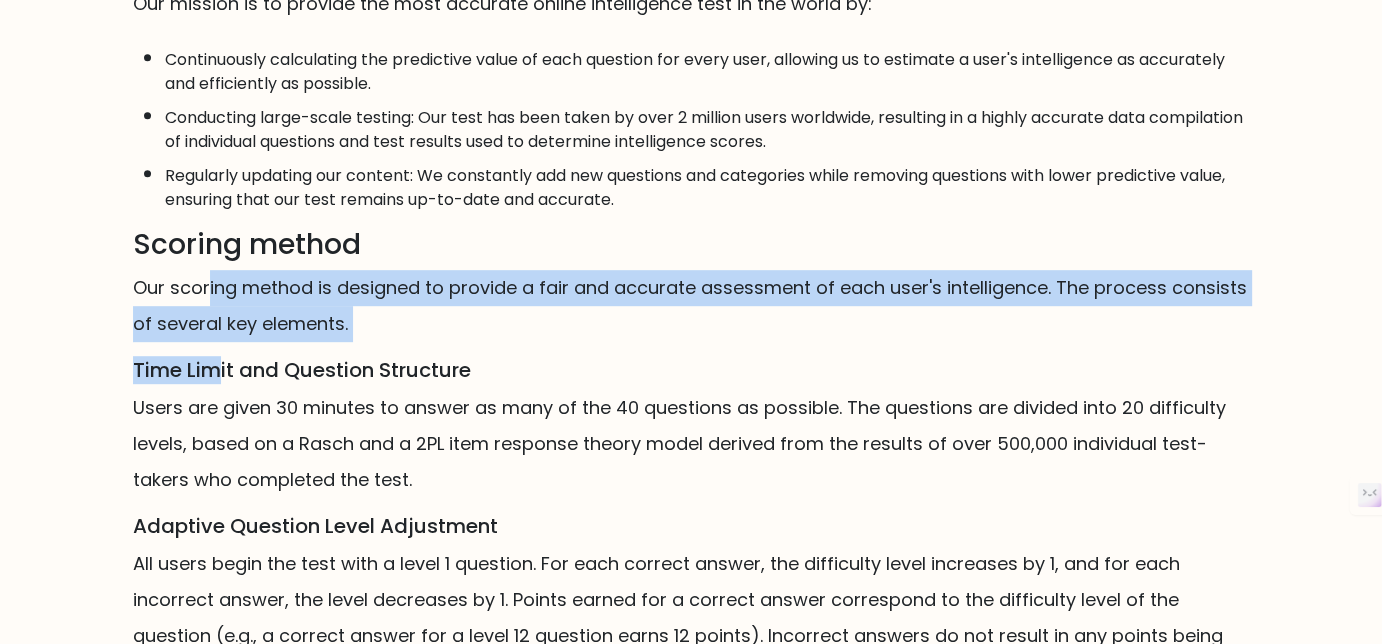 click on "Mission, Vision, and Commitments
Mission
It is our mission to provide the most accurate online intelligence test in the world.
Vision
Our vision is to provide a fair, transparent, and accurate method for individuals worldwide to assess their intelligence in a standardized manner.
Commitment to Fairness
We strive to create a level playing field for everyone by:
Developing a culturally fair test: Our test comprises questions that utilize straightforward language and minimal academic knowledge to minimize cultural bias. While we recognize that creating a completely unbiased test is impossible, we are committed to making it as equitable as possible.
Offering unlimited test attempts: We understand that factors such as performance anxiety, sleep deprivation, or needing more practice can impact test results. By allowing individuals to take the test as often as they wish, we aim to provide everyone the opportunity to achieve their true intelligence score potential." at bounding box center [691, -48] 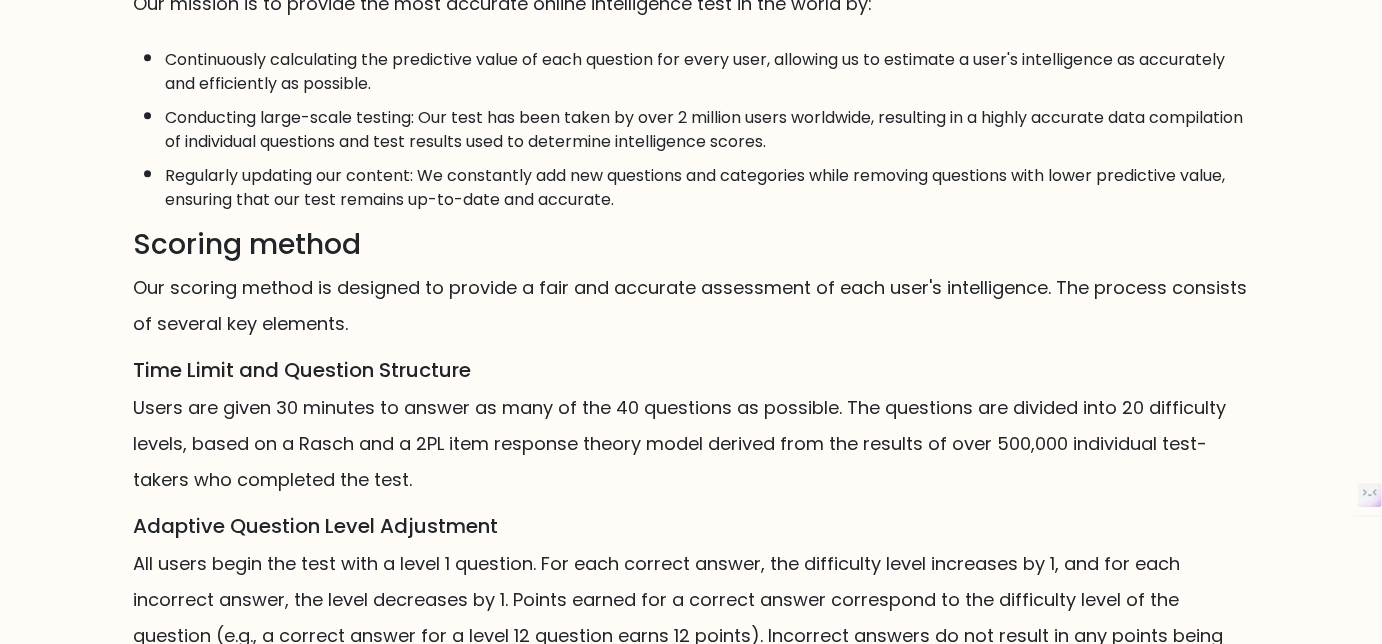 scroll, scrollTop: 1200, scrollLeft: 0, axis: vertical 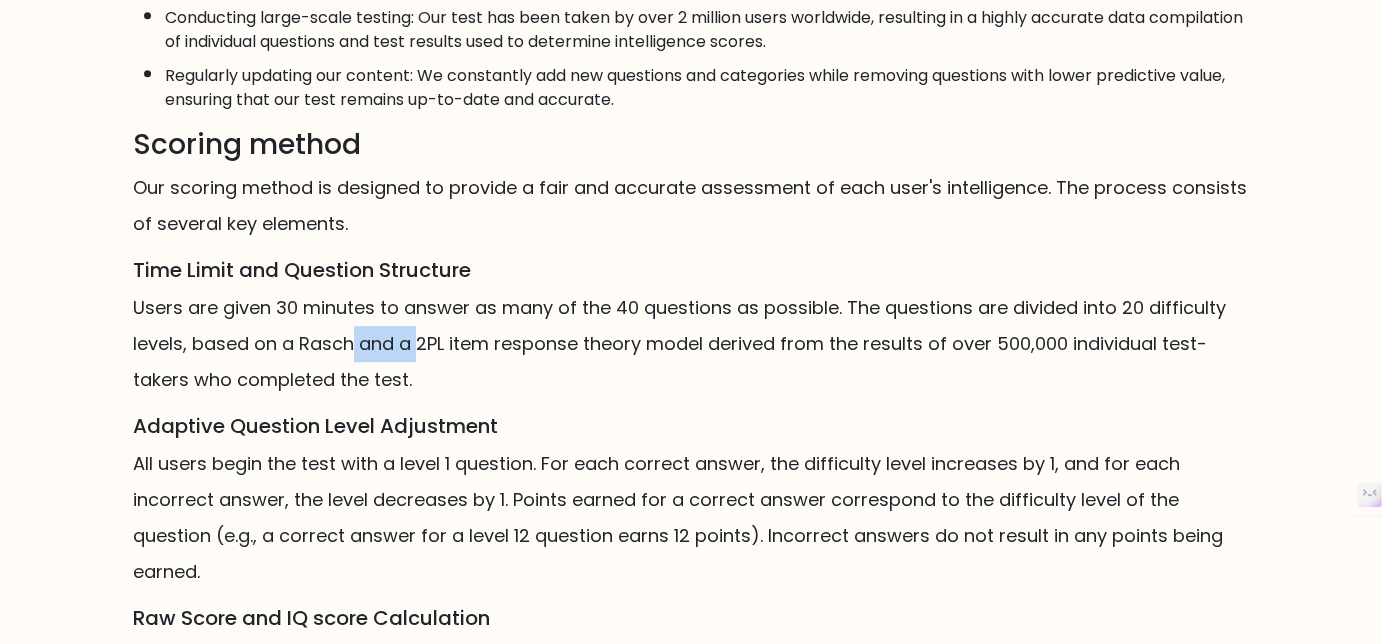 drag, startPoint x: 349, startPoint y: 368, endPoint x: 415, endPoint y: 370, distance: 66.0303 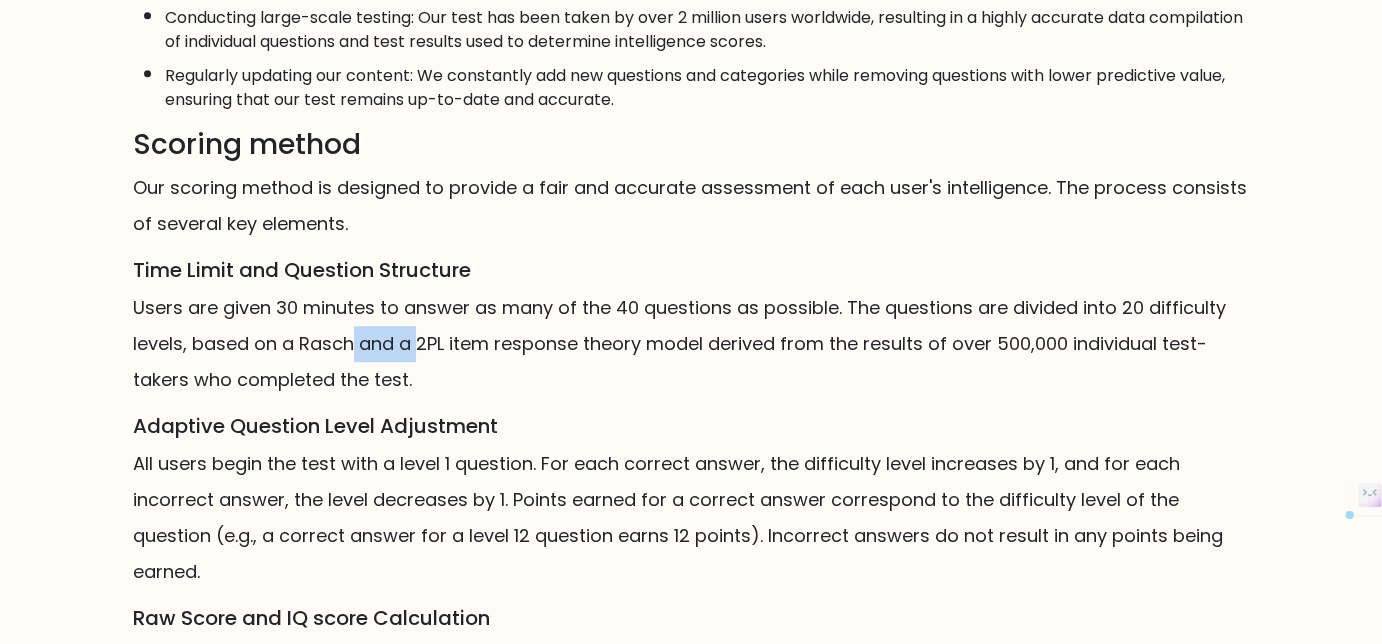 click on "Users are given 30 minutes to answer as many of the 40 questions as possible. The questions are divided into 20 difficulty levels, based on a Rasch and a 2PL item response theory model derived from the results of over 500,000 individual test-takers who completed the test." at bounding box center (691, 344) 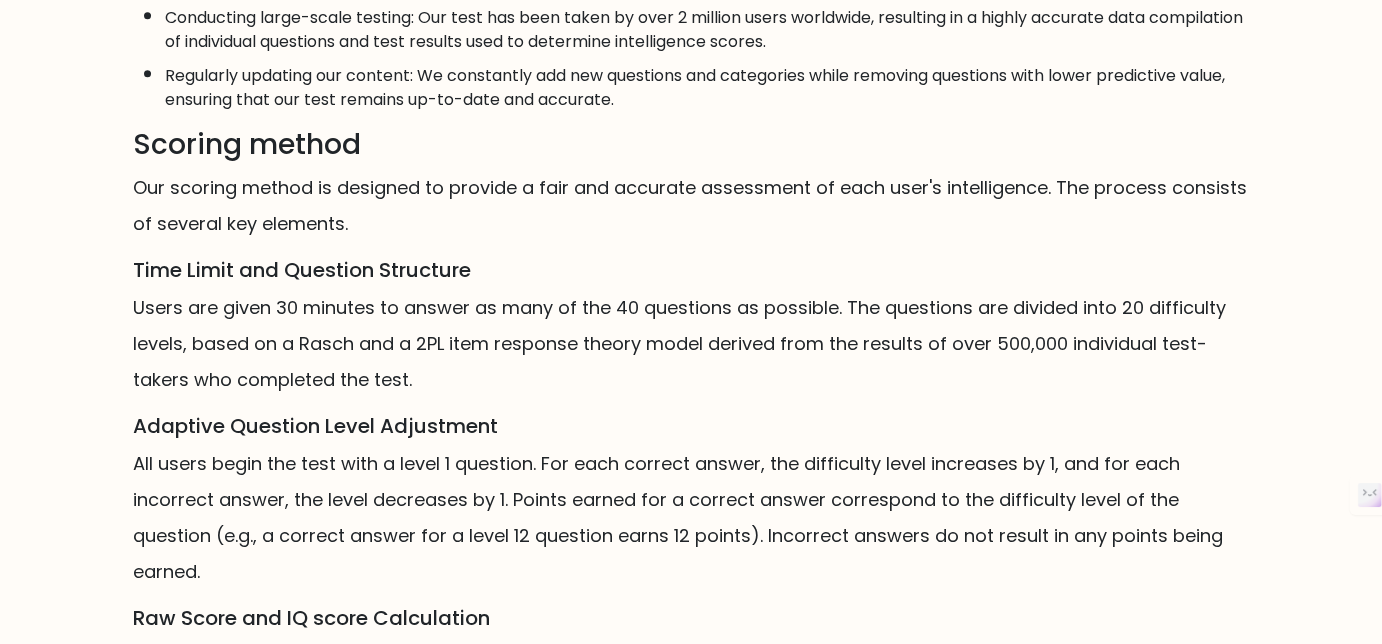 drag, startPoint x: 333, startPoint y: 385, endPoint x: 446, endPoint y: 367, distance: 114.424644 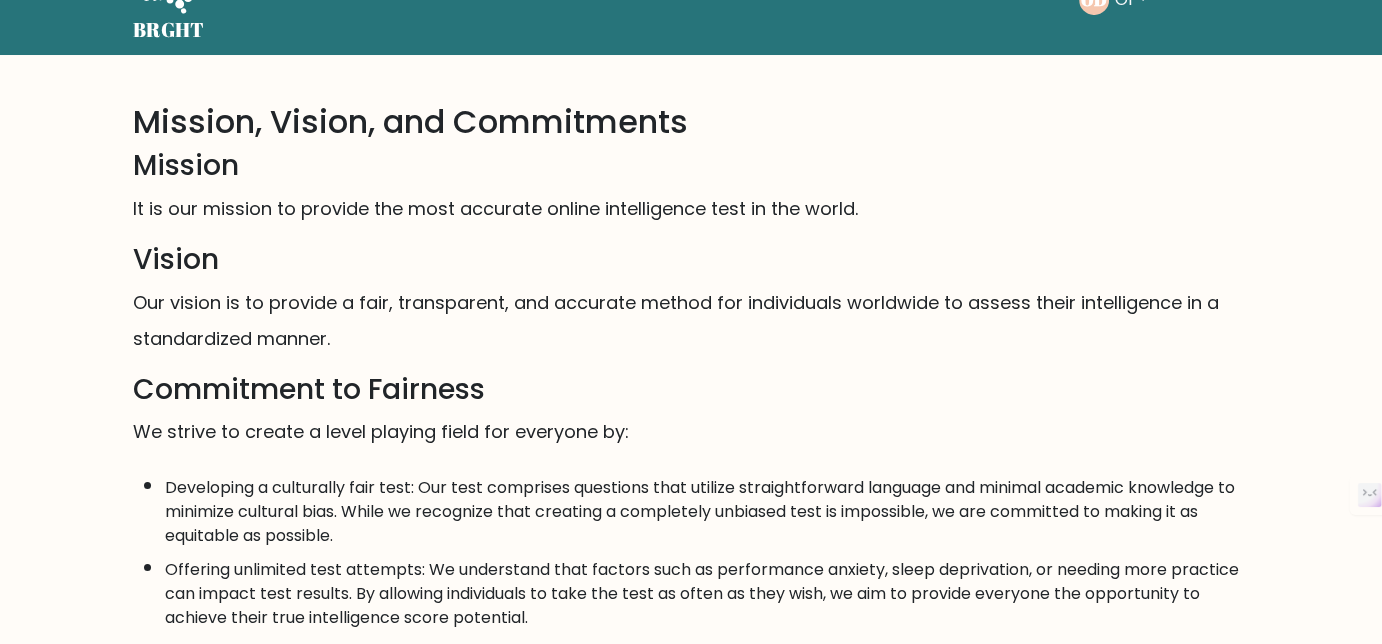 scroll, scrollTop: 0, scrollLeft: 0, axis: both 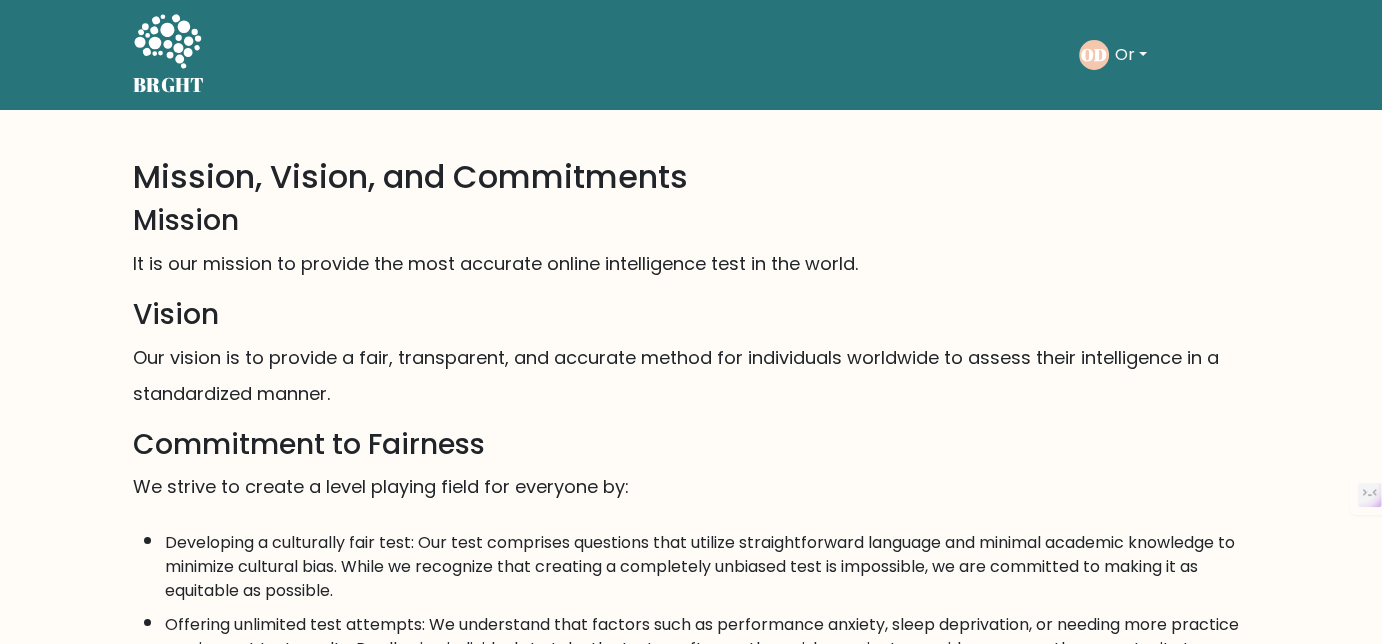click at bounding box center [167, 41] 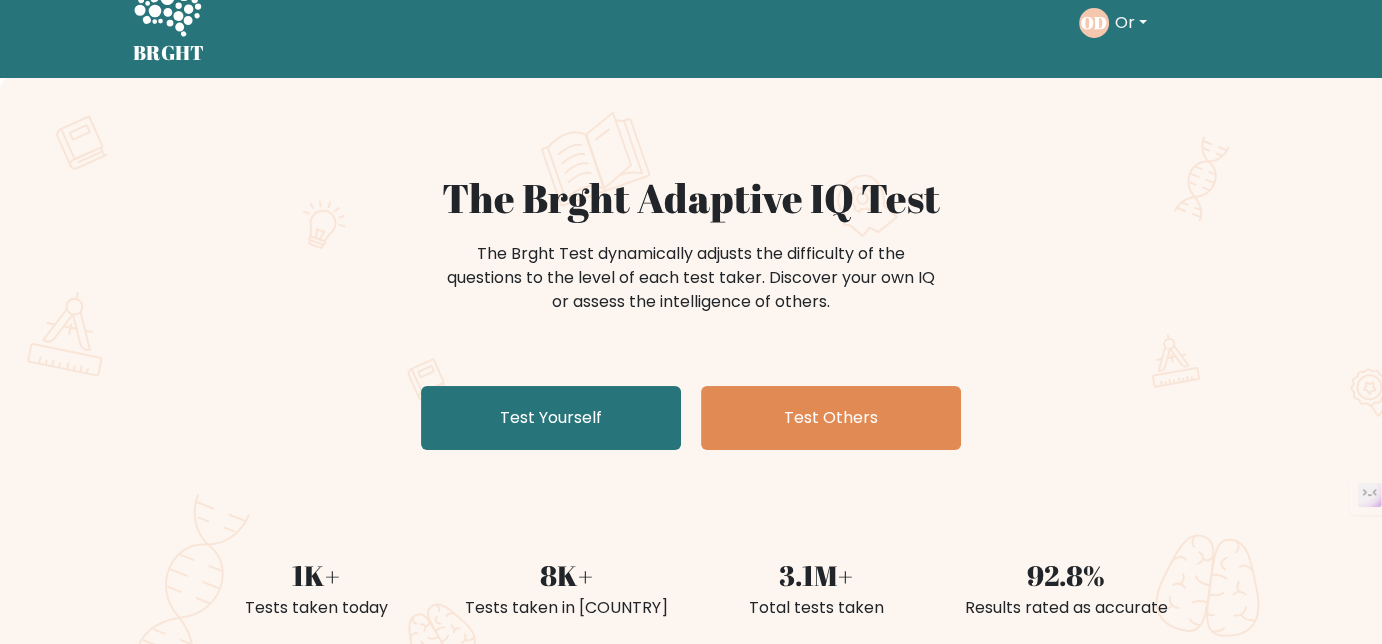 scroll, scrollTop: 0, scrollLeft: 0, axis: both 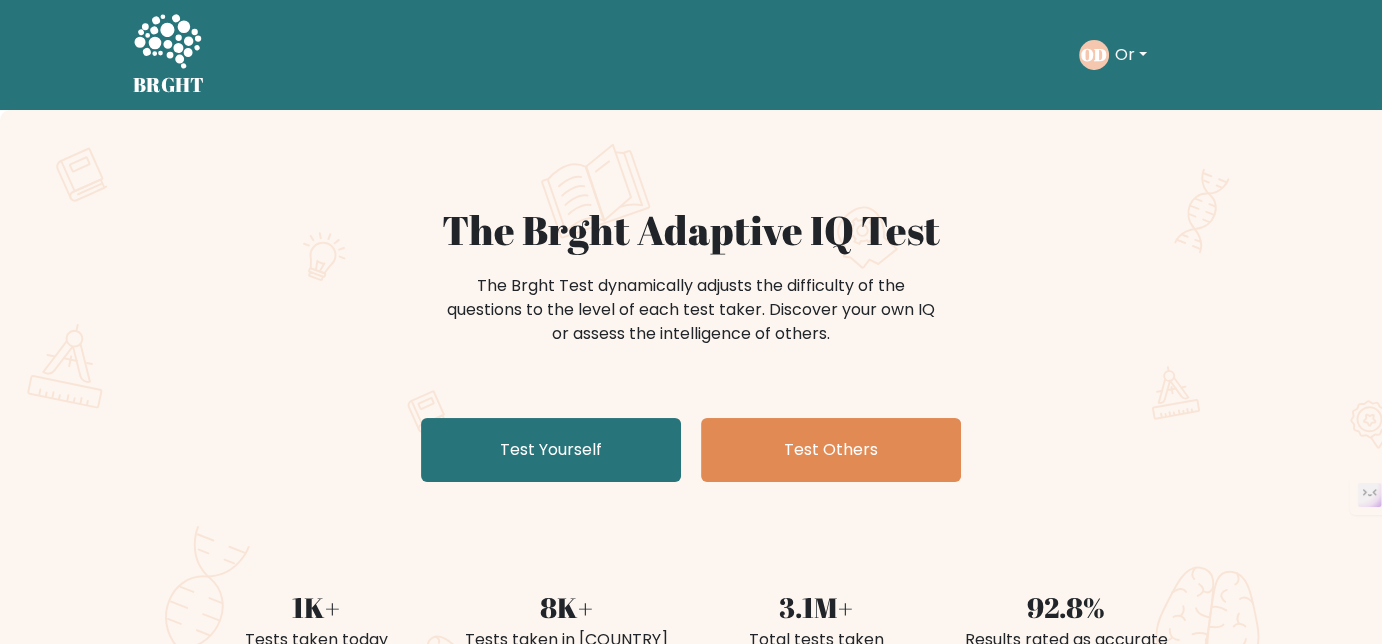 click on "Or" at bounding box center (1131, 55) 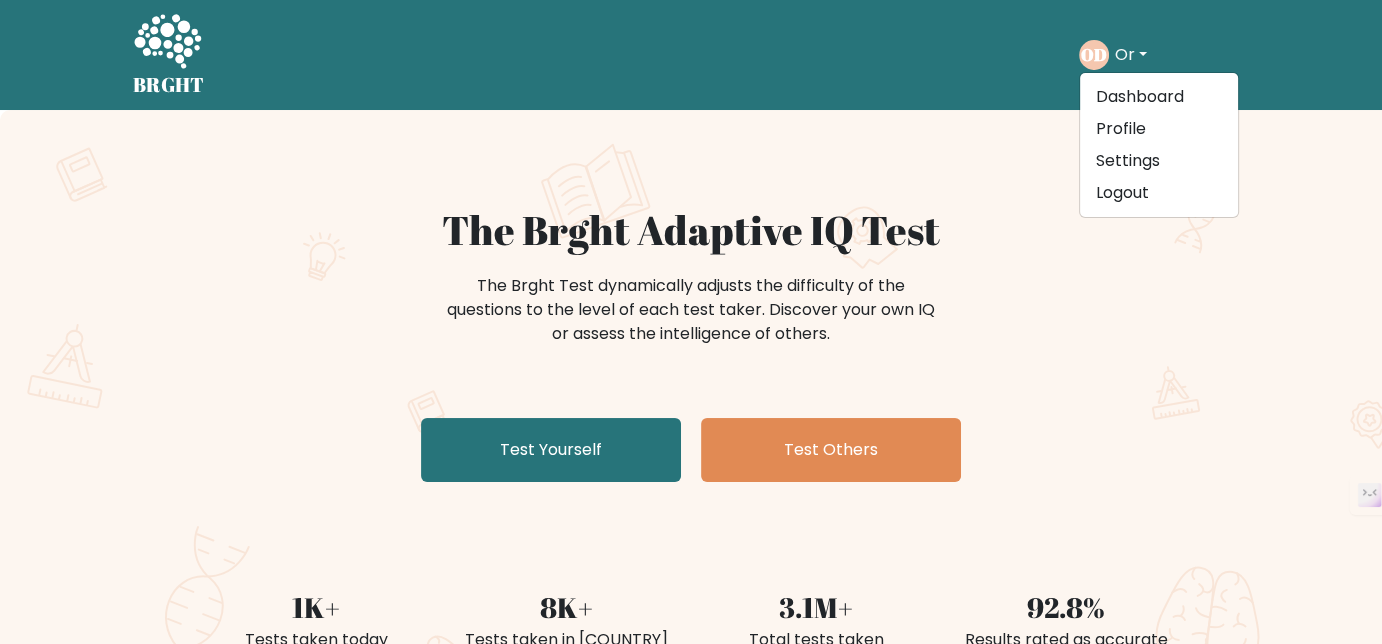 drag, startPoint x: 228, startPoint y: 215, endPoint x: 206, endPoint y: 219, distance: 22.36068 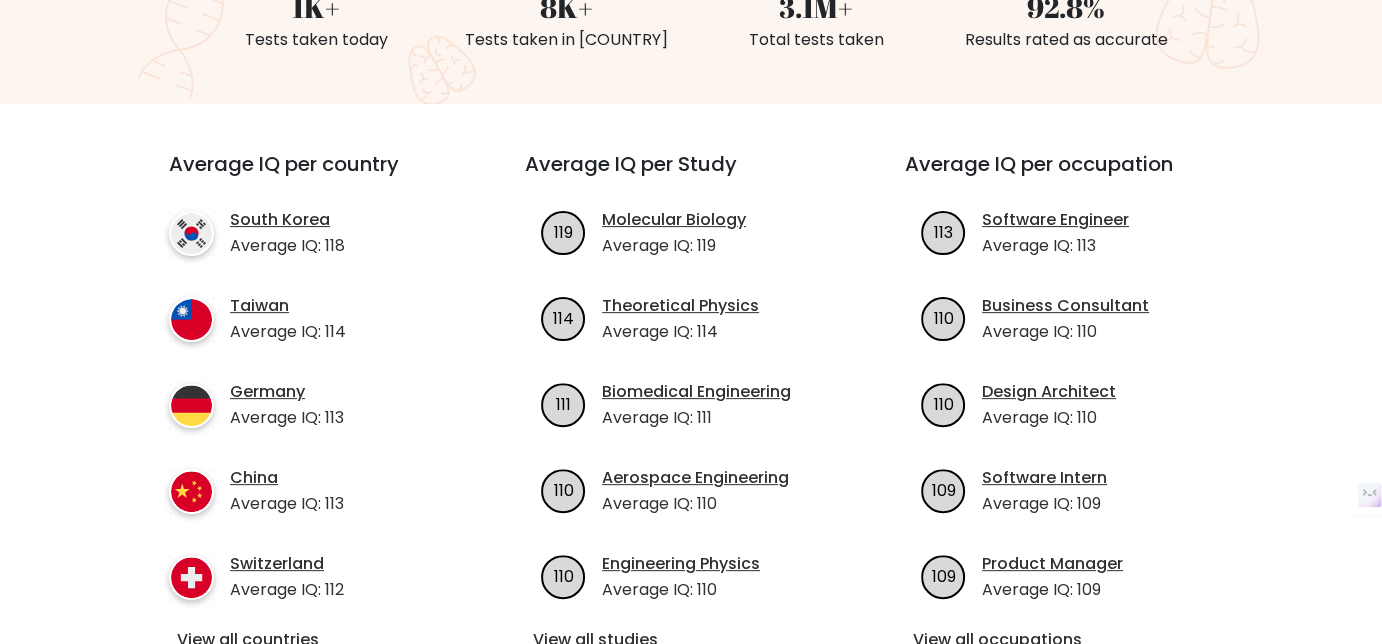 scroll, scrollTop: 700, scrollLeft: 0, axis: vertical 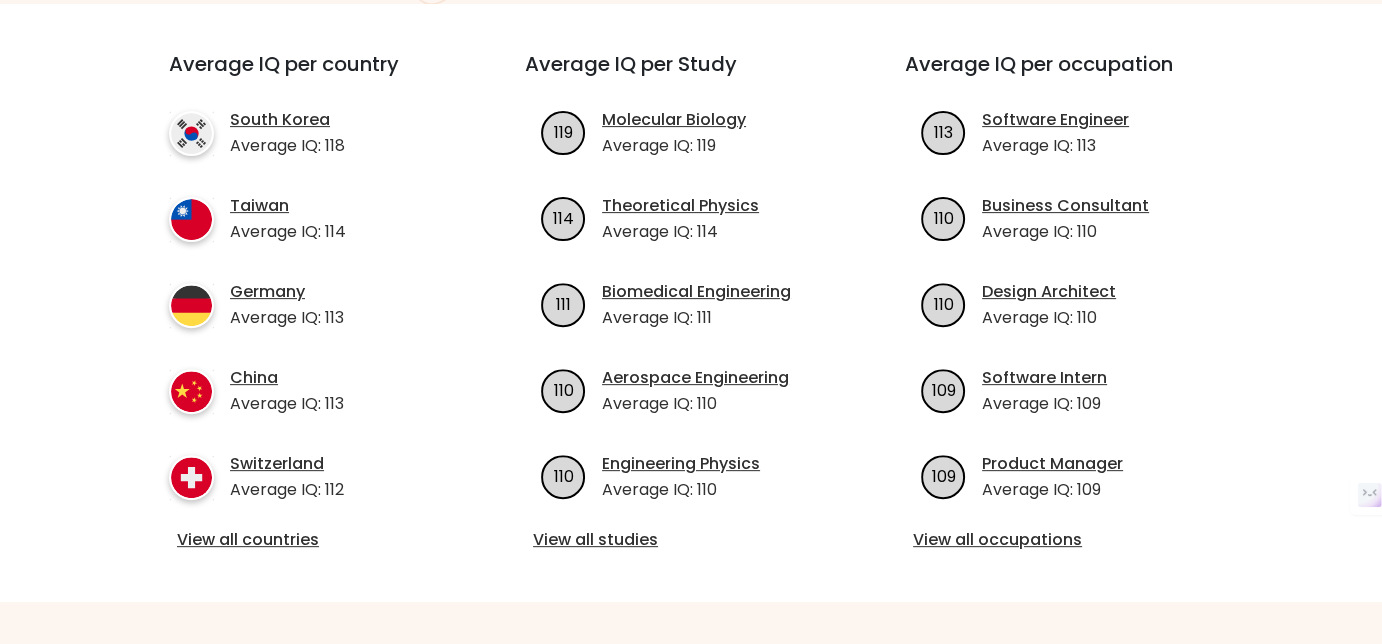 click on "Average IQ: 118" at bounding box center [287, 146] 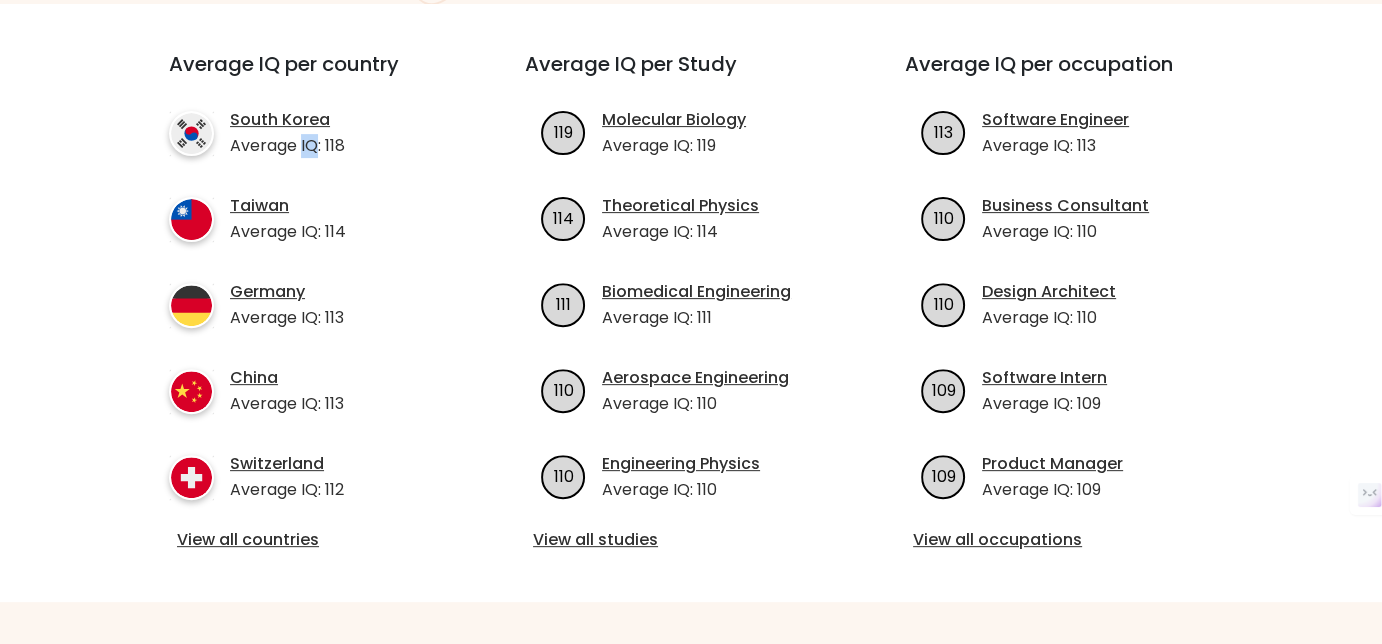click on "Average IQ: 118" at bounding box center (287, 146) 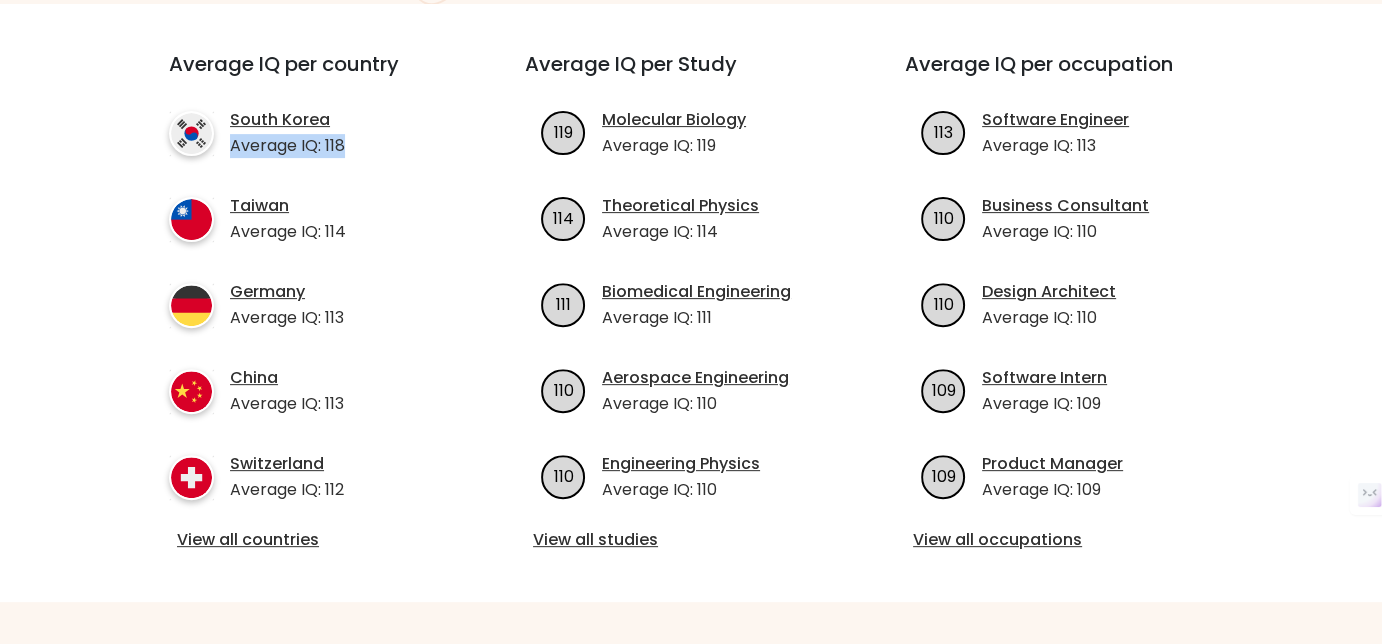 click on "Average IQ: 118" at bounding box center (287, 146) 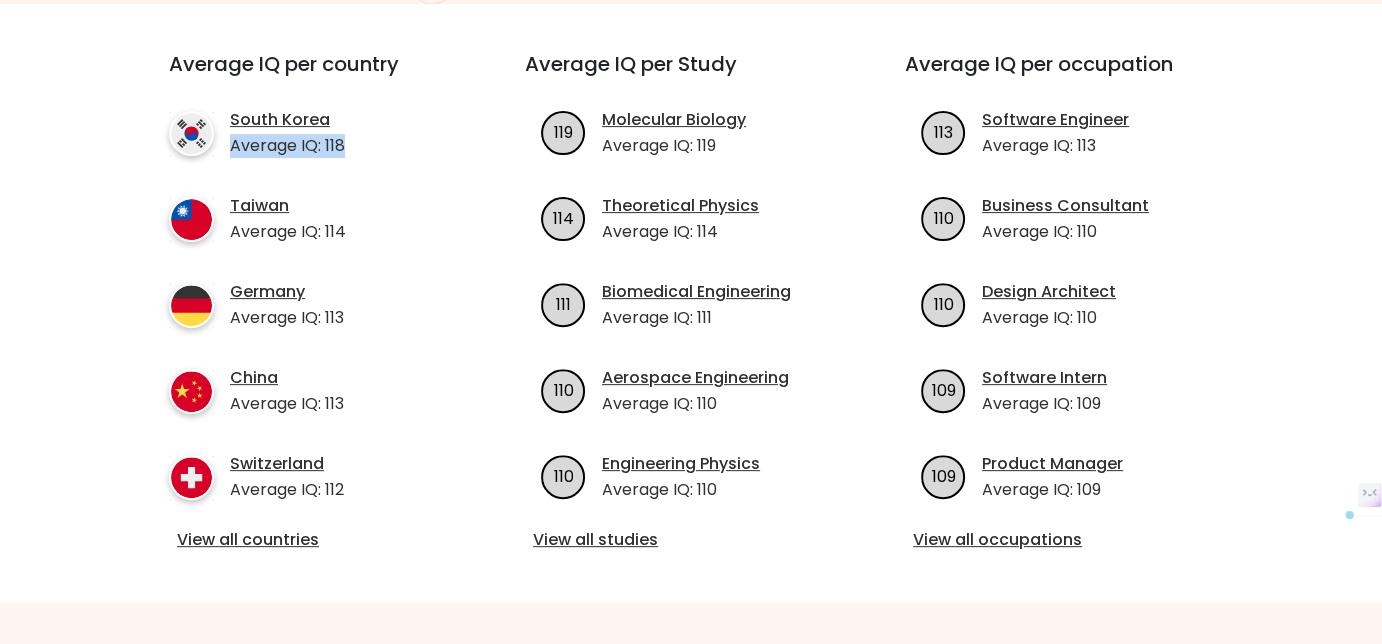 click on "Average IQ per country
South Korea
Average IQ: 118
Taiwan
Average IQ: 114
Germany
Average IQ: 113
China Average IQ: 113 119" at bounding box center [691, 1592] 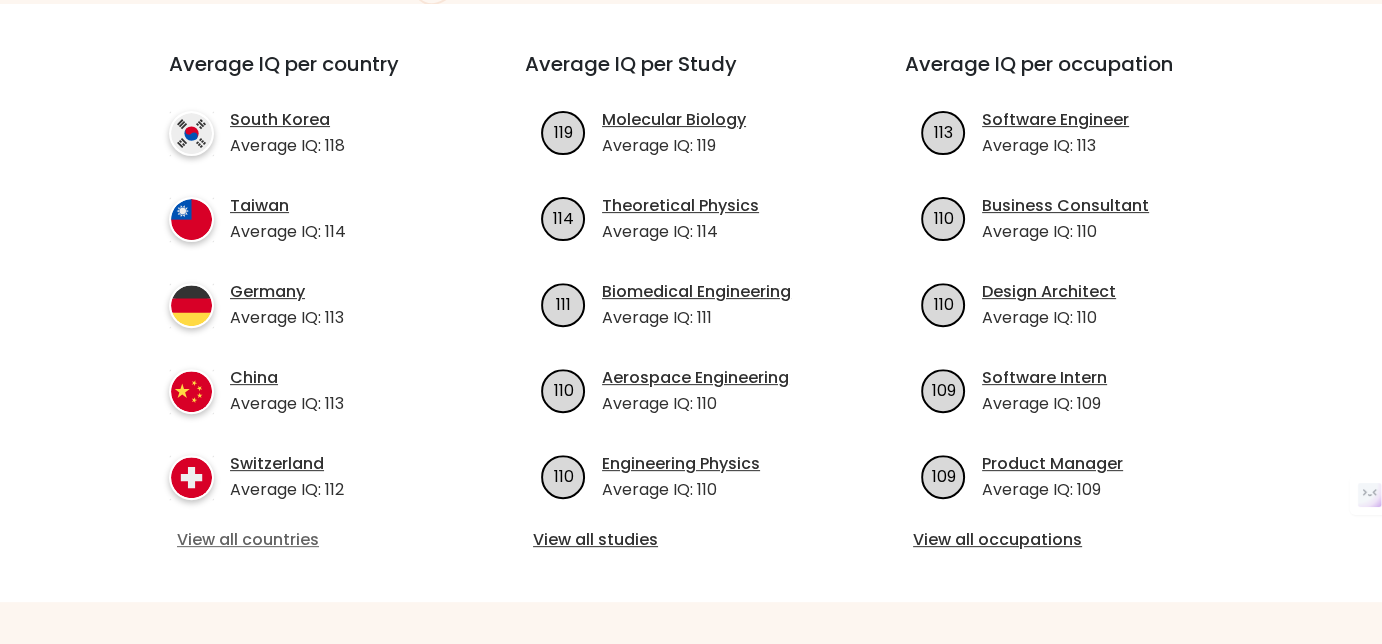 click on "View all countries" at bounding box center [311, 540] 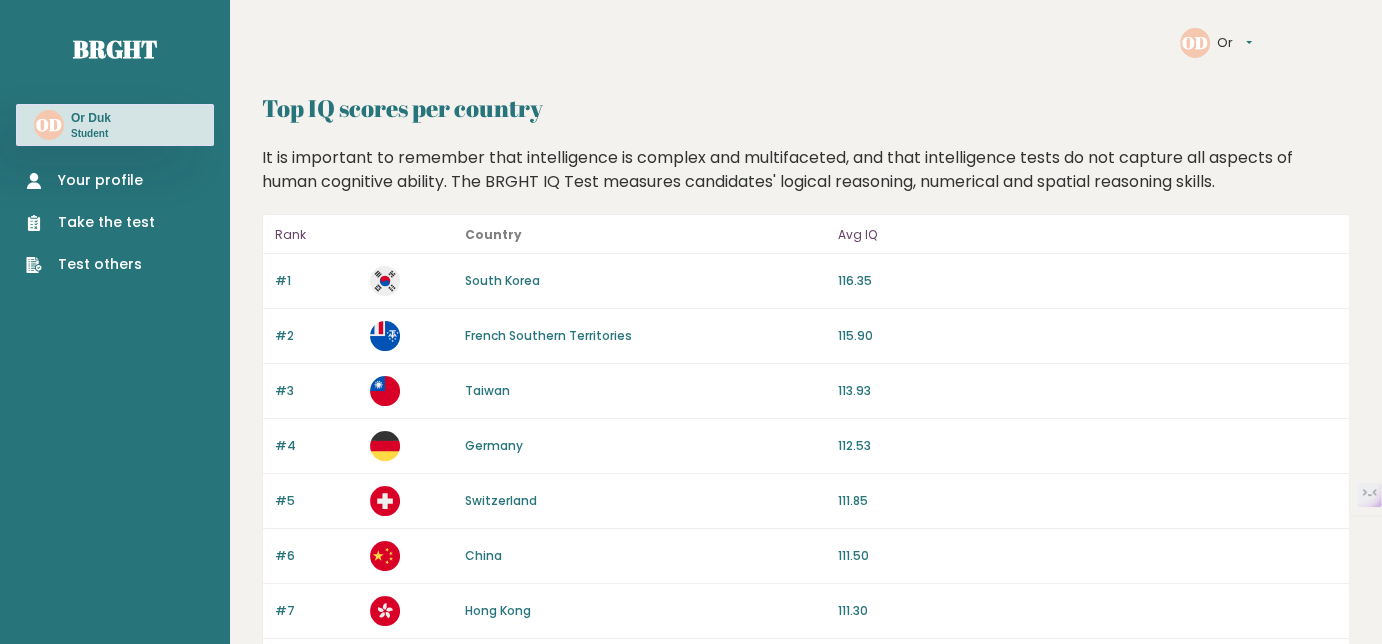 scroll, scrollTop: 0, scrollLeft: 0, axis: both 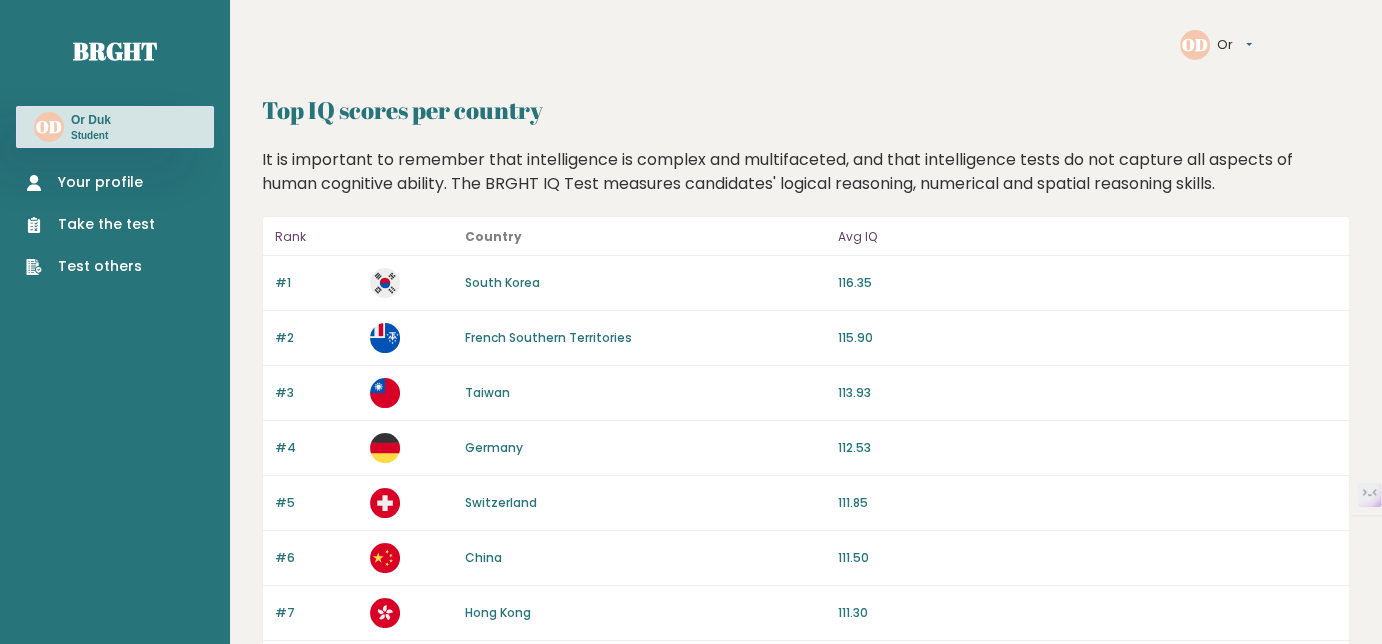 click on "Your profile" at bounding box center (90, 182) 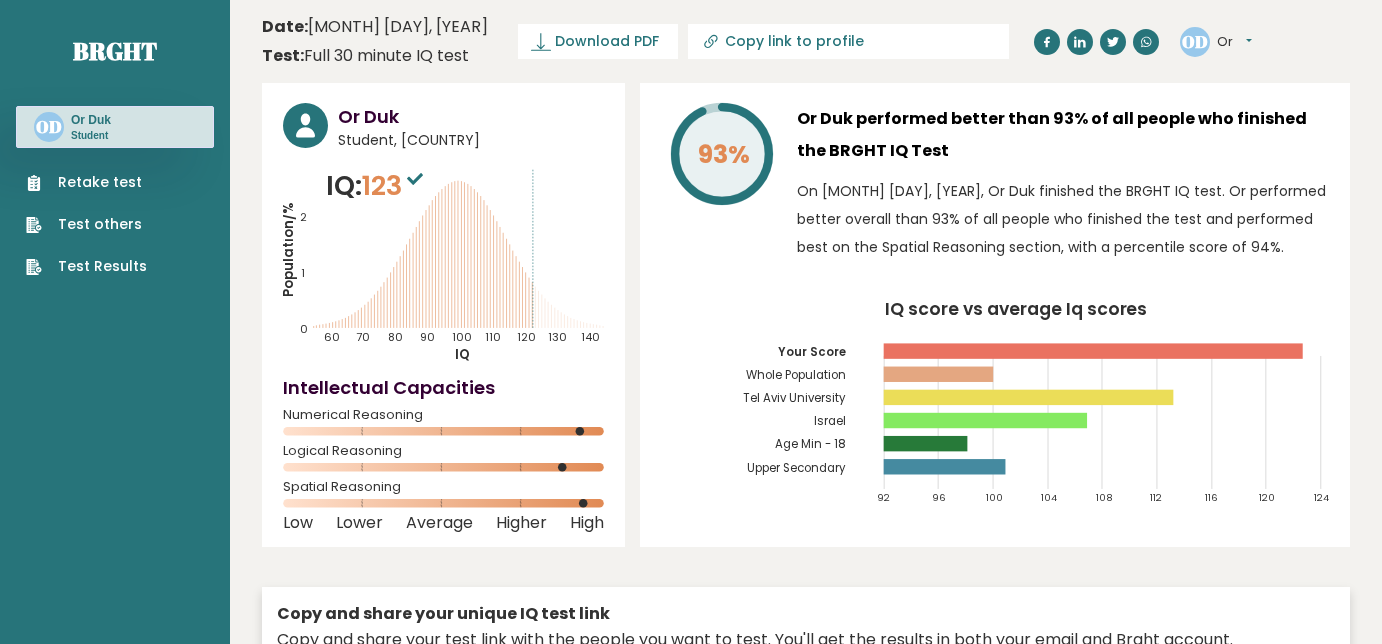 scroll, scrollTop: 0, scrollLeft: 0, axis: both 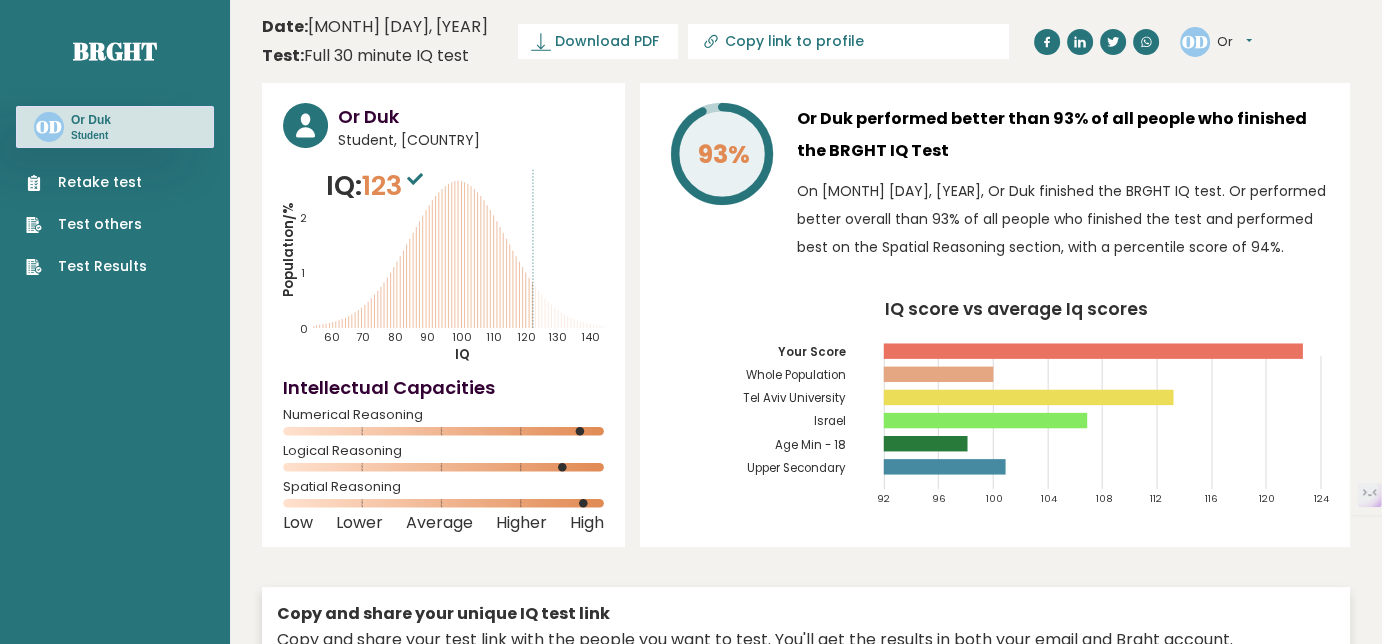 drag, startPoint x: 0, startPoint y: 0, endPoint x: 834, endPoint y: 111, distance: 841.35425 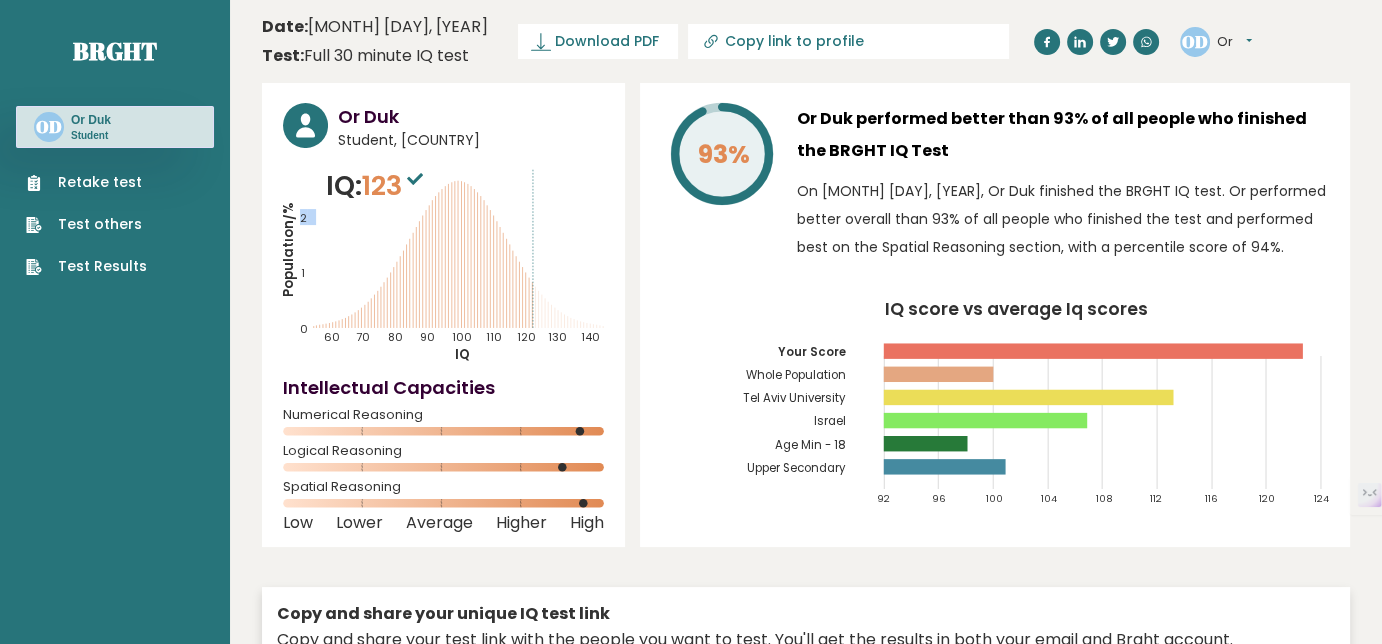 drag, startPoint x: 301, startPoint y: 215, endPoint x: 317, endPoint y: 217, distance: 16.124516 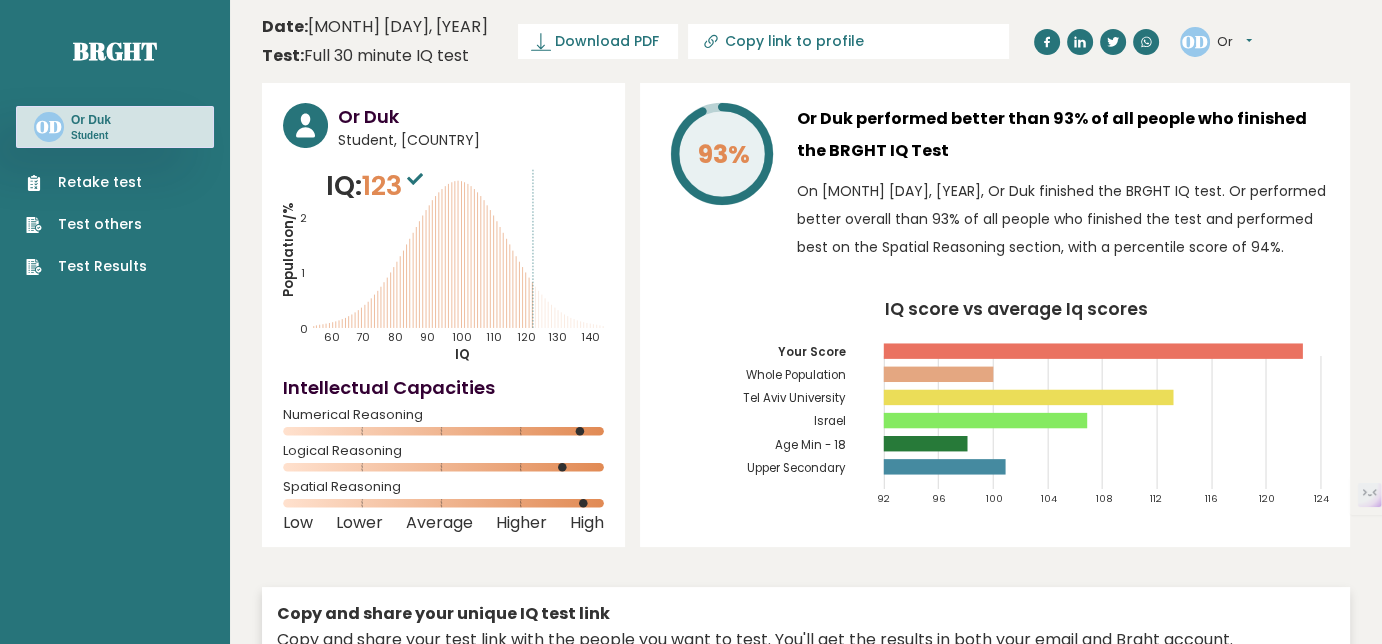 click on "Population/%
IQ
0
1
2
60
70
80
90
100
110
120
130
140" at bounding box center [443, 265] 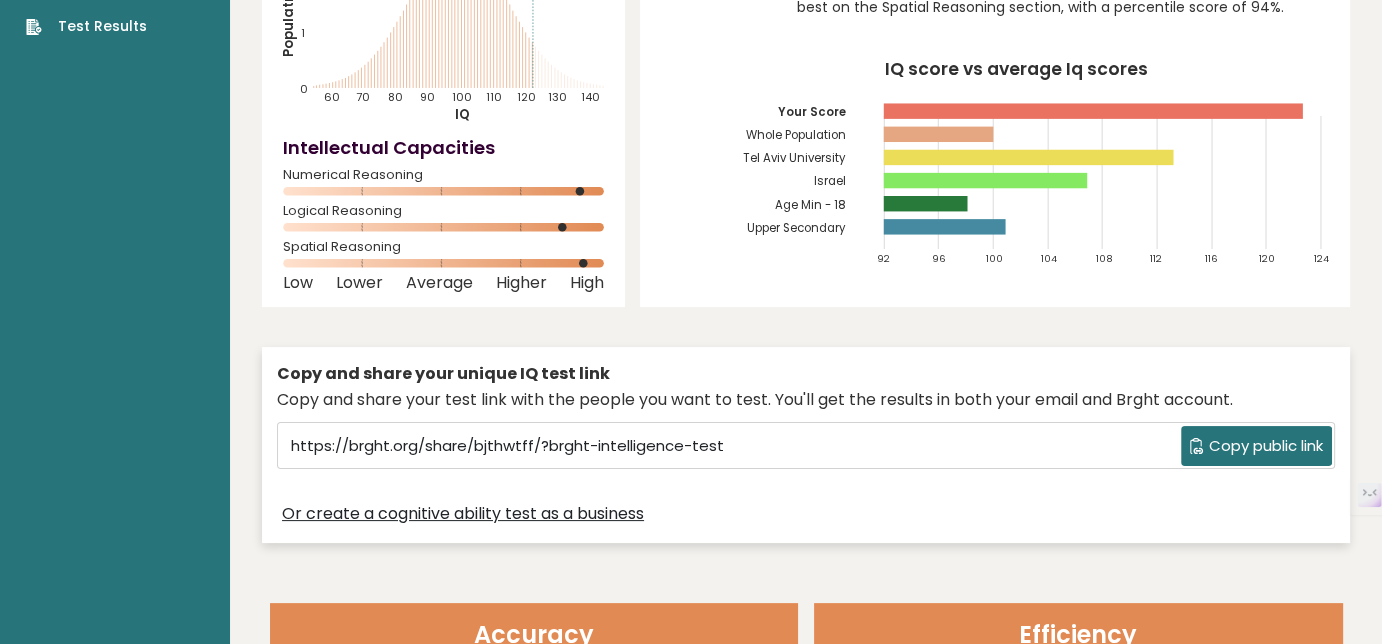 scroll, scrollTop: 0, scrollLeft: 0, axis: both 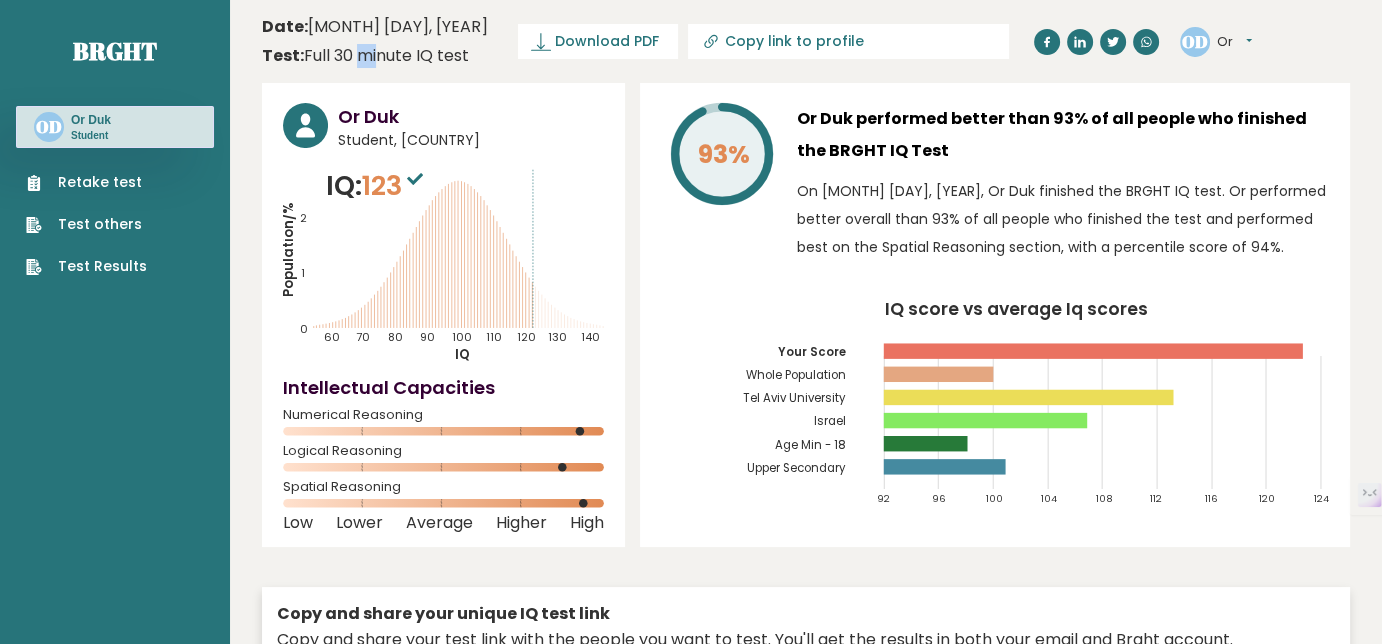 drag, startPoint x: 360, startPoint y: 61, endPoint x: 420, endPoint y: 59, distance: 60.033325 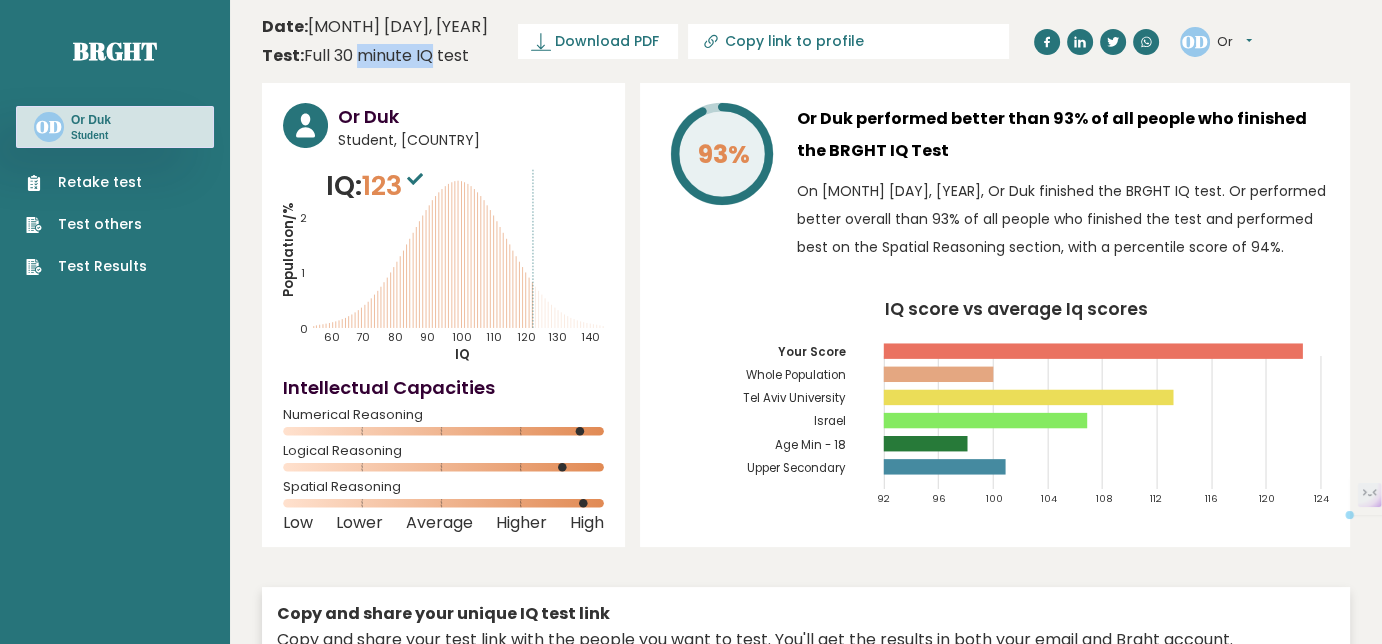 click on "Test:   Full [DURATION] IQ test" at bounding box center [365, 56] 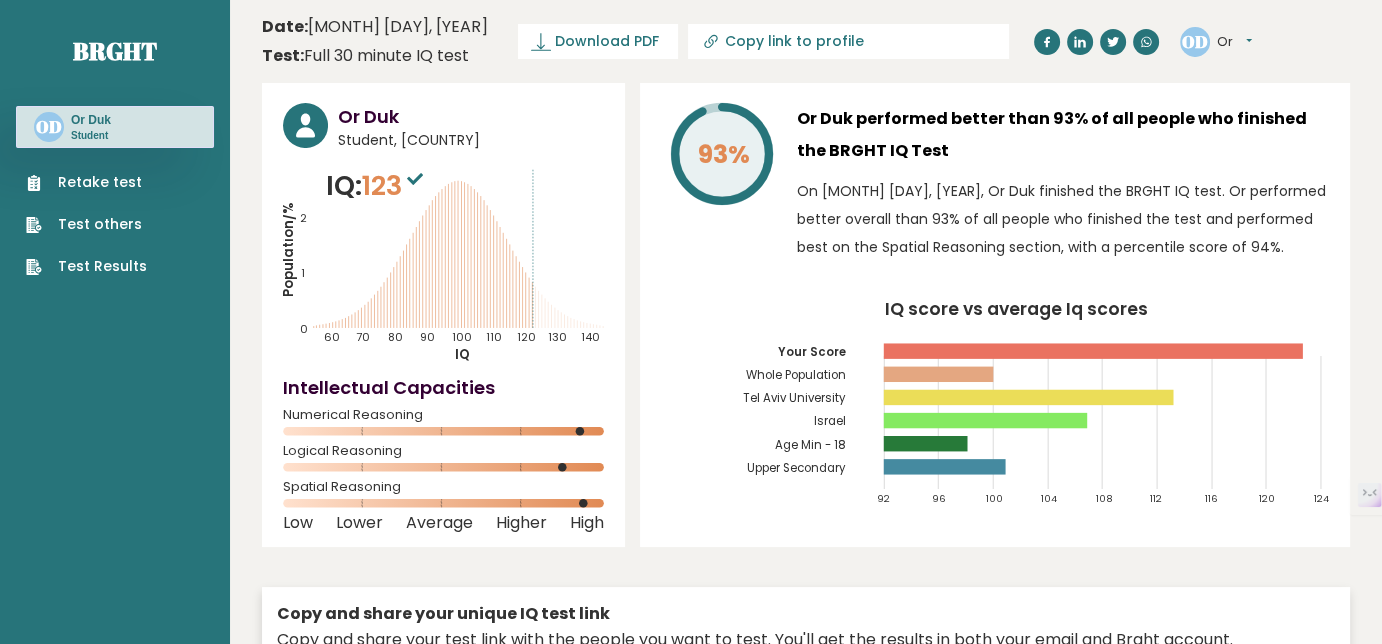 click on "Student,
[COUNTRY]" at bounding box center [471, 140] 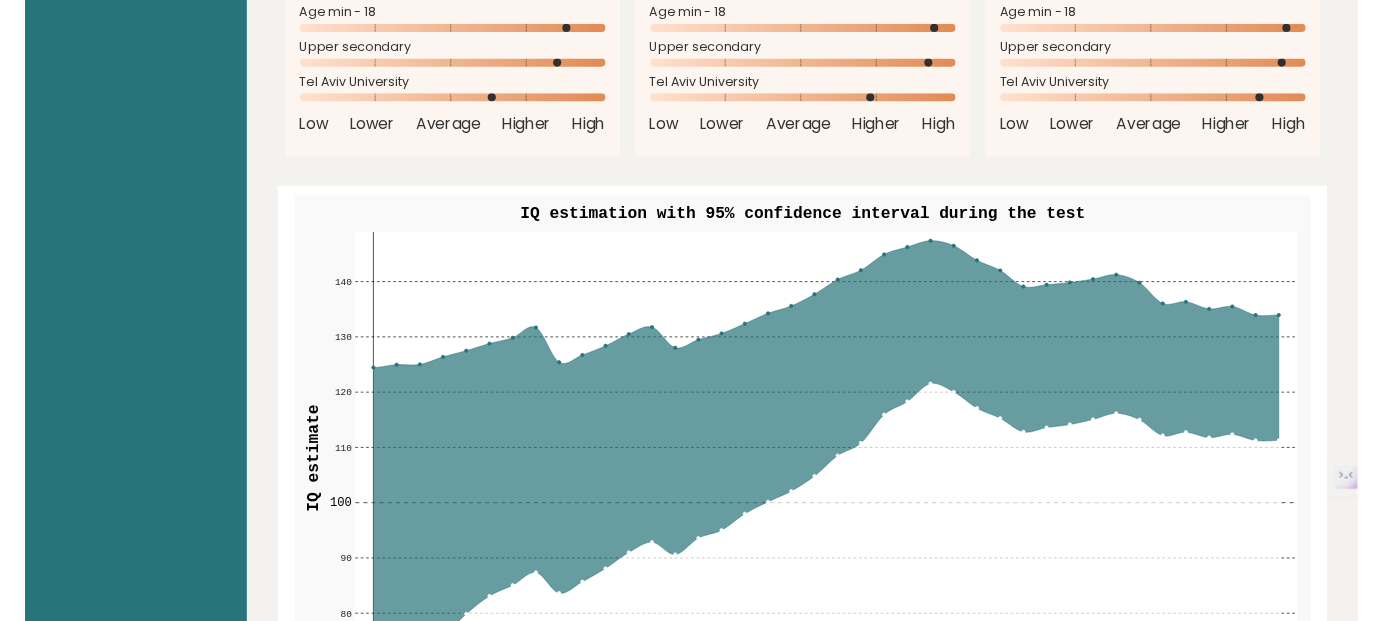 scroll, scrollTop: 2300, scrollLeft: 0, axis: vertical 